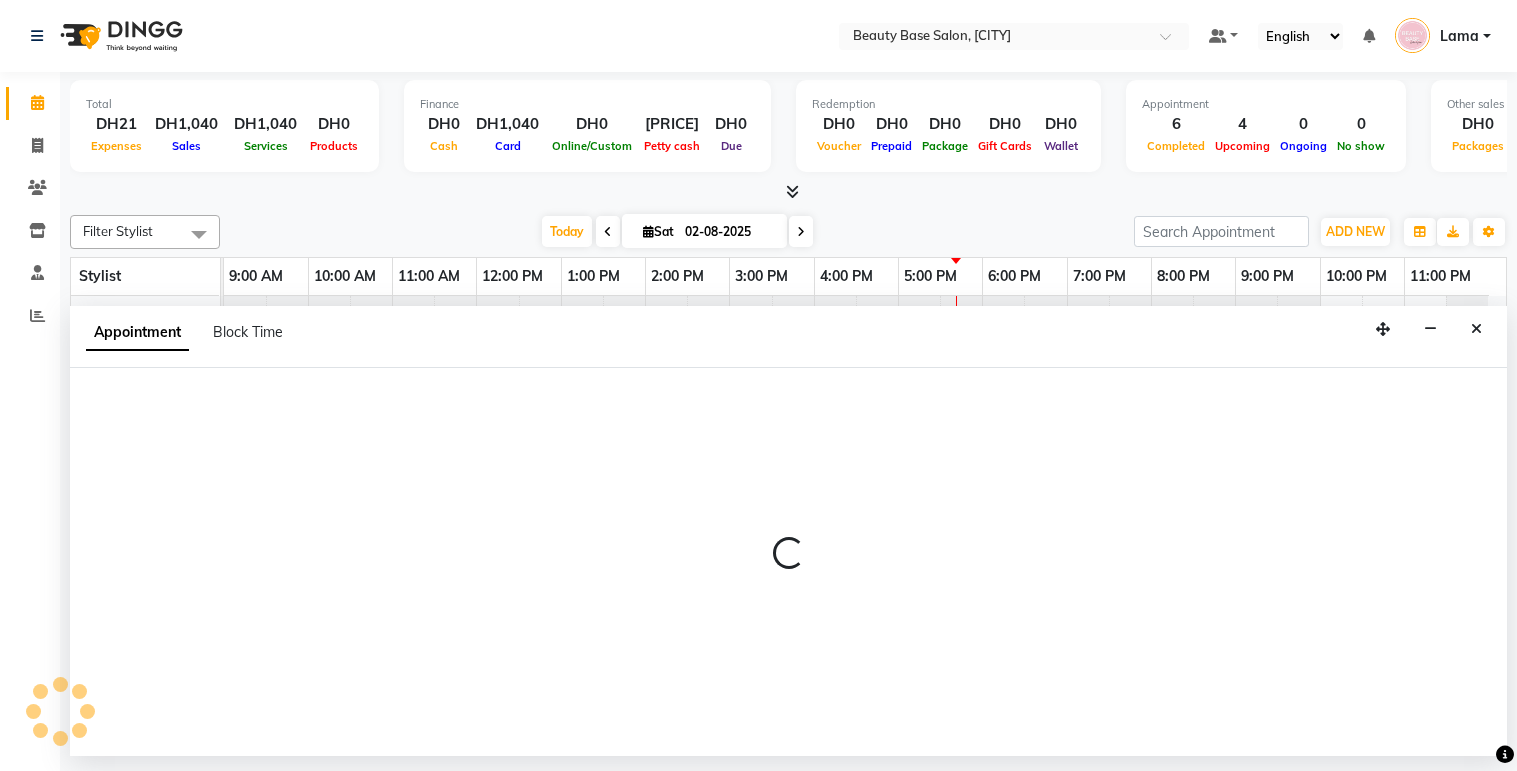 scroll, scrollTop: 0, scrollLeft: 0, axis: both 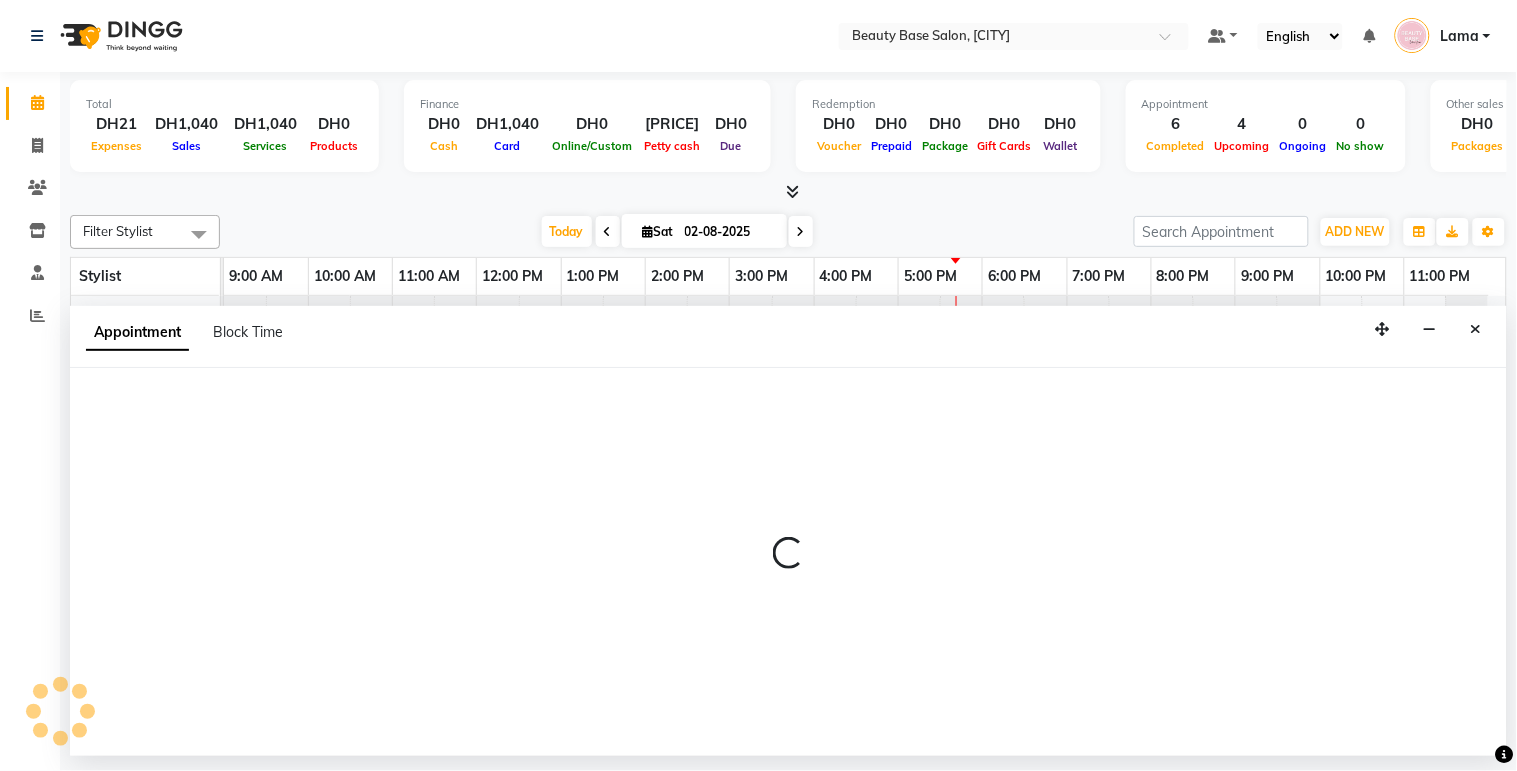 select on "600" 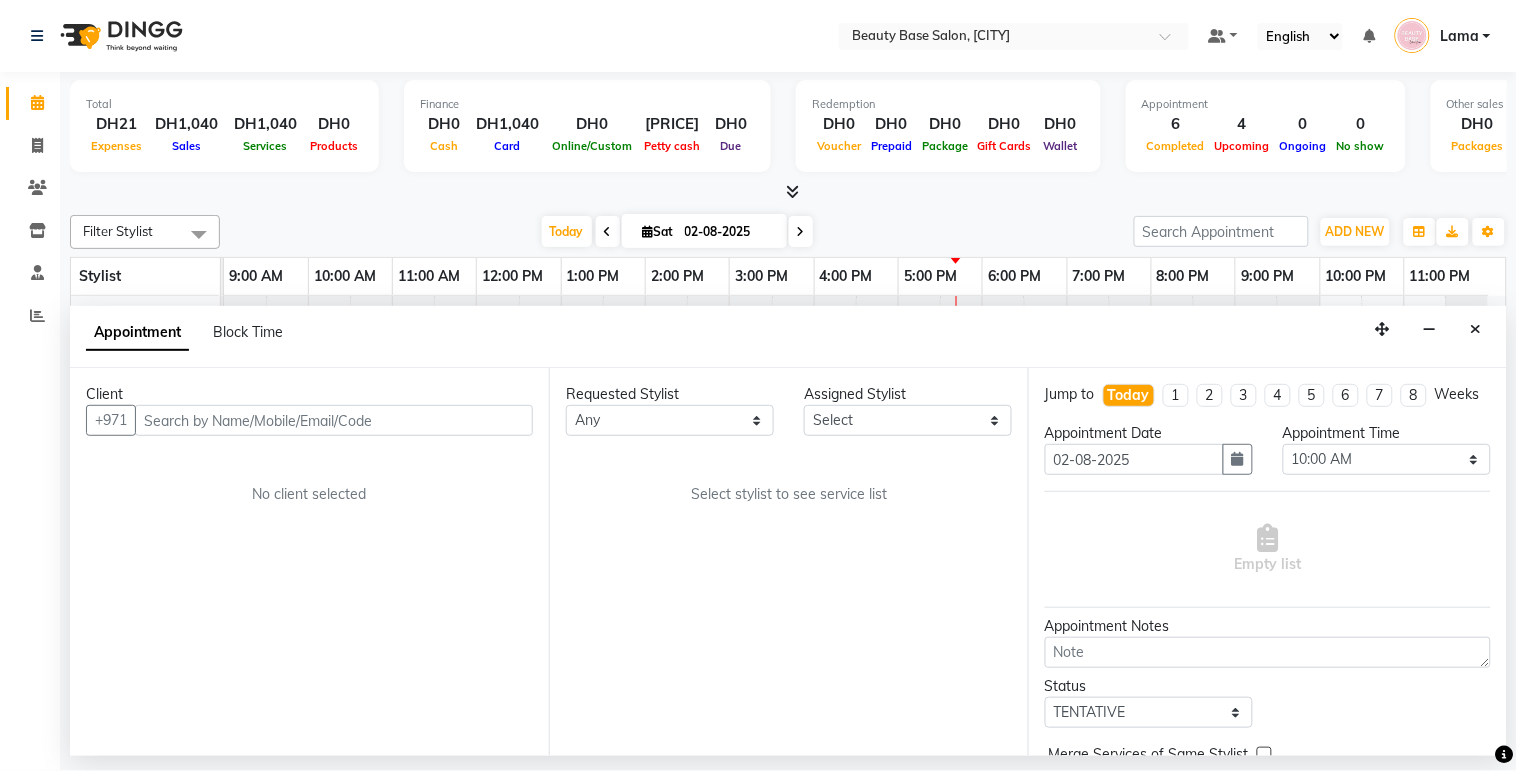 scroll, scrollTop: 106, scrollLeft: 0, axis: vertical 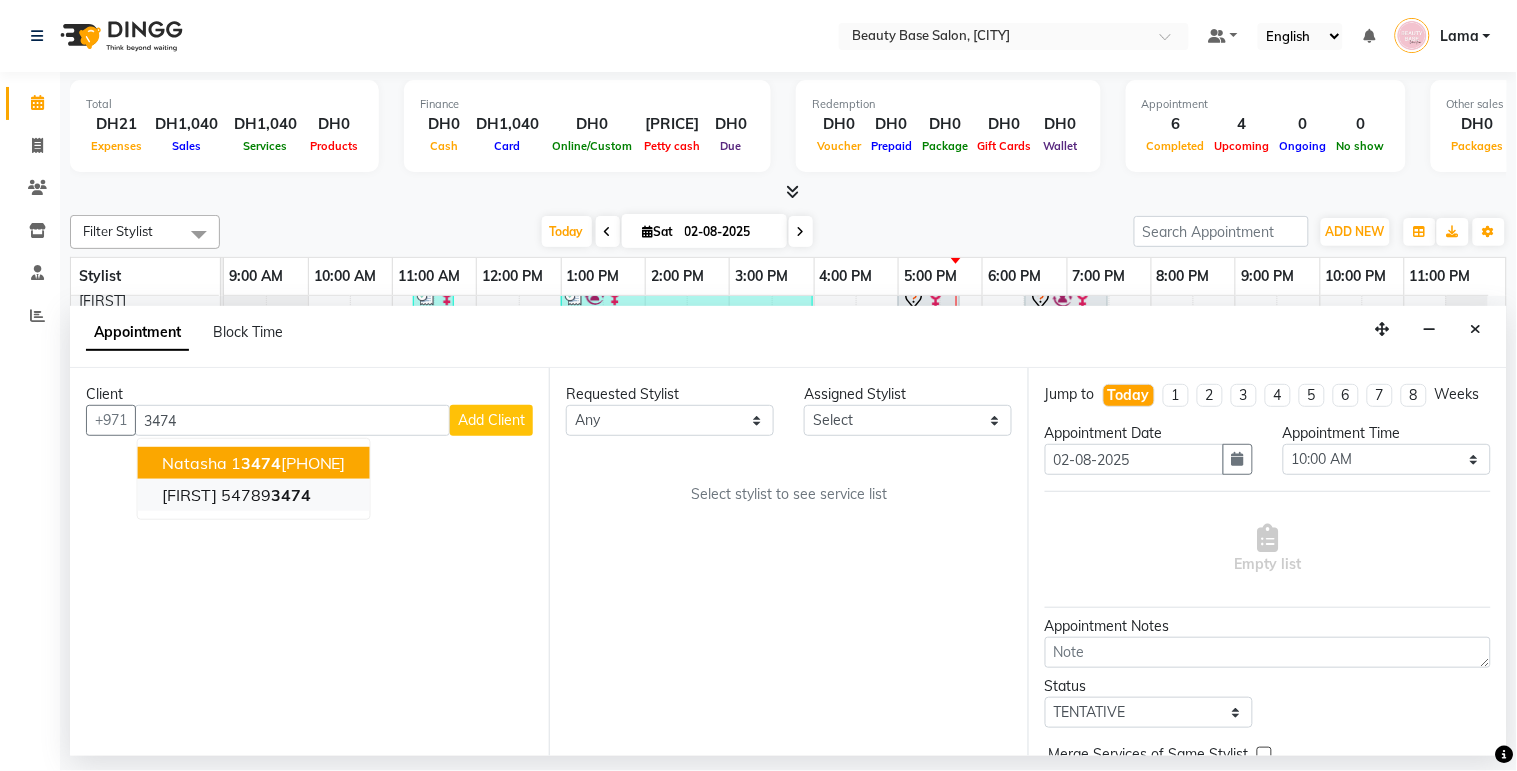 click on "taraf  54789 3474" at bounding box center [254, 495] 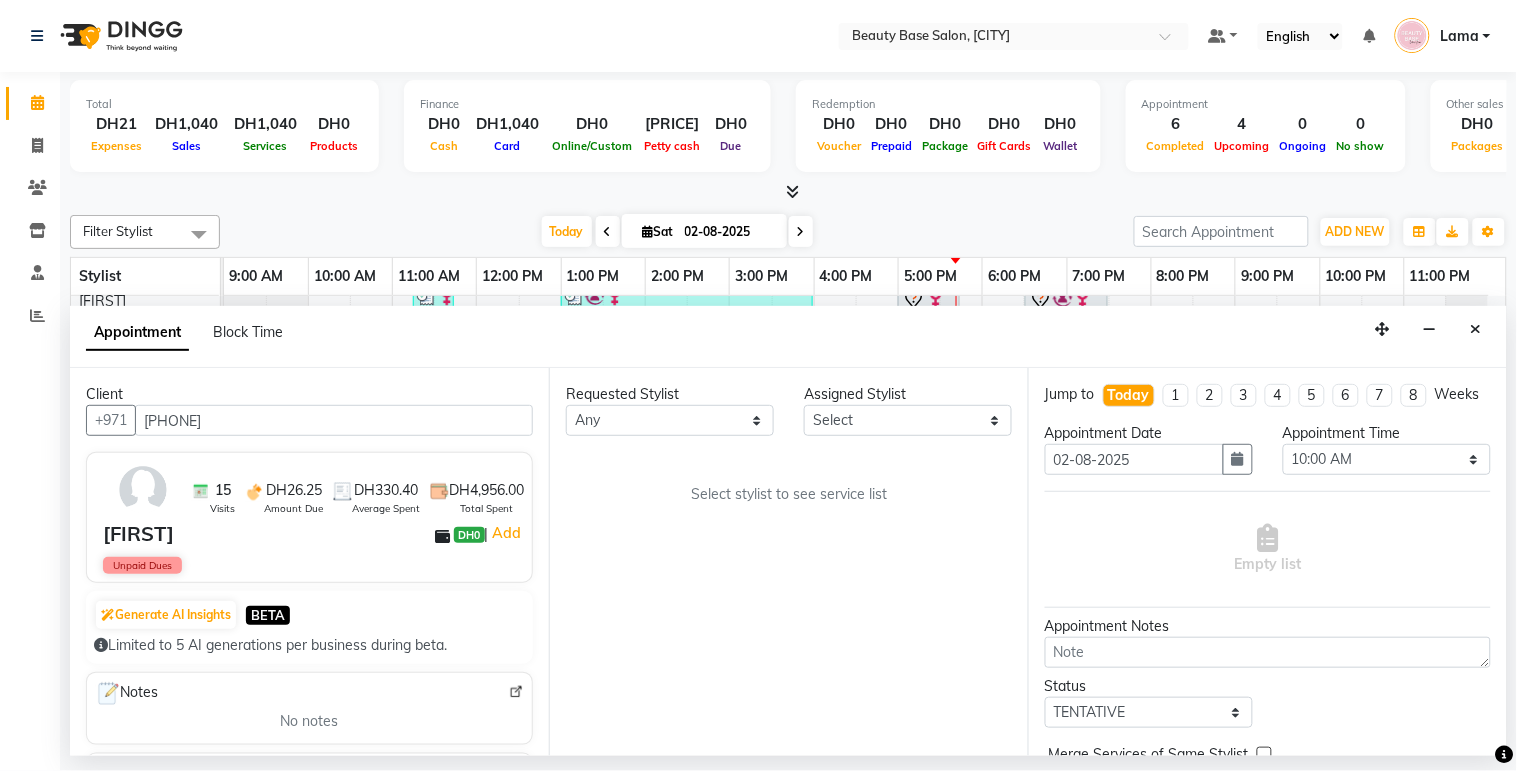 type on "[PHONE]" 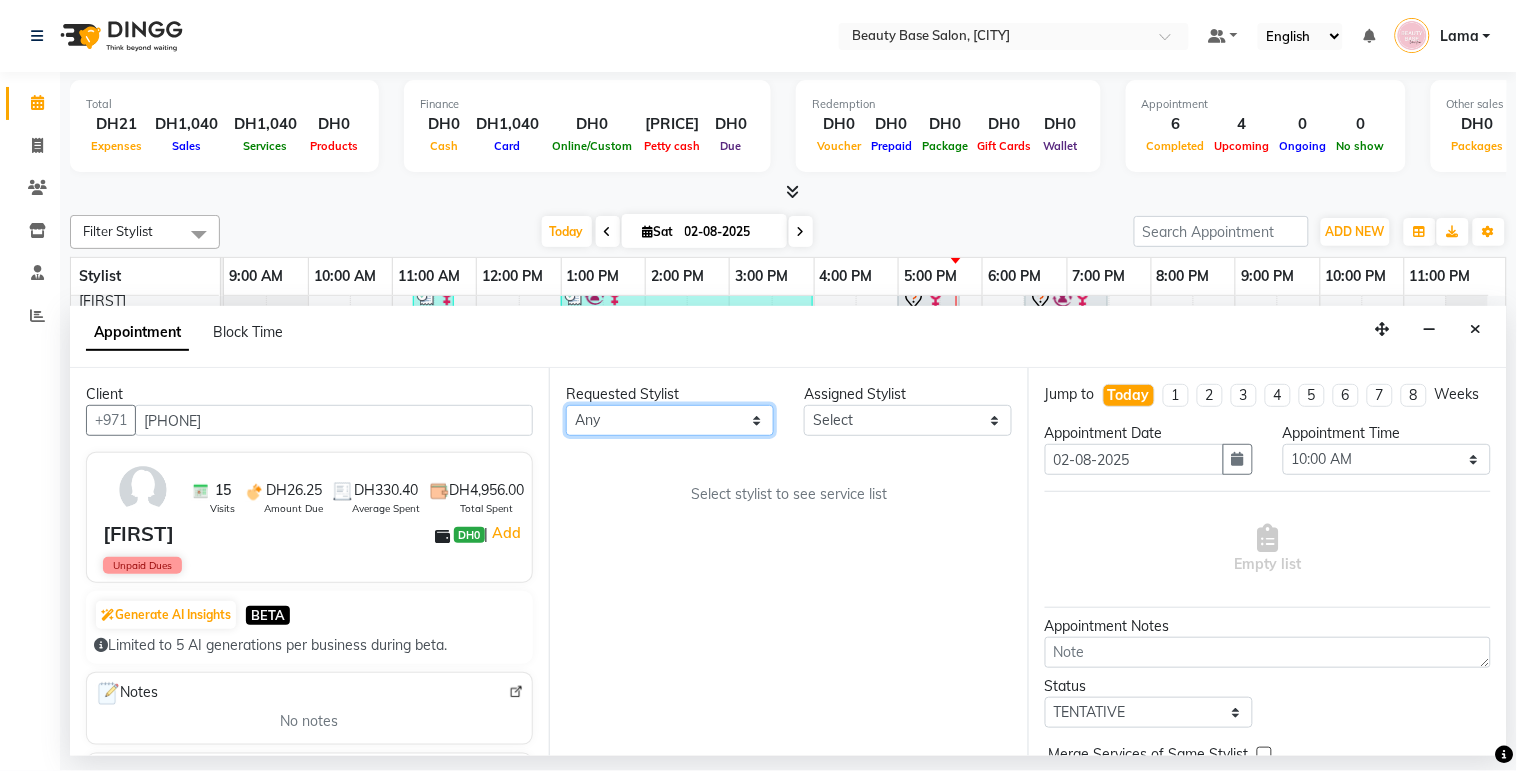 click on "Any [PERSON] [PERSON] [PERSON] [PERSON] [PERSON] [PERSON] [PERSON] [PERSON] [PERSON]" at bounding box center [670, 420] 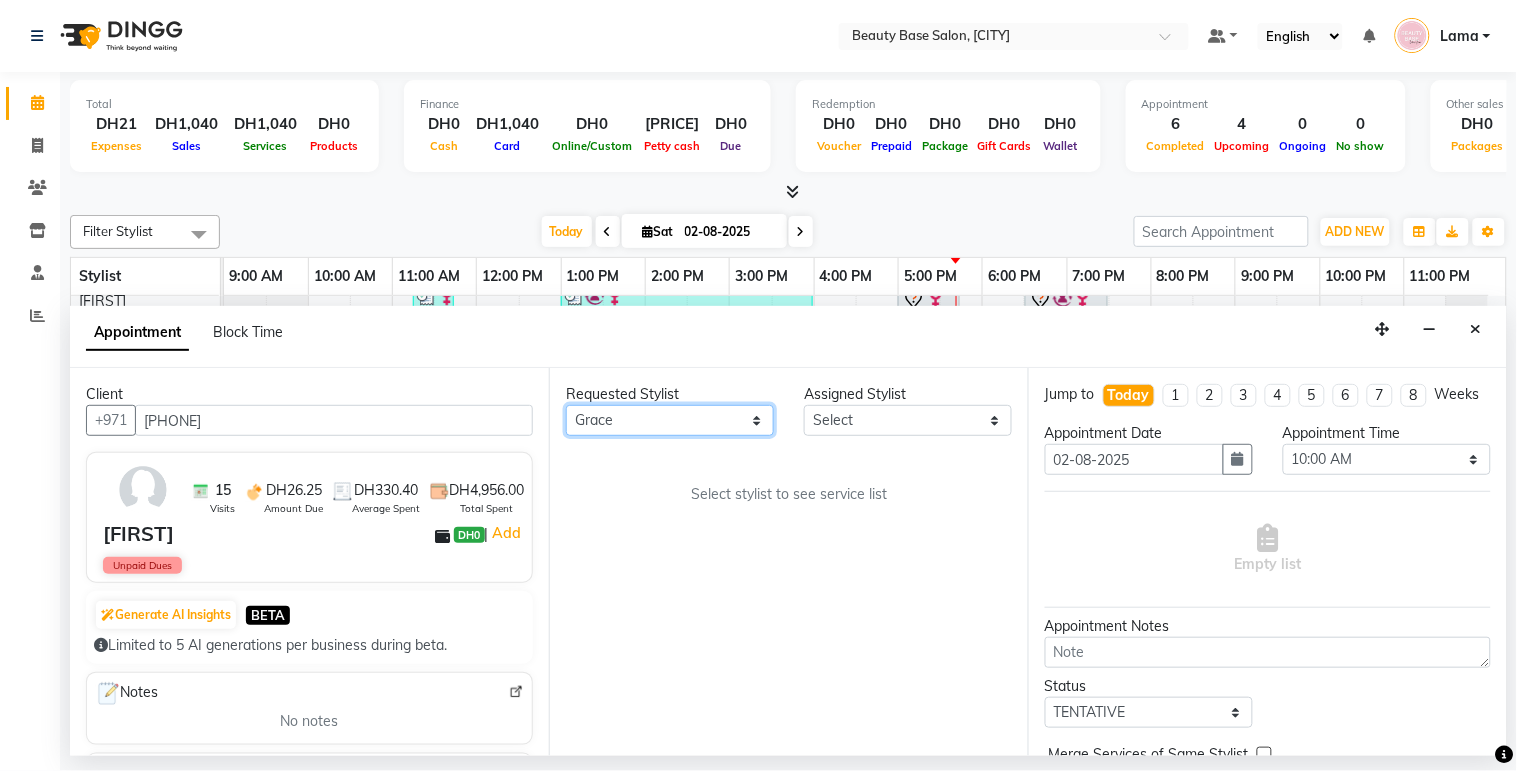 click on "Any [PERSON] [PERSON] [PERSON] [PERSON] [PERSON] [PERSON] [PERSON] [PERSON] [PERSON]" at bounding box center [670, 420] 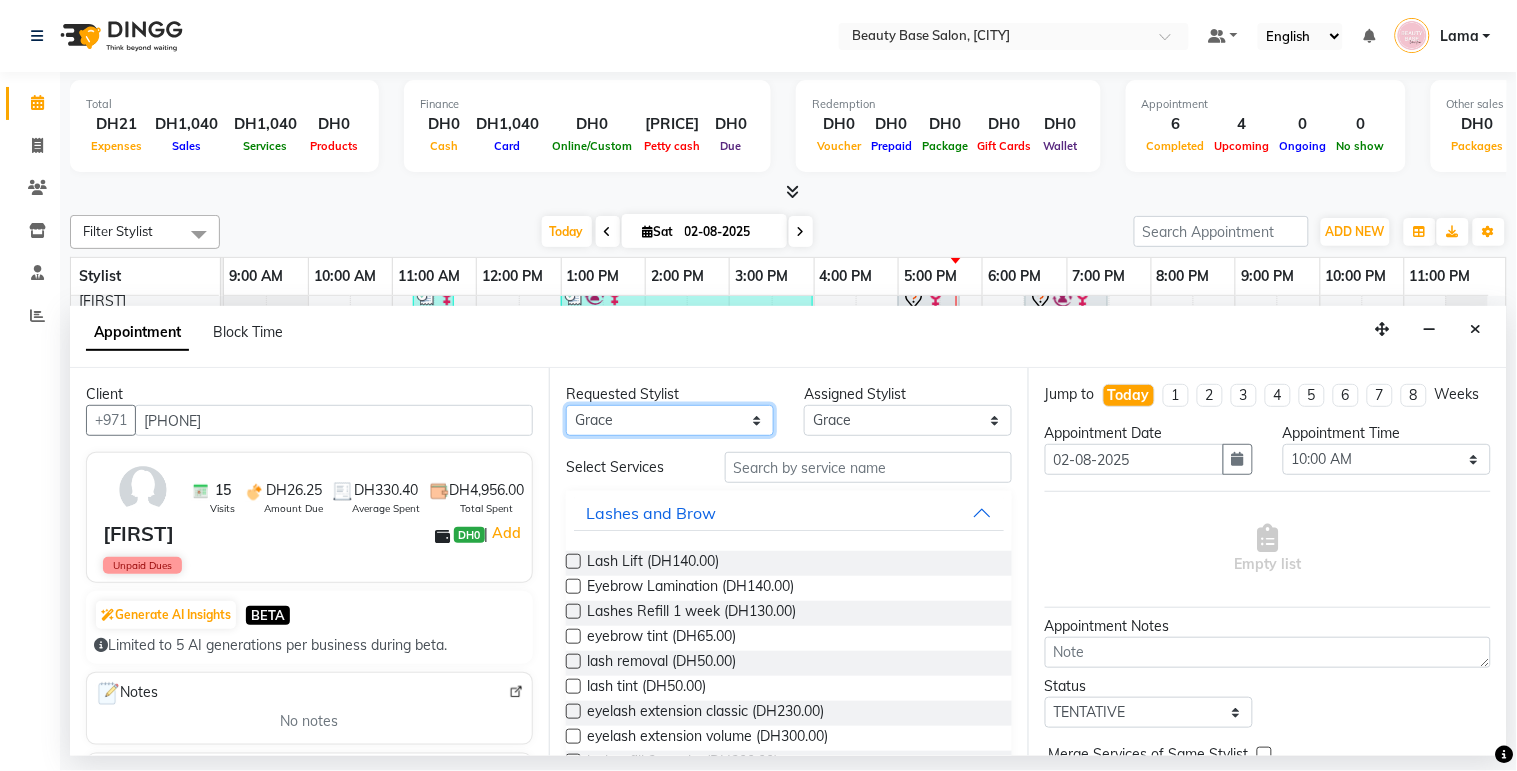 click on "Any [PERSON] [PERSON] [PERSON] [PERSON] [PERSON] [PERSON] [PERSON] [PERSON] [PERSON]" at bounding box center [670, 420] 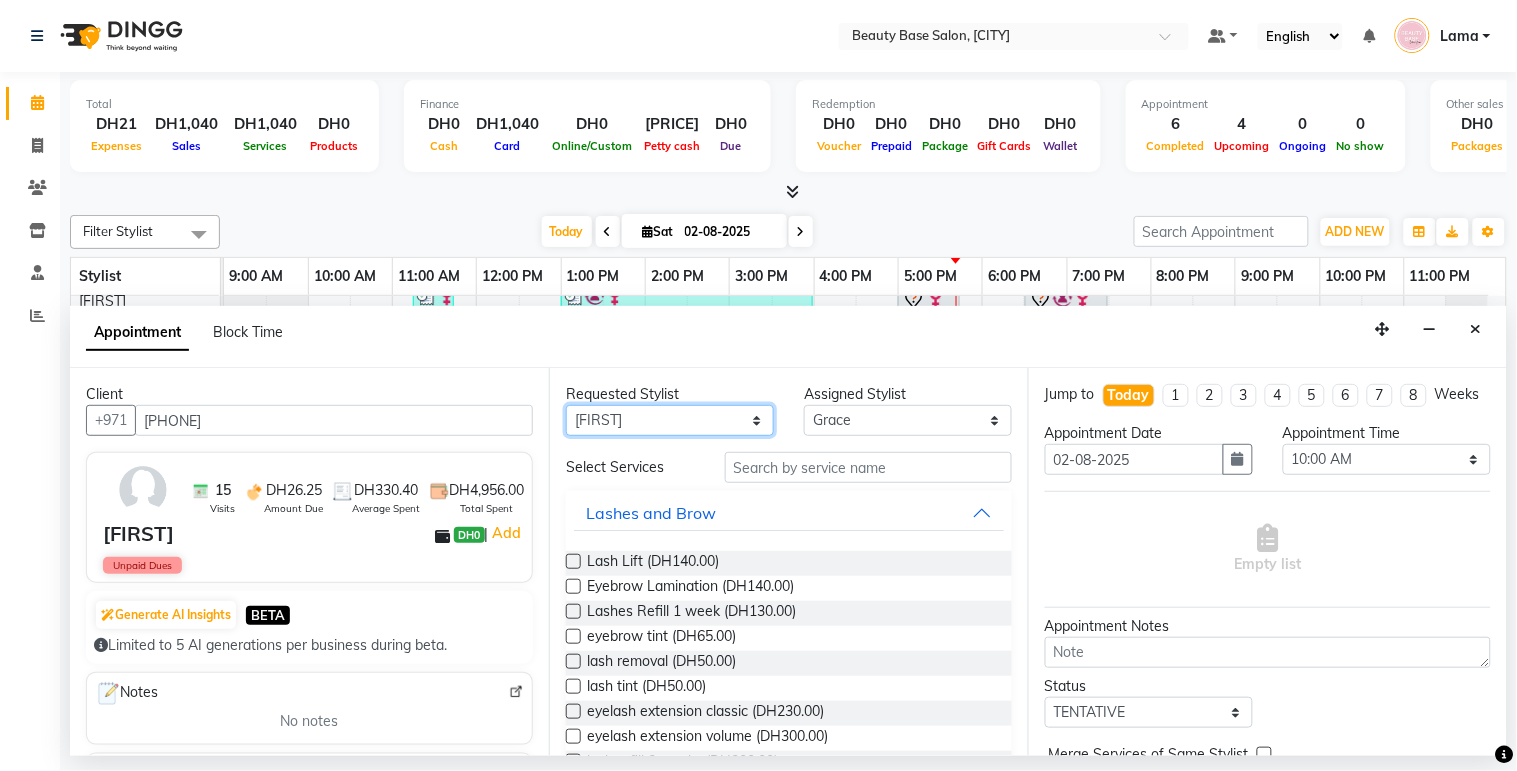 click on "Any [PERSON] [PERSON] [PERSON] [PERSON] [PERSON] [PERSON] [PERSON] [PERSON] [PERSON]" at bounding box center (670, 420) 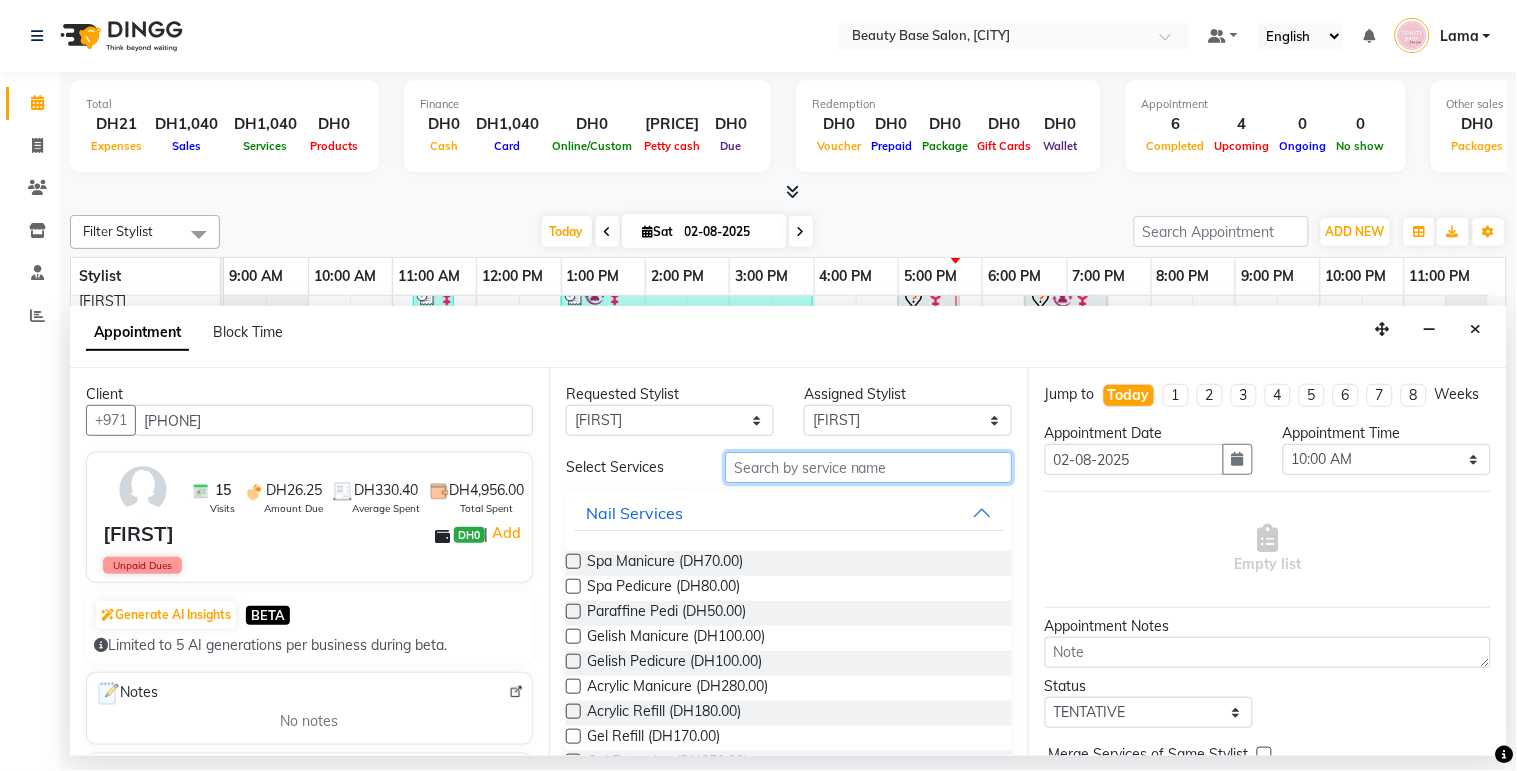 click at bounding box center [868, 467] 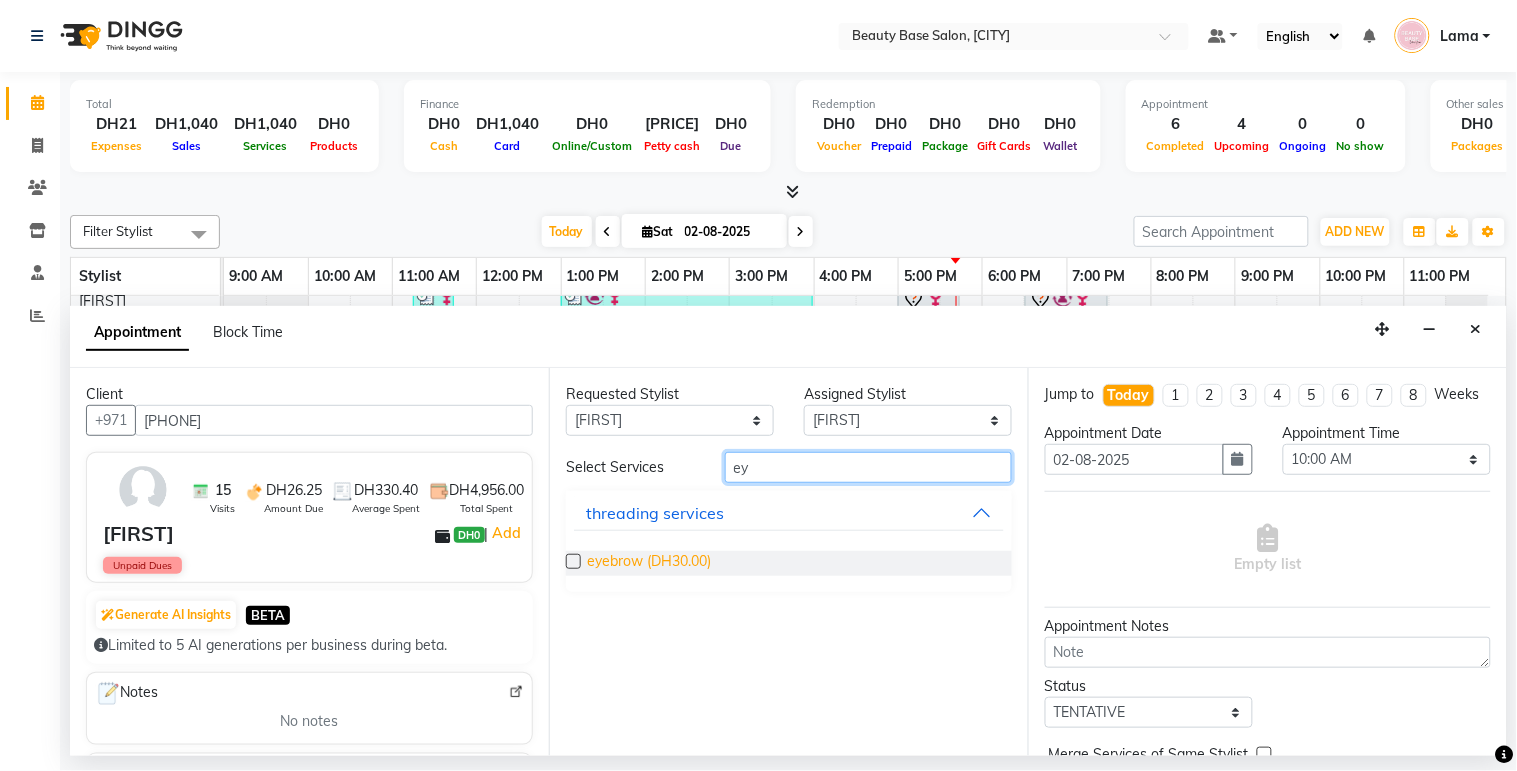 type on "ey" 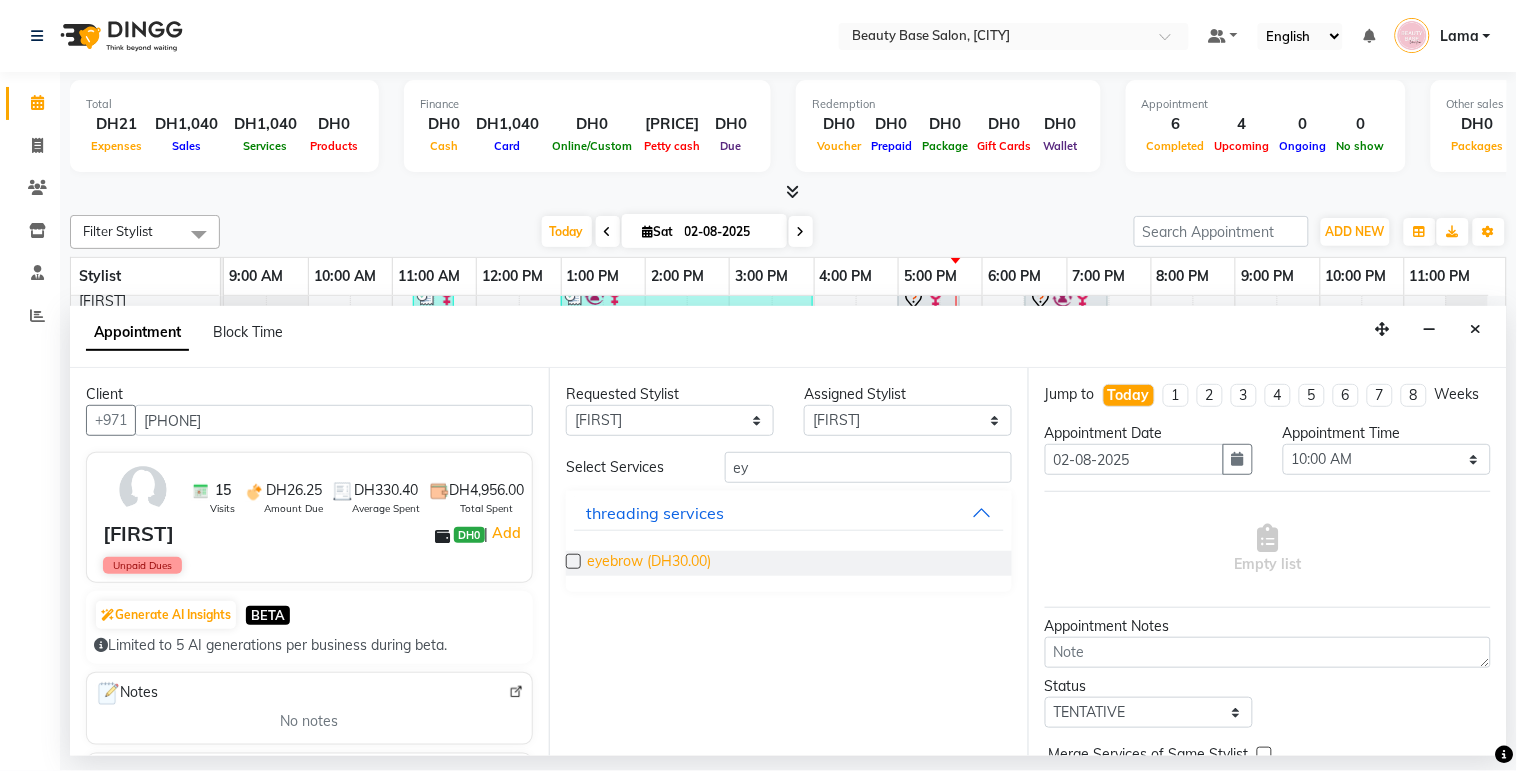 click on "eyebrow (DH30.00)" at bounding box center [649, 563] 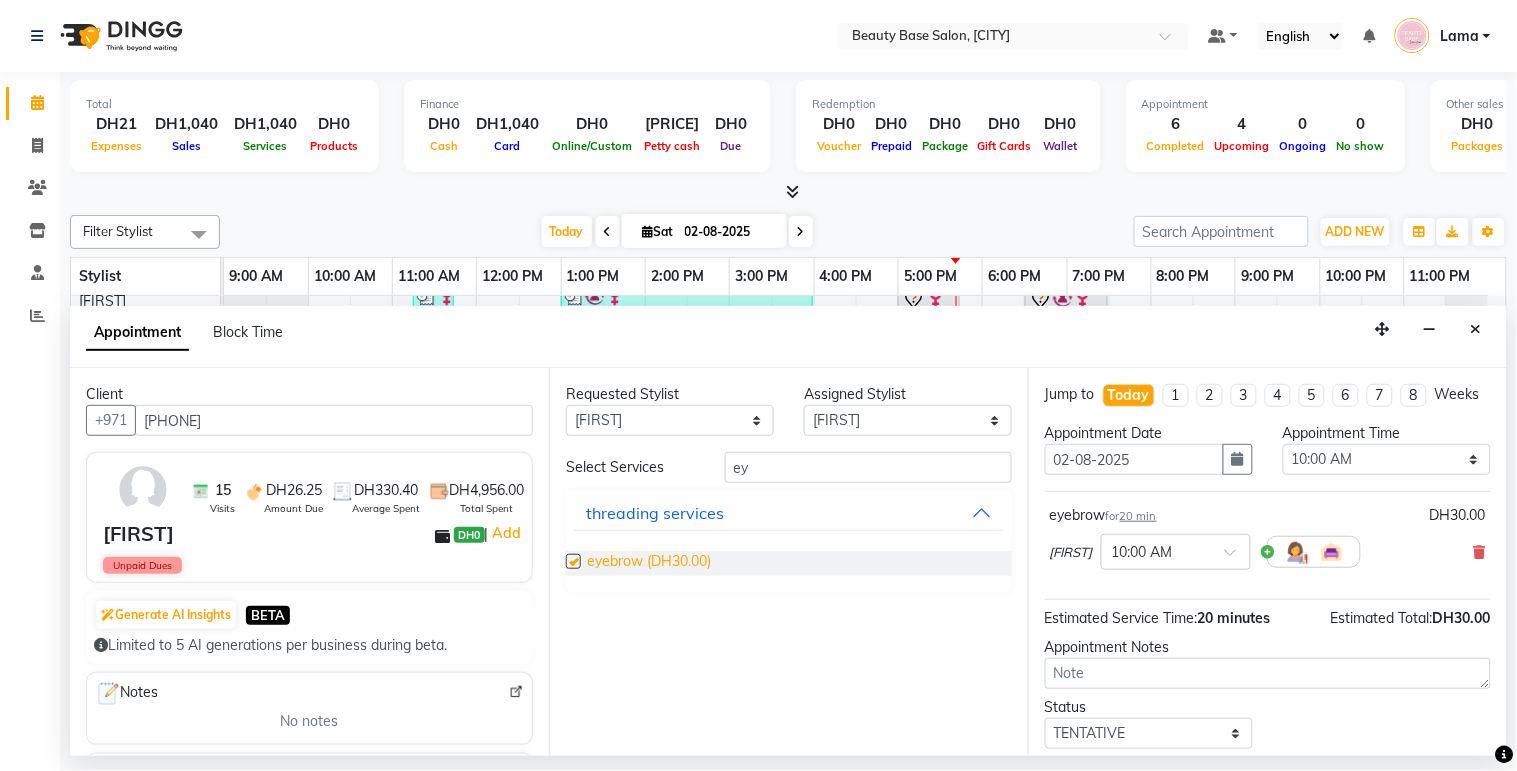 checkbox on "false" 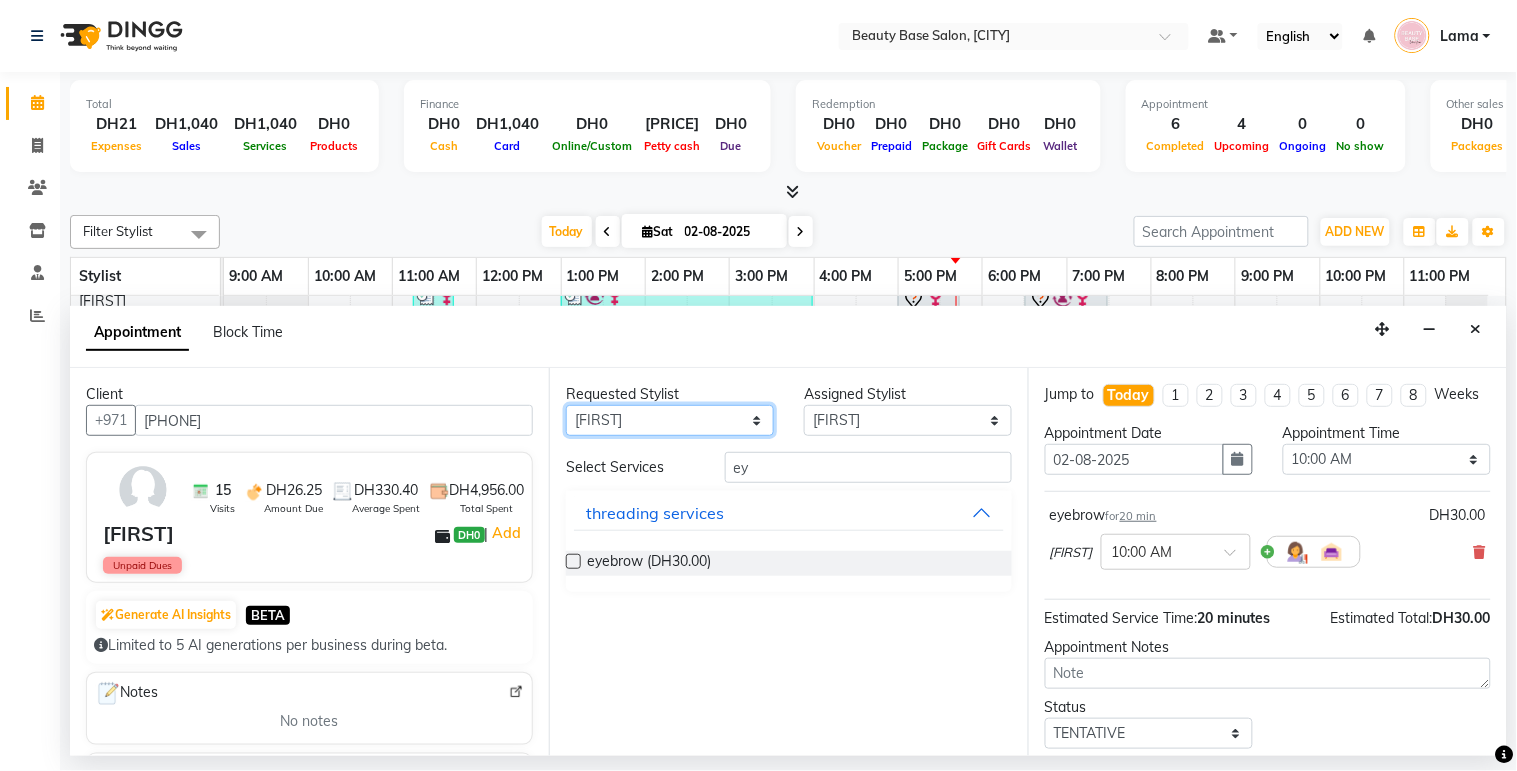 click on "Any [PERSON] [PERSON] [PERSON] [PERSON] [PERSON] [PERSON] [PERSON] [PERSON] [PERSON]" at bounding box center [670, 420] 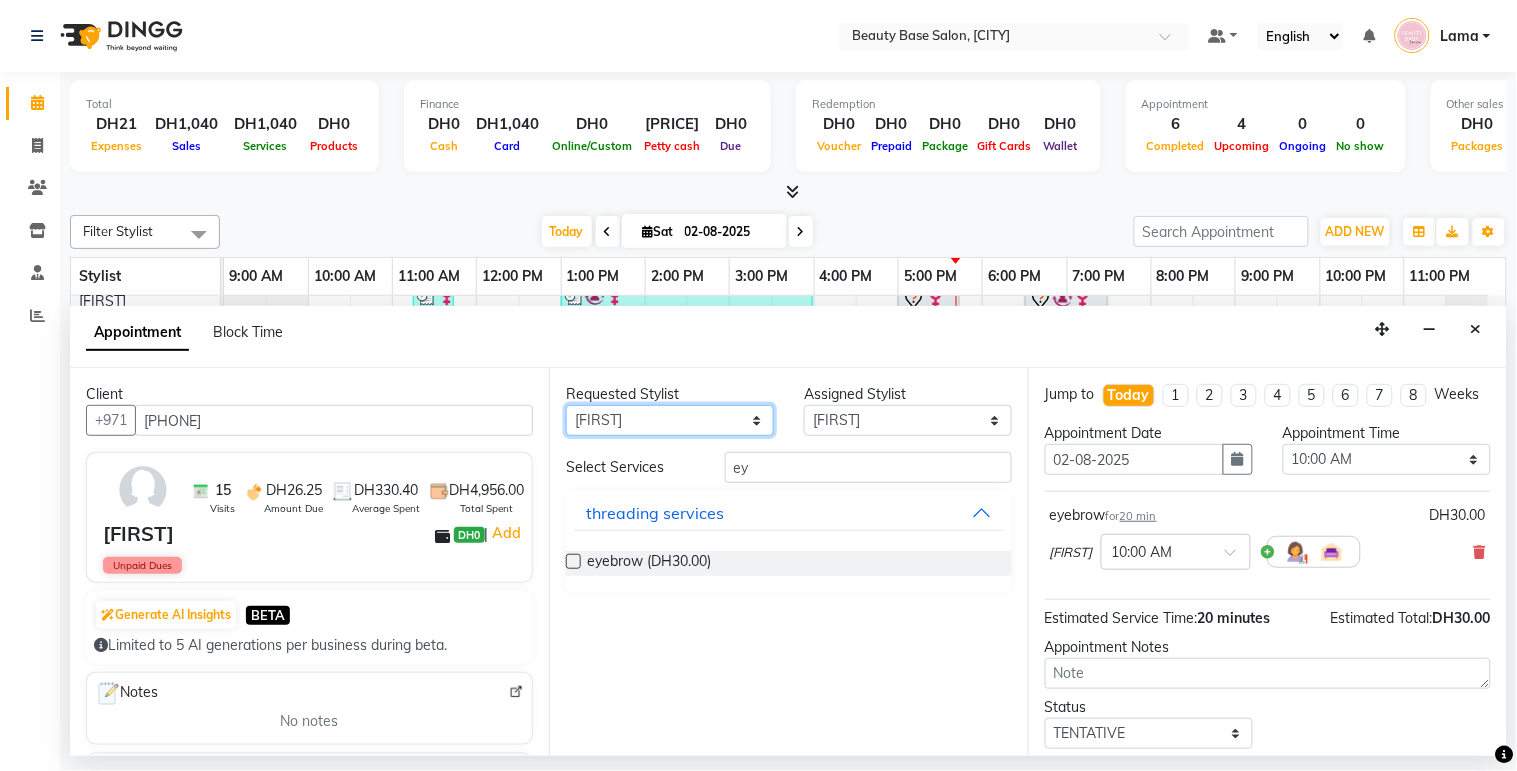 select on "30434" 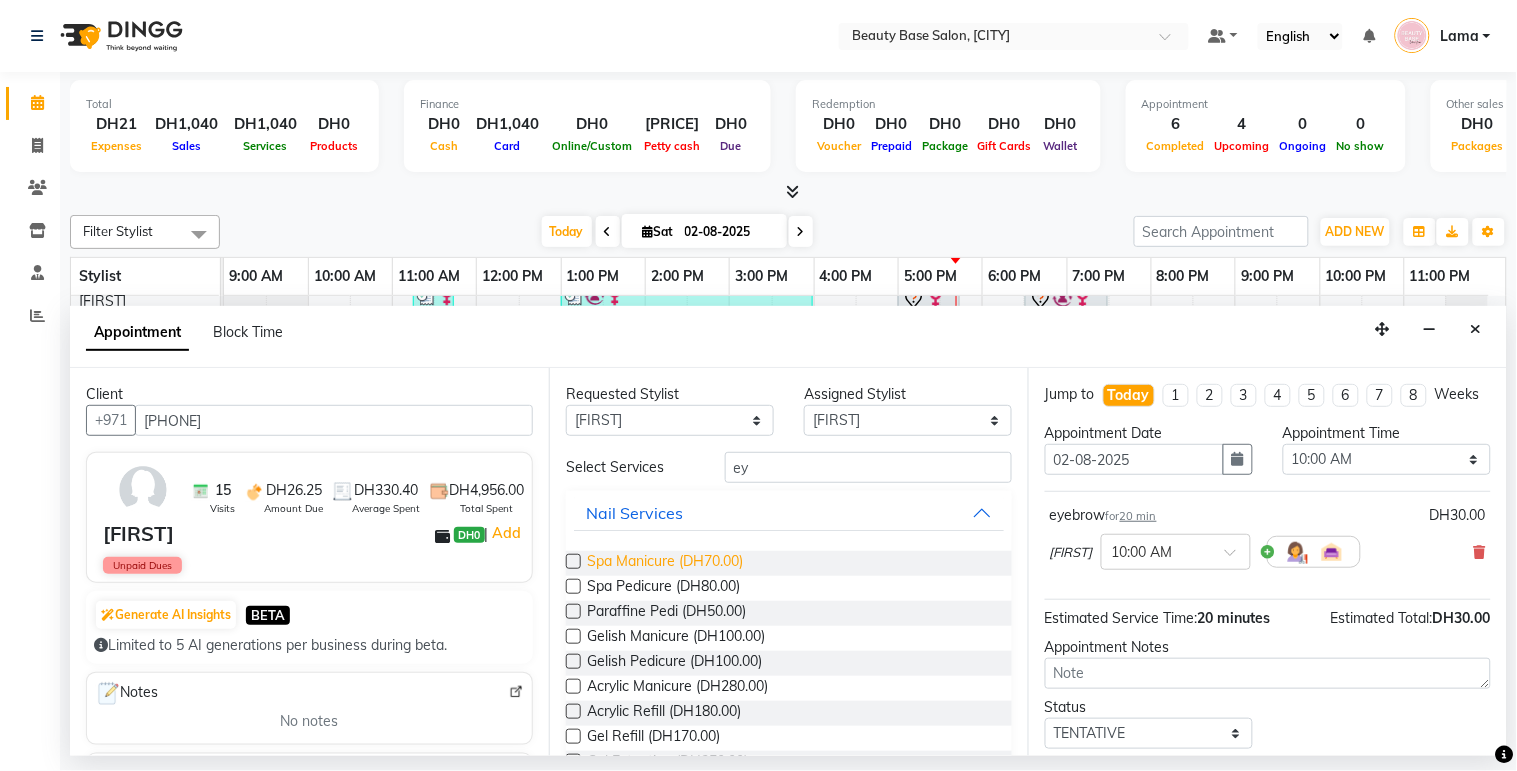 click on "Spa Manicure (DH70.00)" at bounding box center (665, 563) 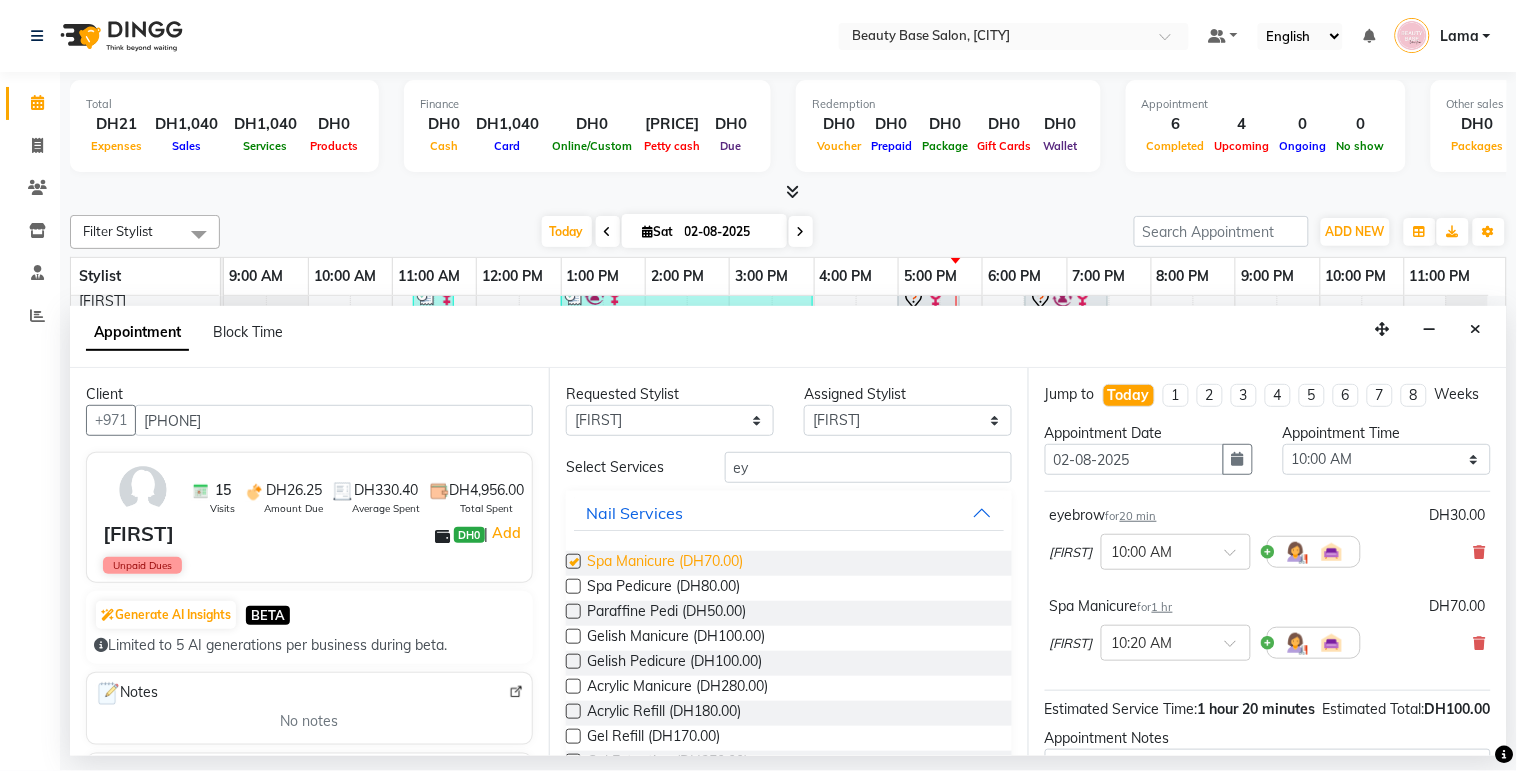 checkbox on "false" 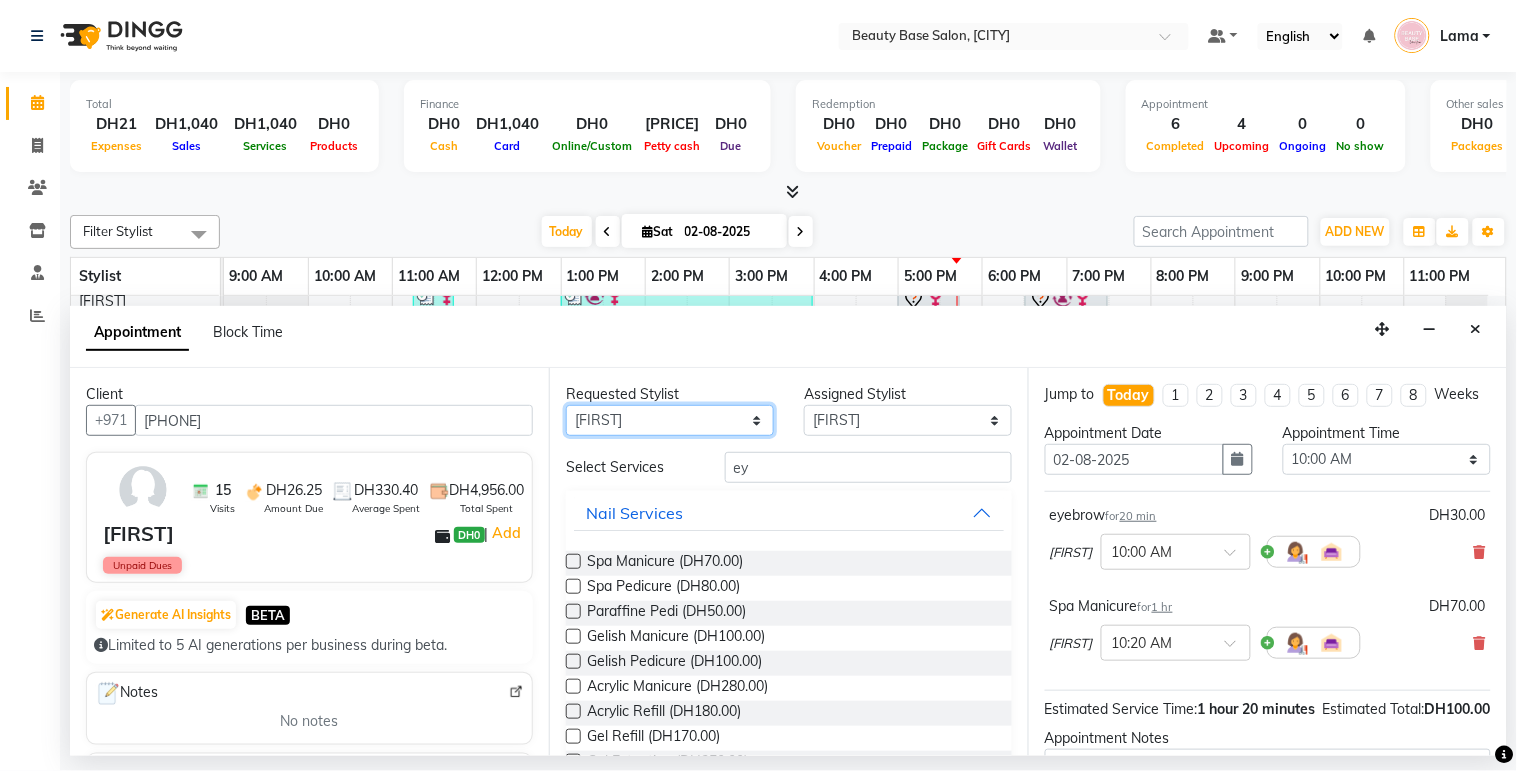 click on "Any [PERSON] [PERSON] [PERSON] [PERSON] [PERSON] [PERSON] [PERSON] [PERSON] [PERSON]" at bounding box center [670, 420] 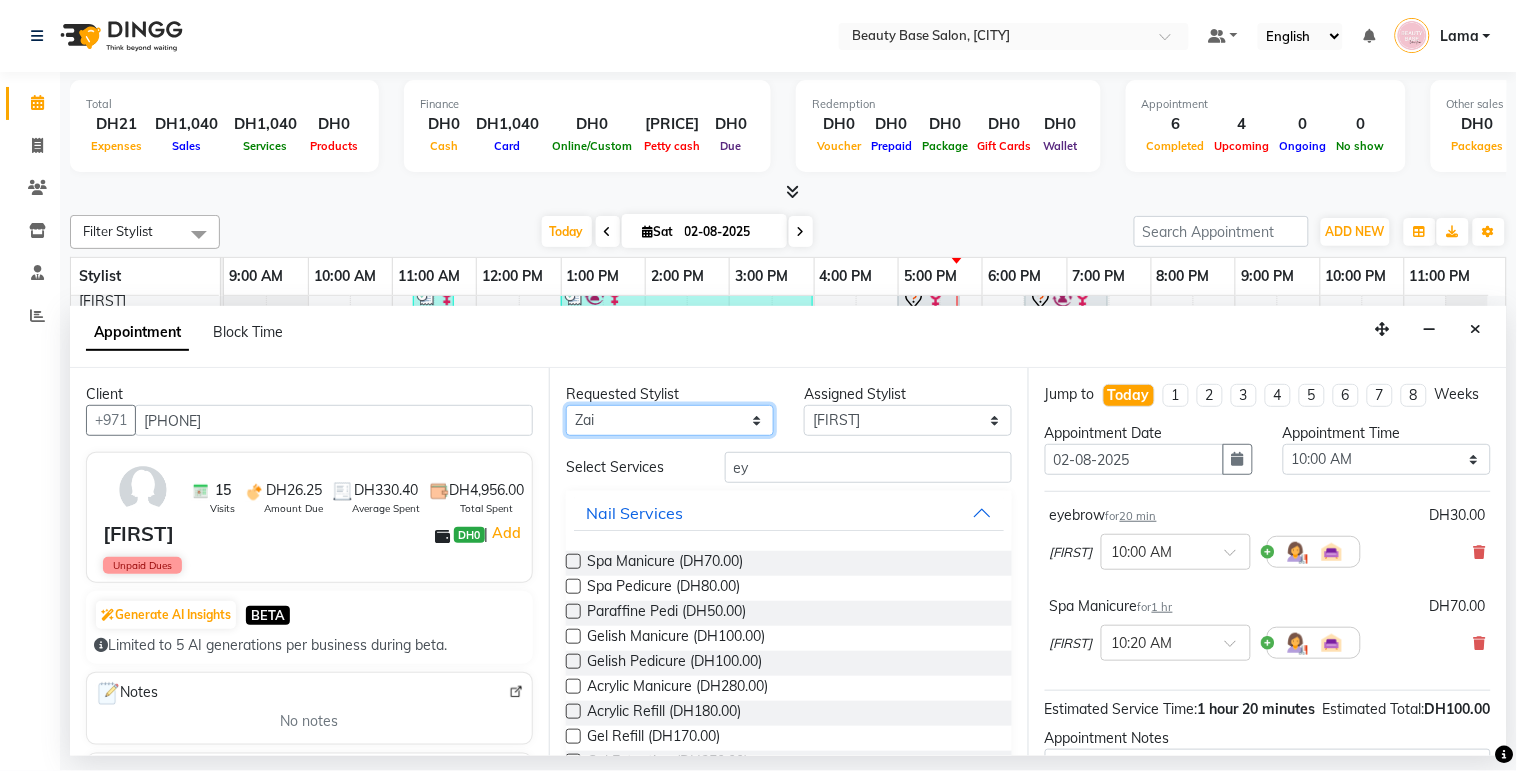 click on "Any [PERSON] [PERSON] [PERSON] [PERSON] [PERSON] [PERSON] [PERSON] [PERSON] [PERSON]" at bounding box center (670, 420) 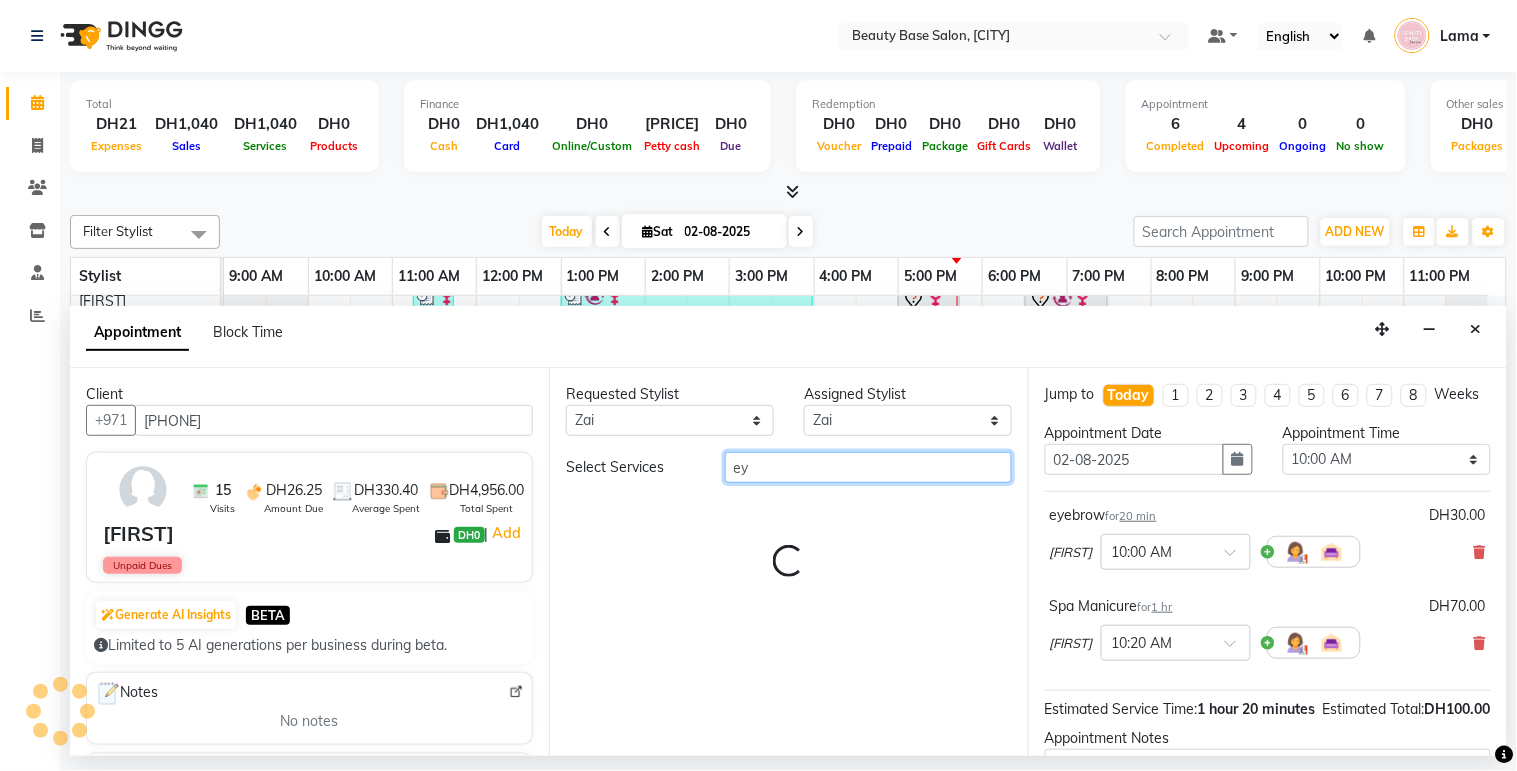 click on "ey" at bounding box center [868, 467] 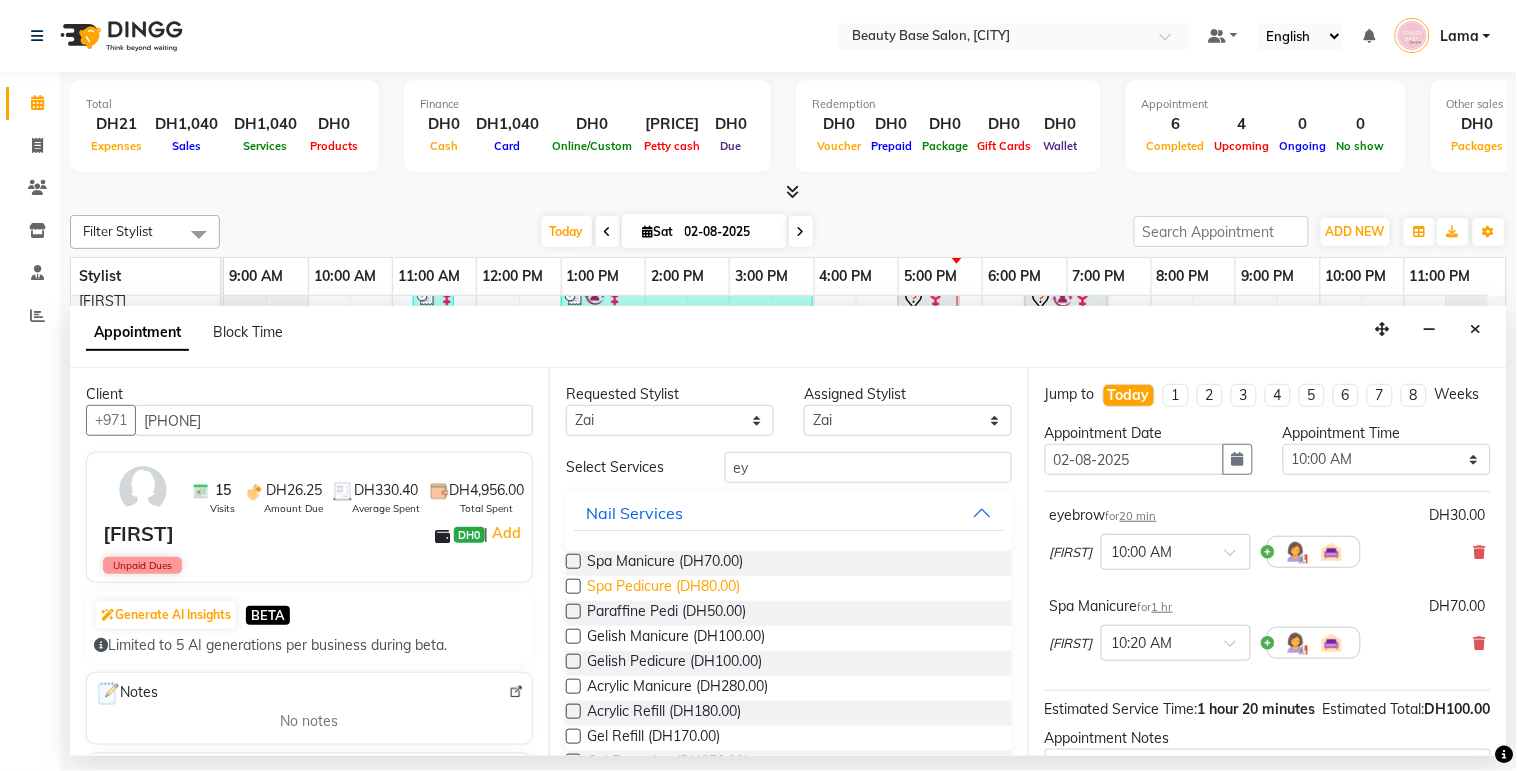 click on "Spa Pedicure (DH80.00)" at bounding box center (663, 588) 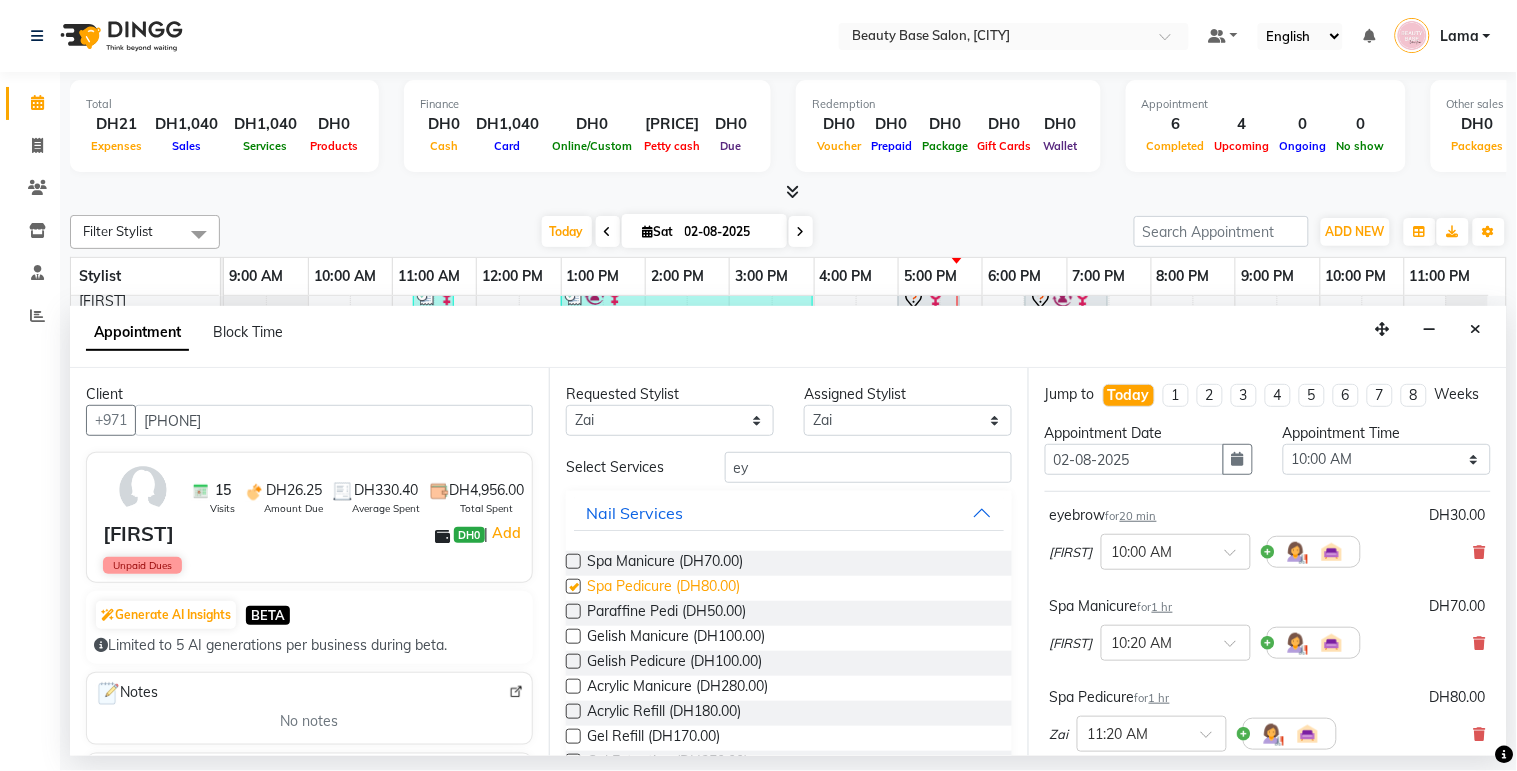checkbox on "false" 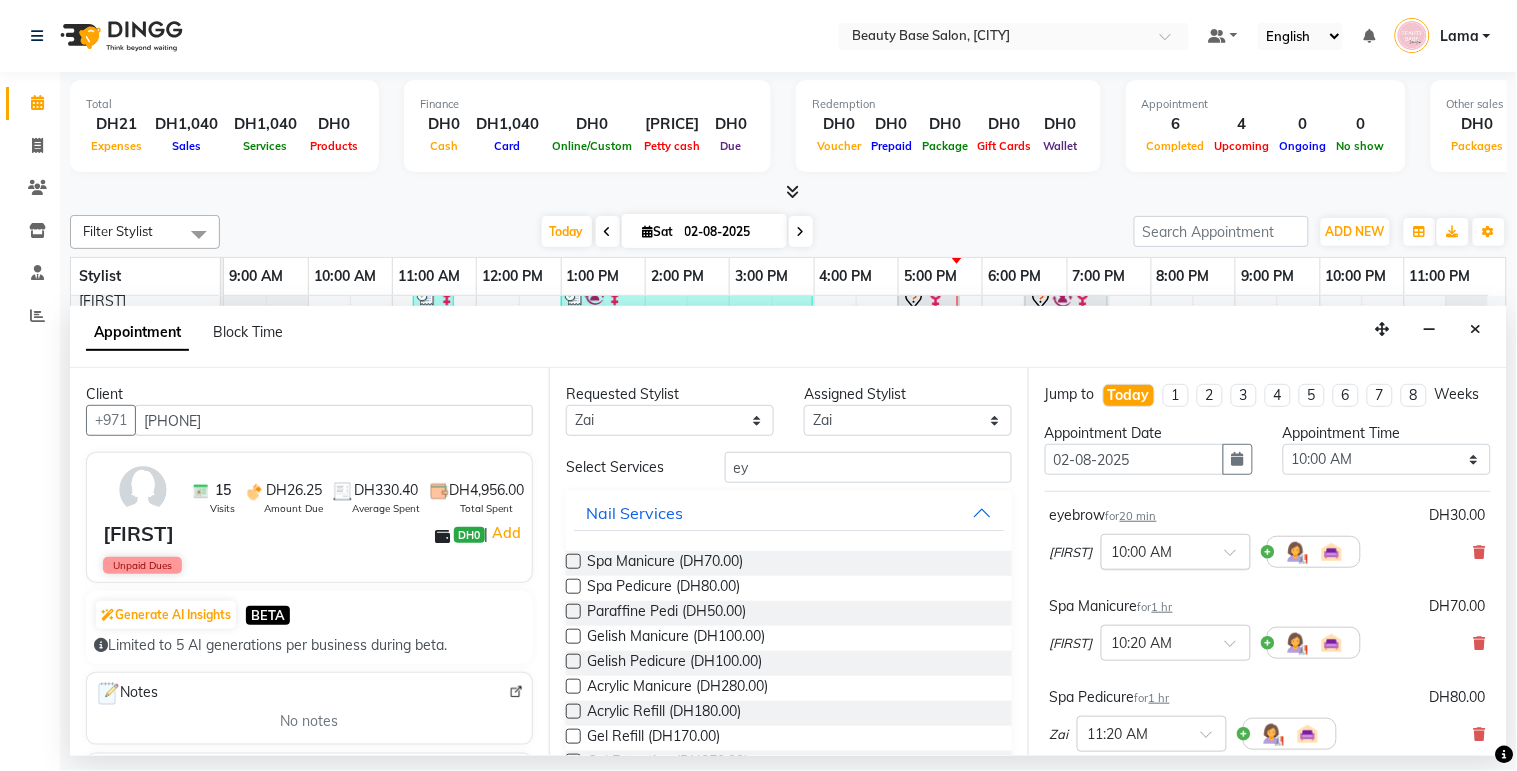 click at bounding box center (1156, 550) 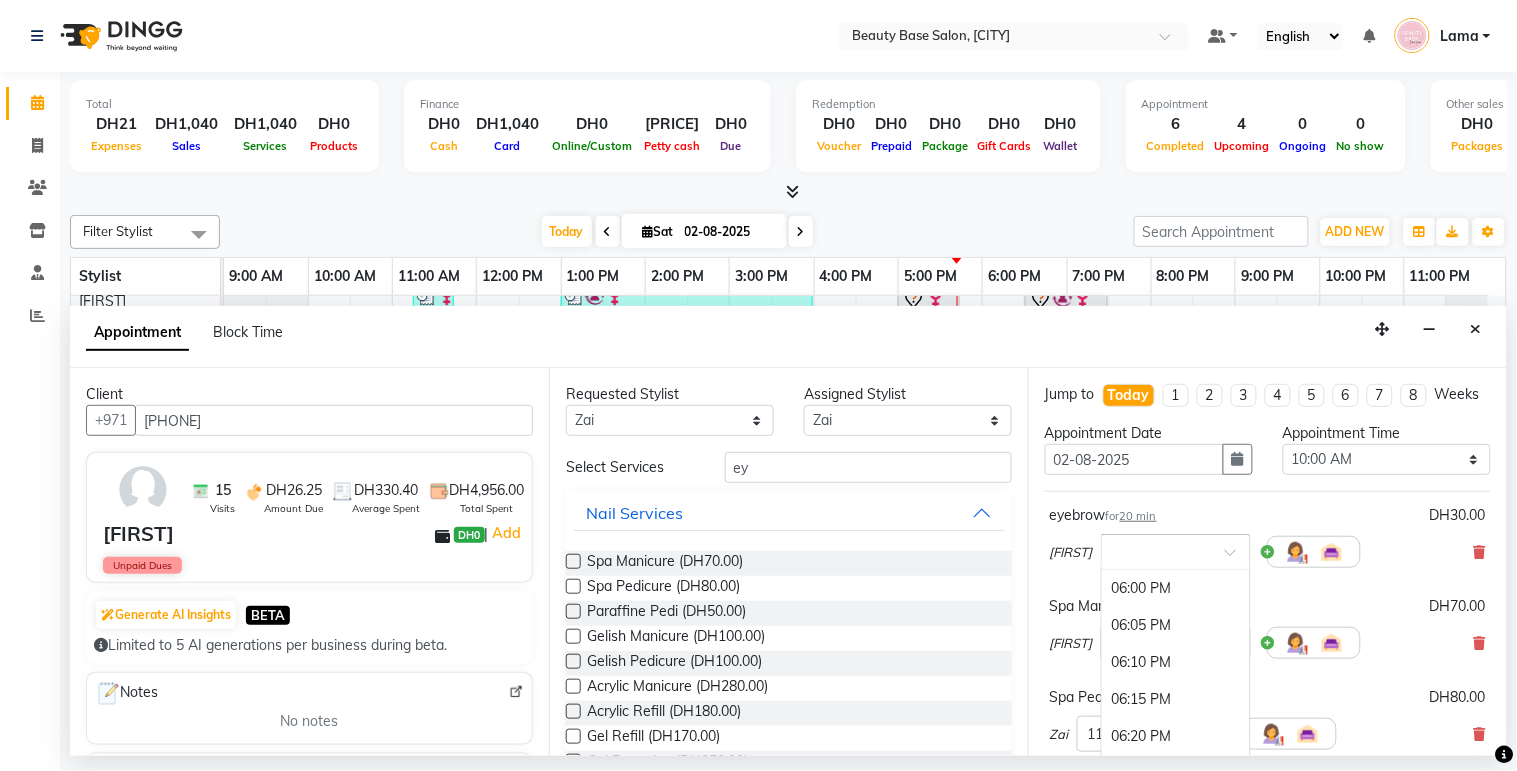 type on "6" 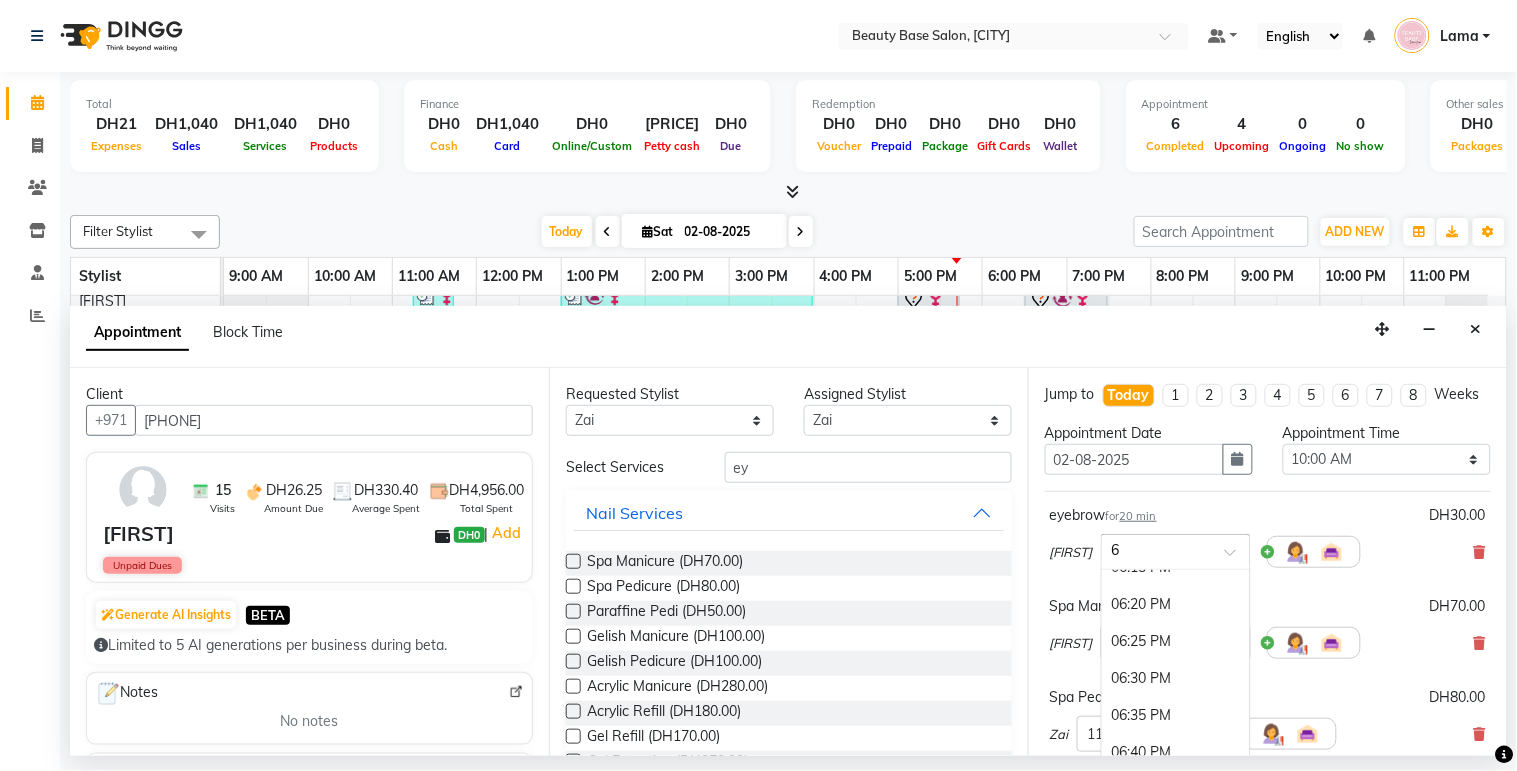 scroll, scrollTop: 133, scrollLeft: 0, axis: vertical 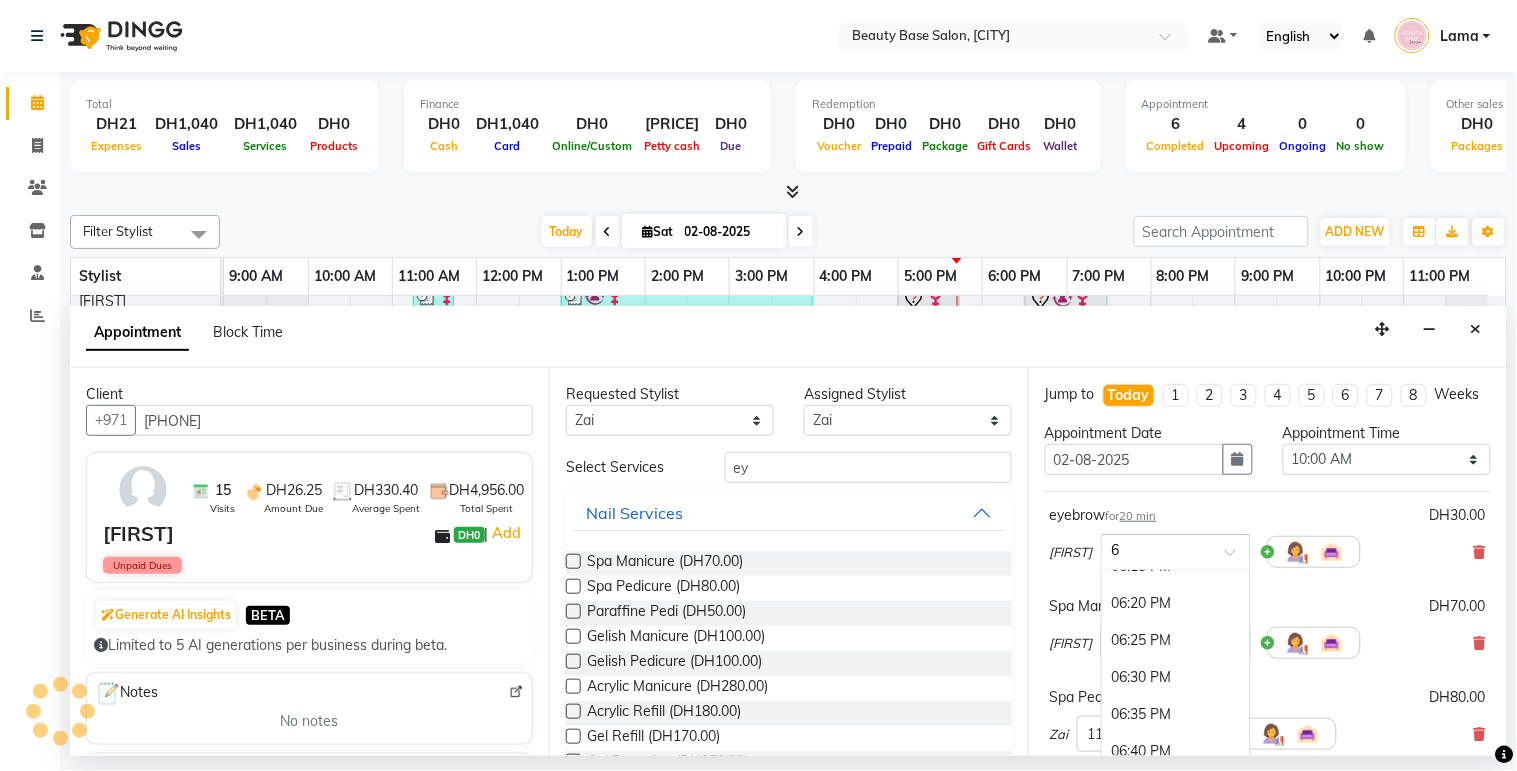 click on "06:20 PM" at bounding box center (1176, 603) 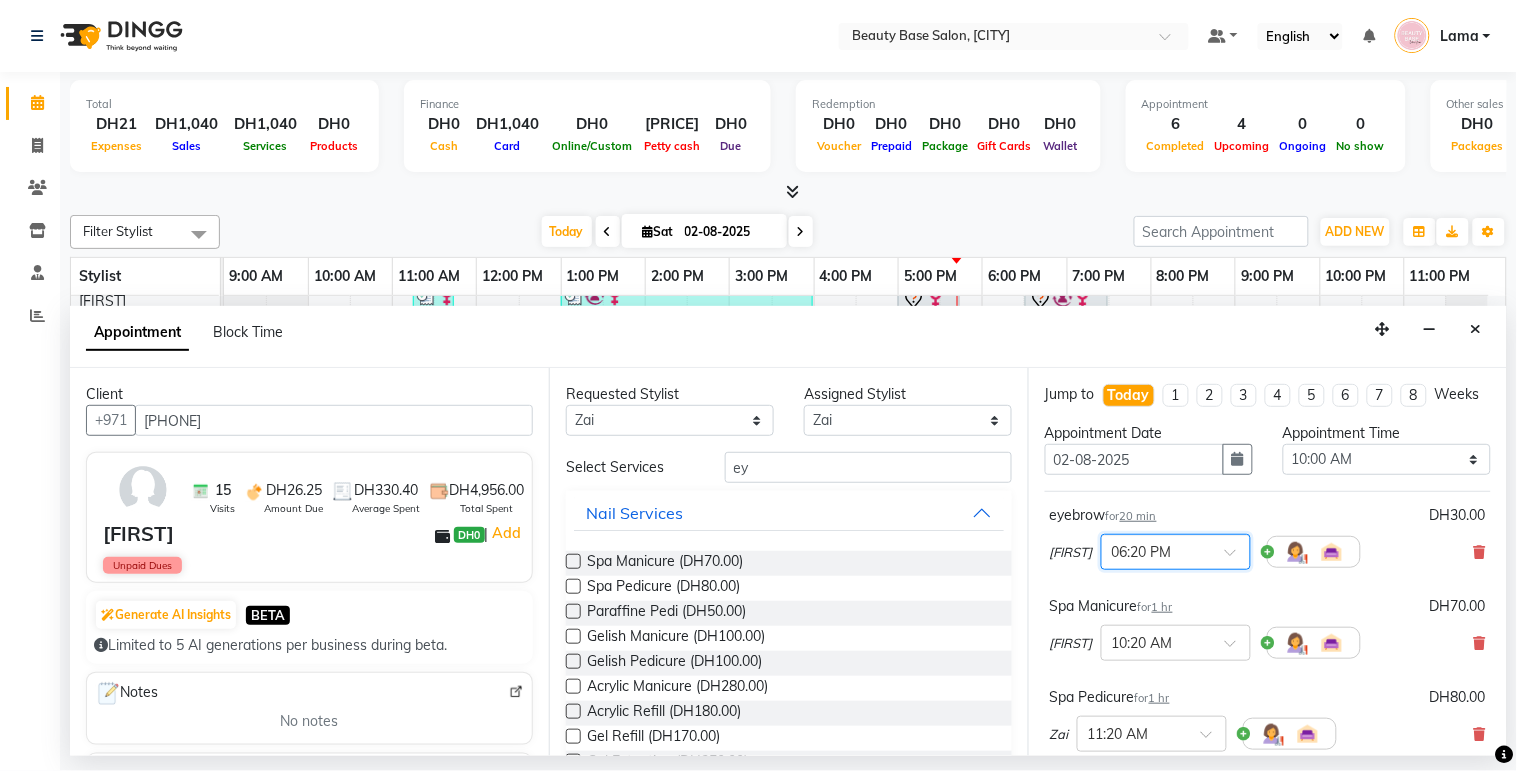 click at bounding box center [1156, 550] 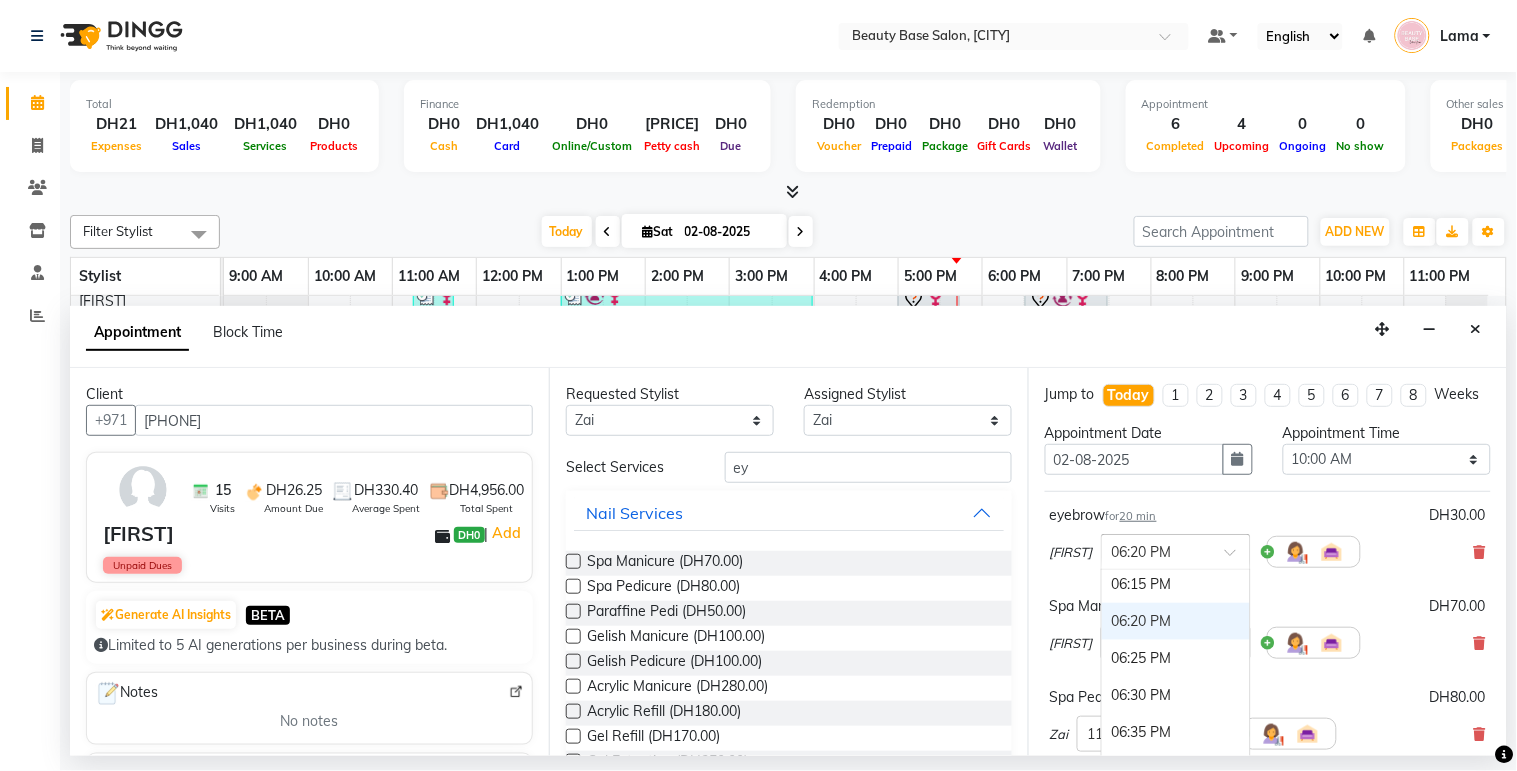 scroll, scrollTop: 3700, scrollLeft: 0, axis: vertical 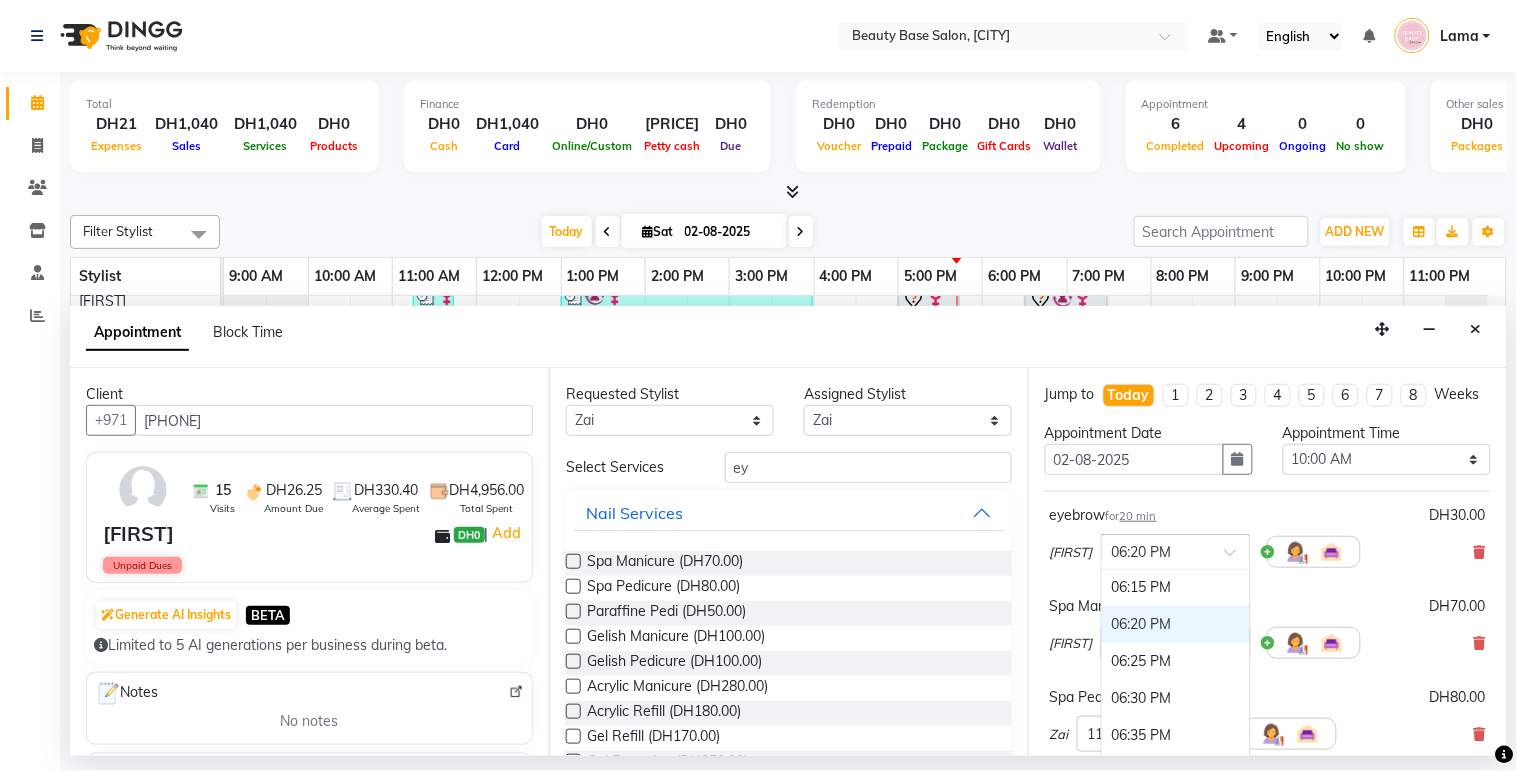 click on "06:15 PM" at bounding box center [1176, 587] 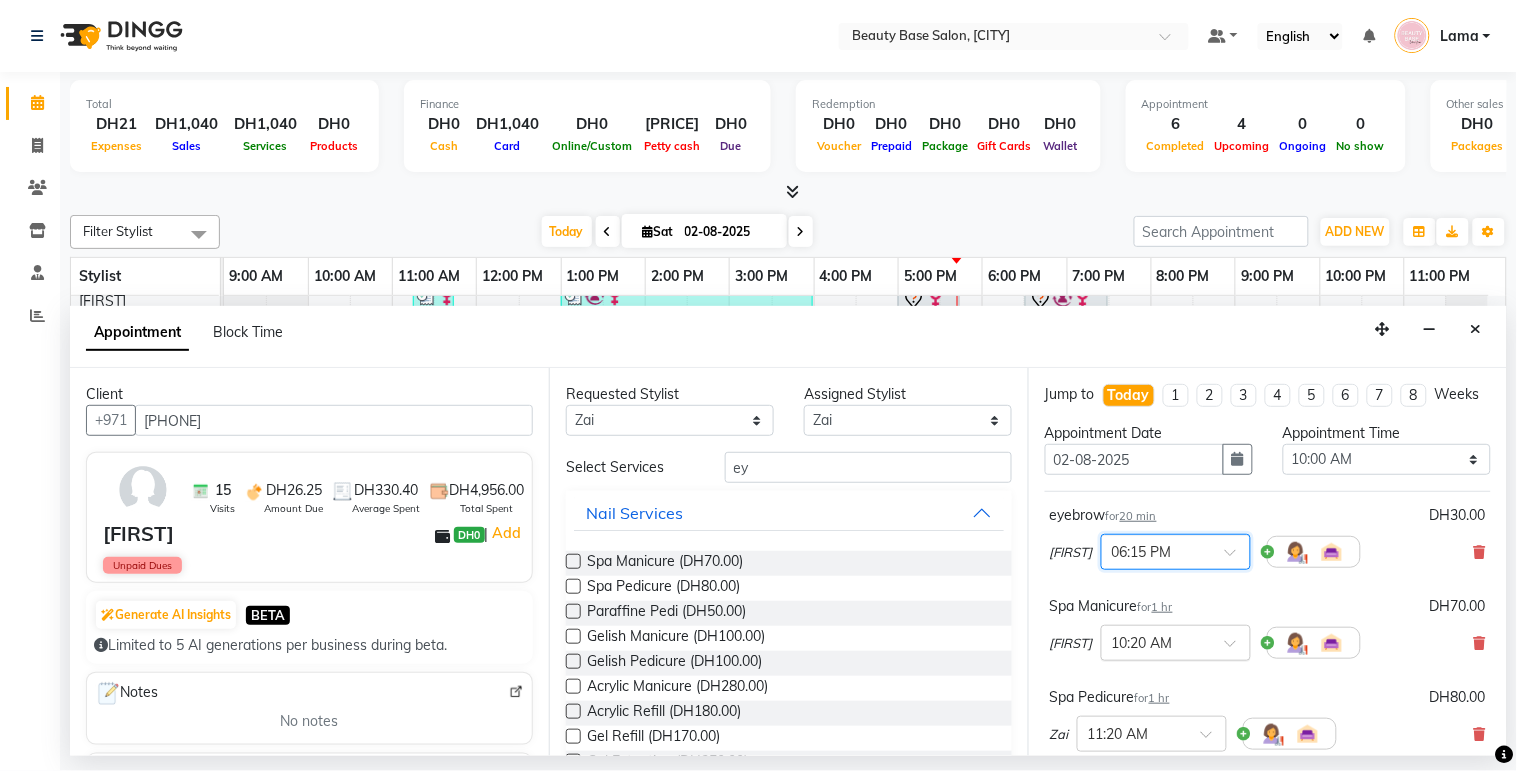 click at bounding box center [1156, 641] 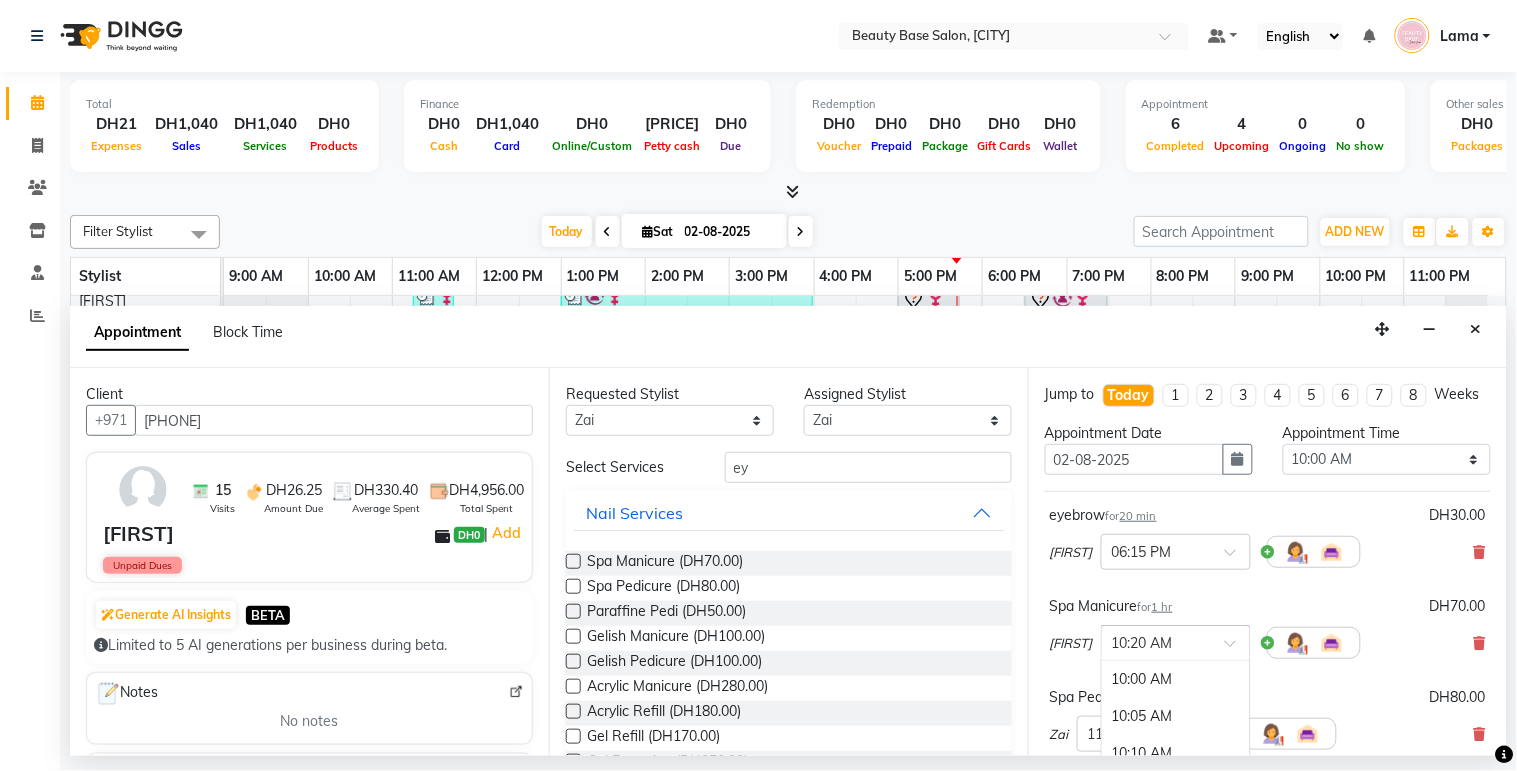 type on "6" 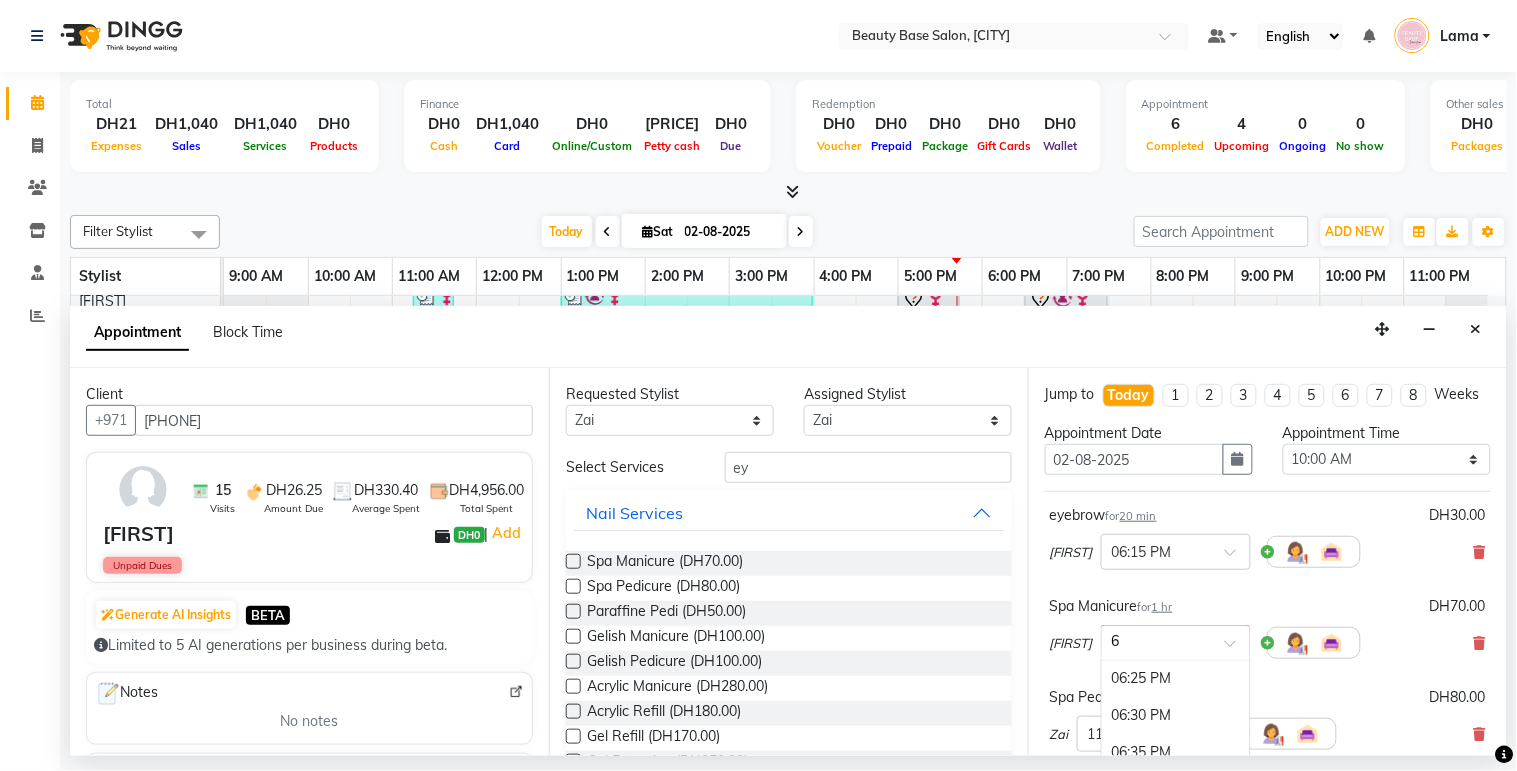 scroll, scrollTop: 200, scrollLeft: 0, axis: vertical 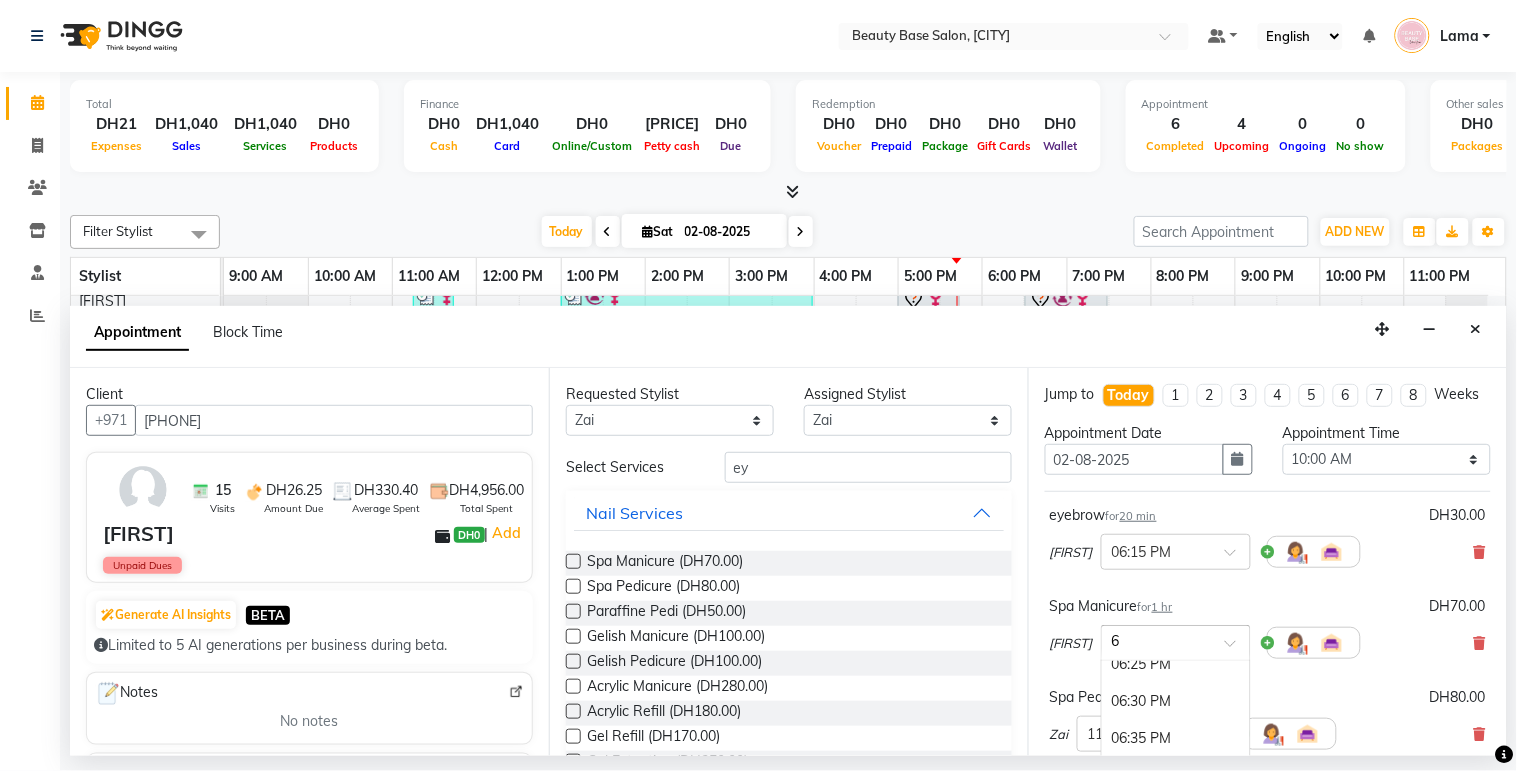 click on "06:30 PM" at bounding box center (1176, 701) 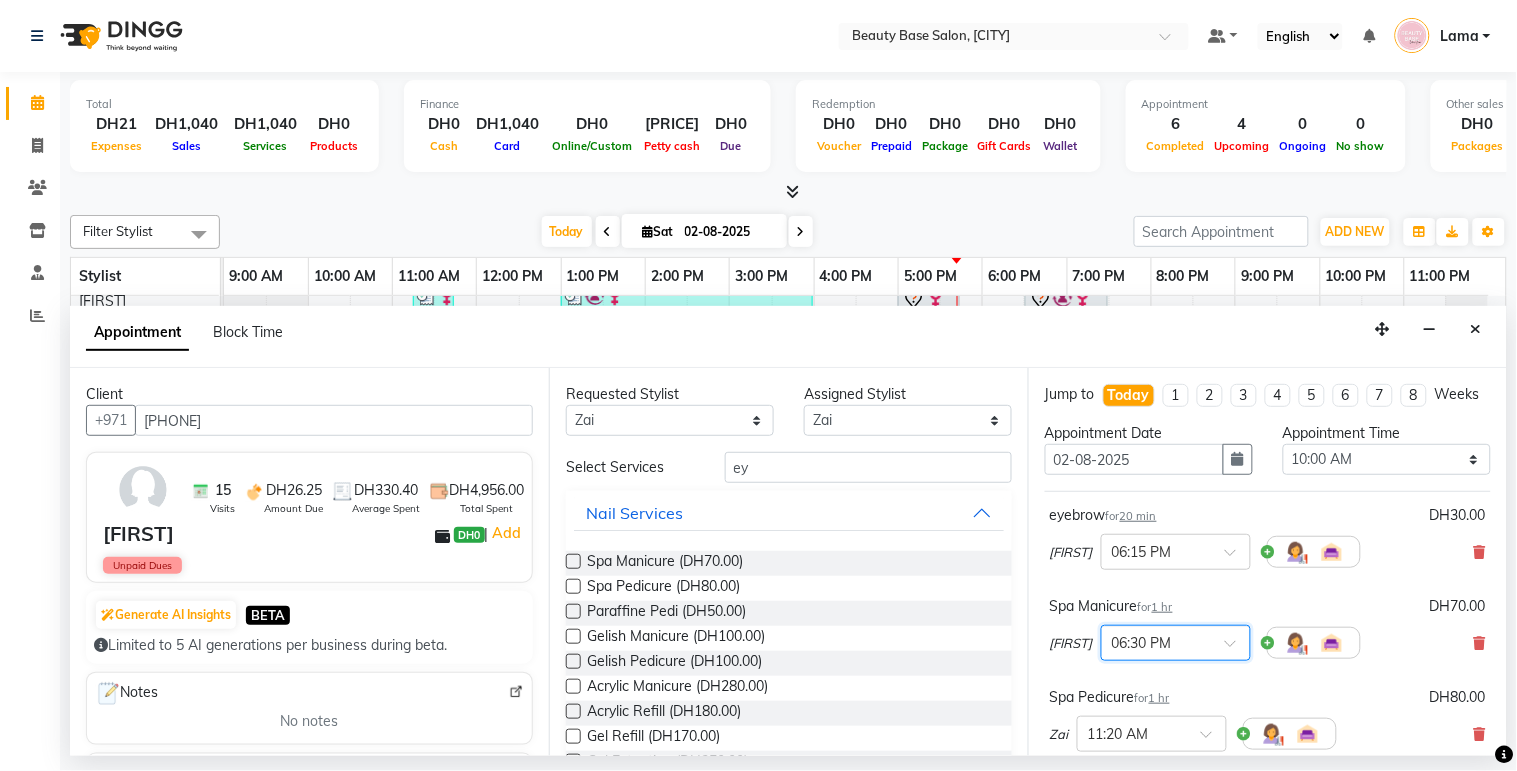 click at bounding box center [1156, 641] 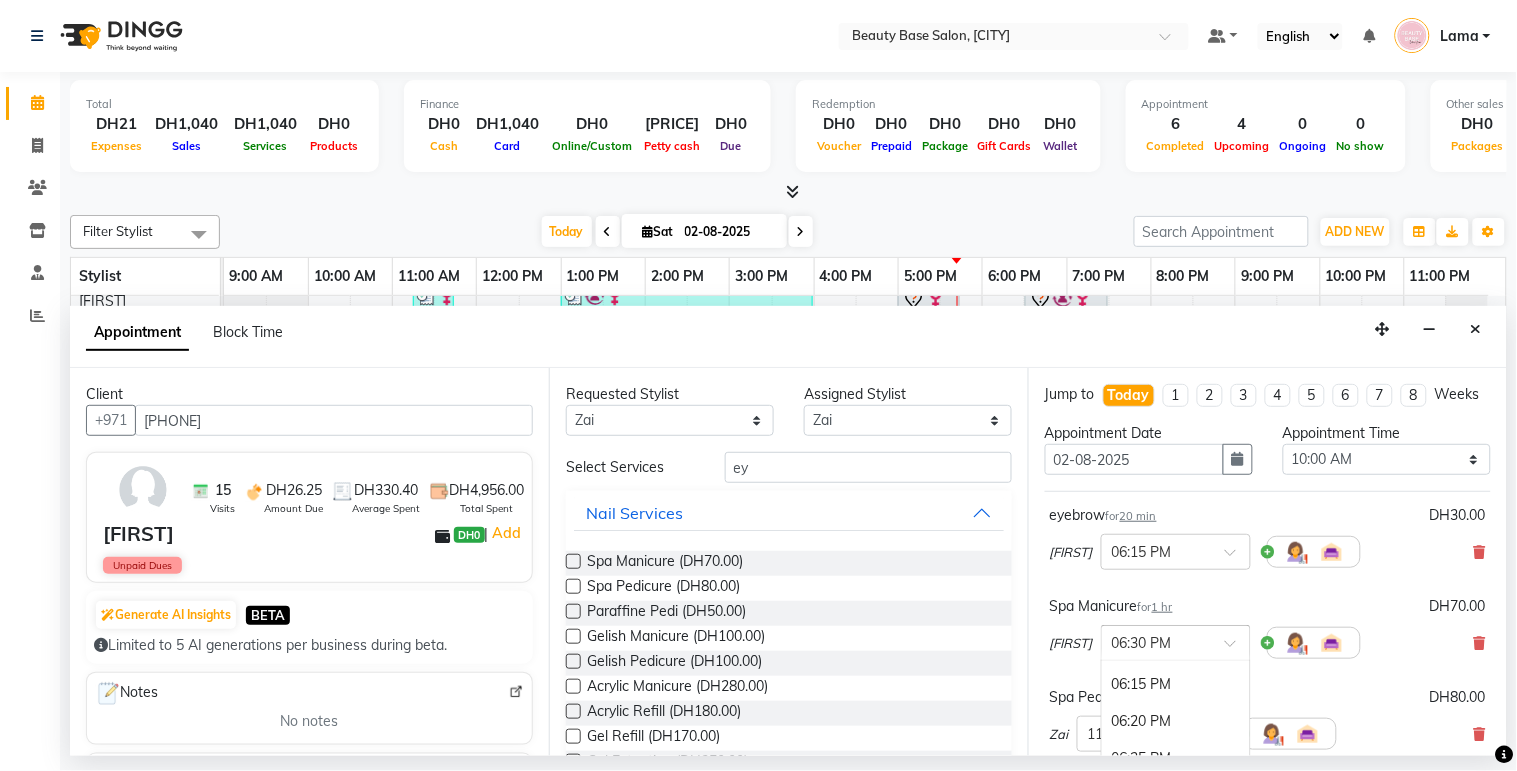 scroll, scrollTop: 3690, scrollLeft: 0, axis: vertical 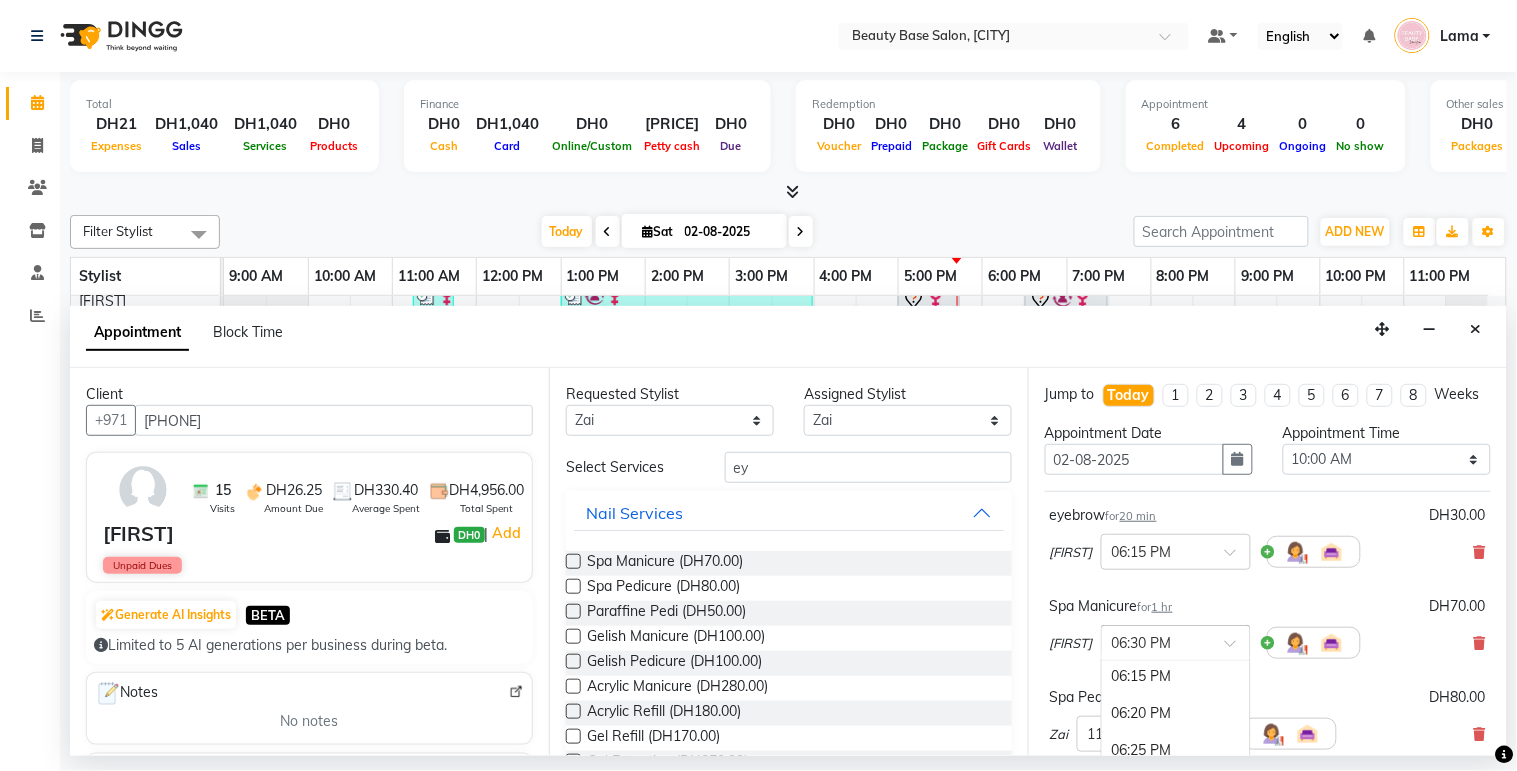 click on "06:15 PM" at bounding box center [1176, 676] 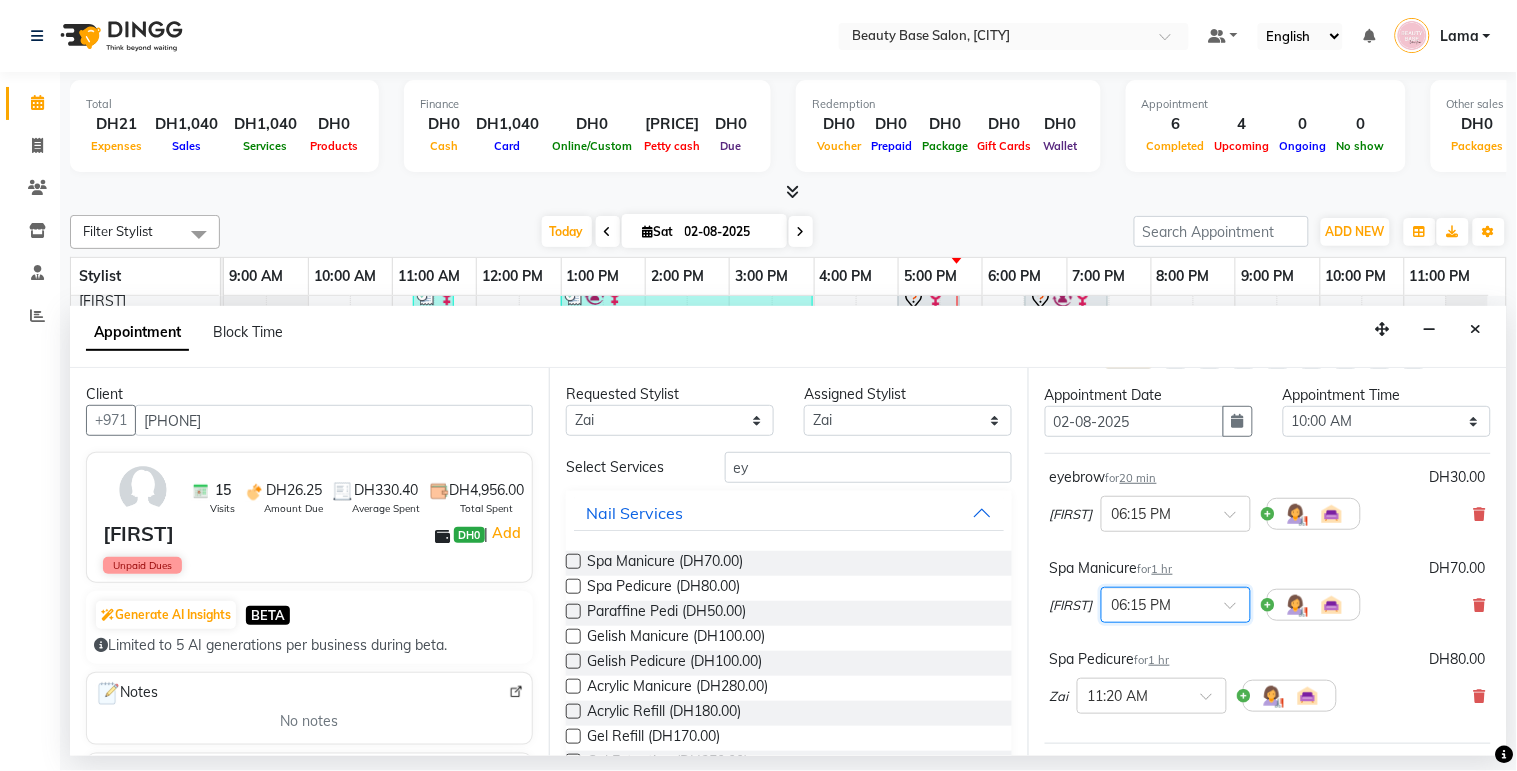 scroll, scrollTop: 48, scrollLeft: 0, axis: vertical 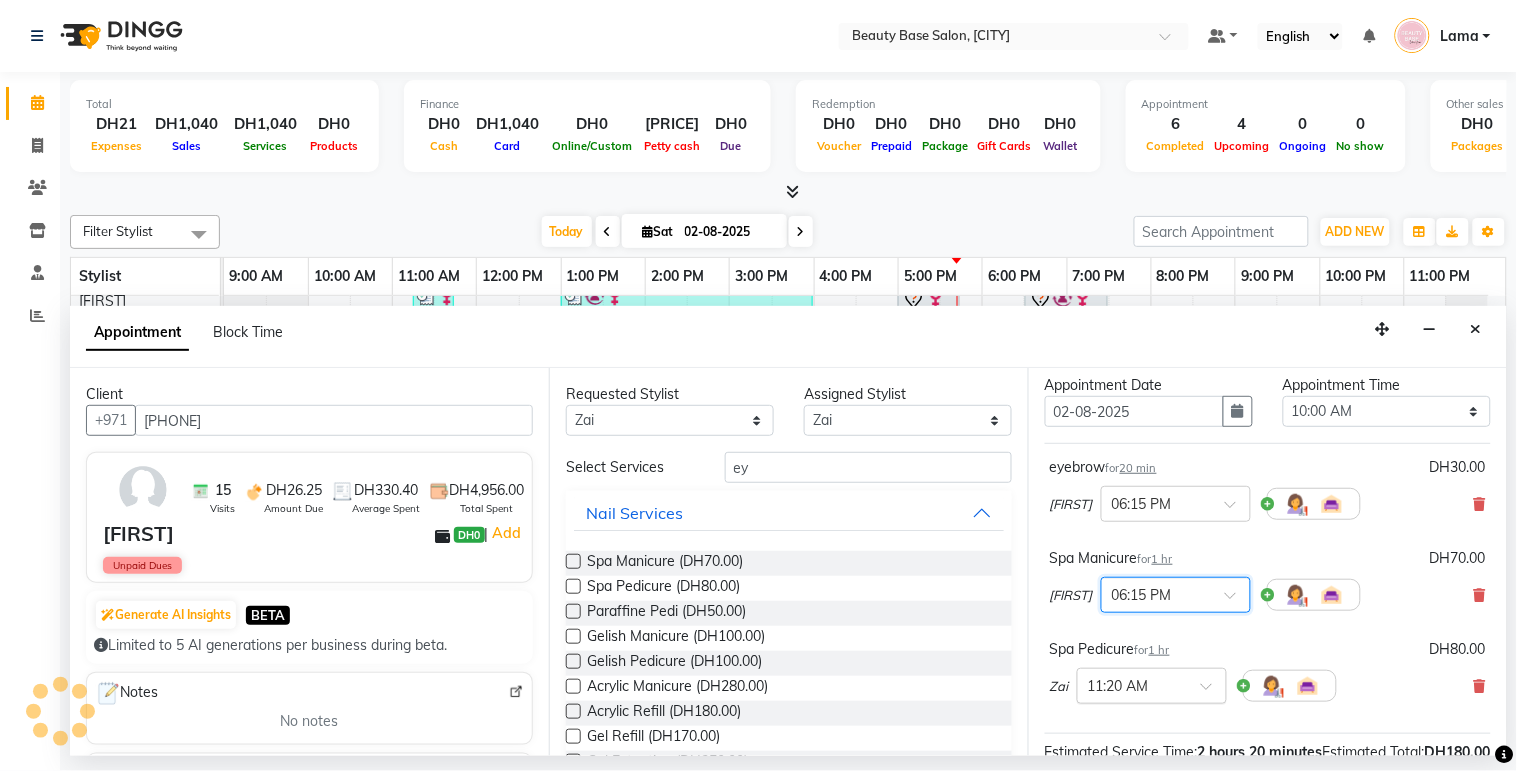 click at bounding box center (1132, 684) 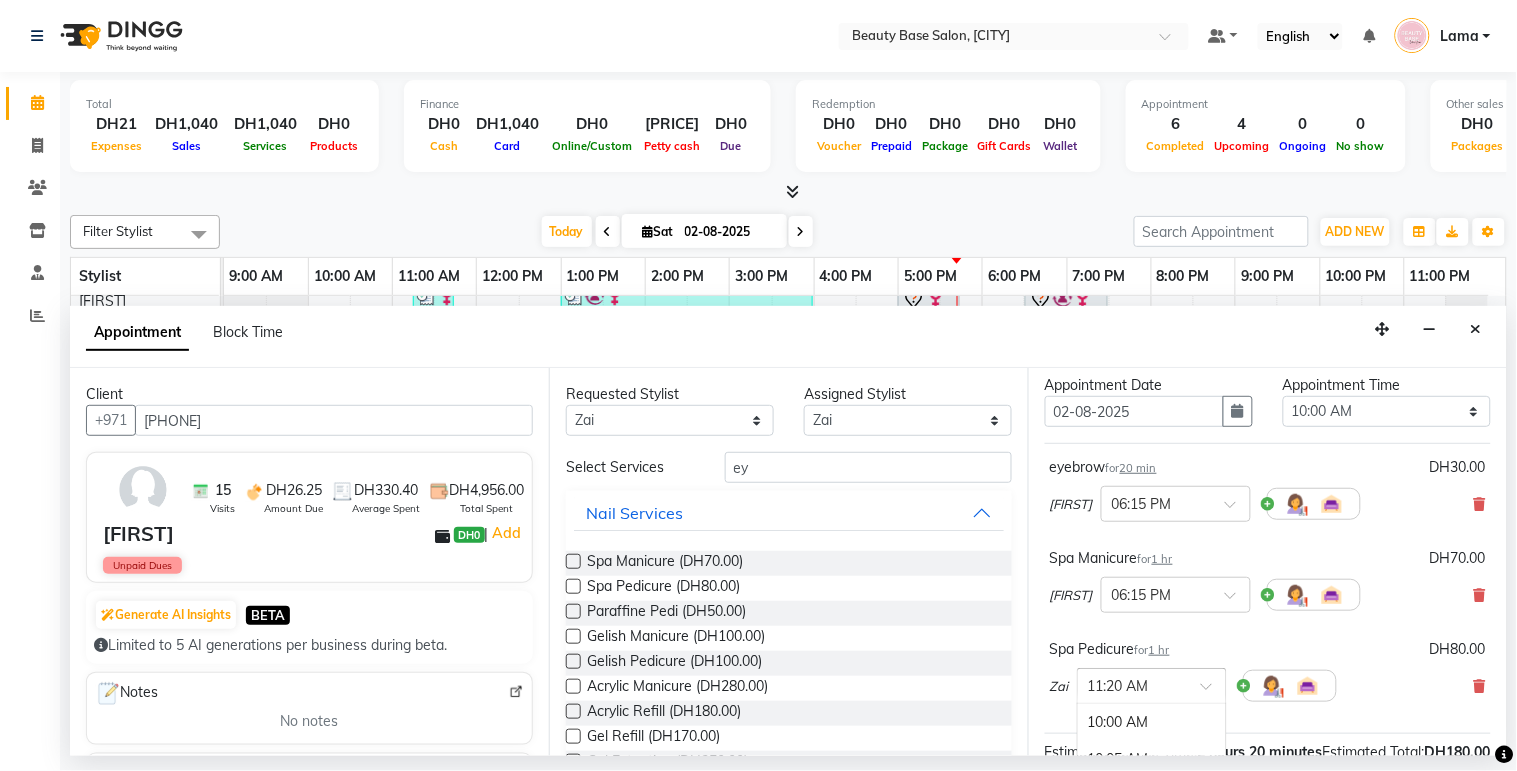 scroll, scrollTop: 591, scrollLeft: 0, axis: vertical 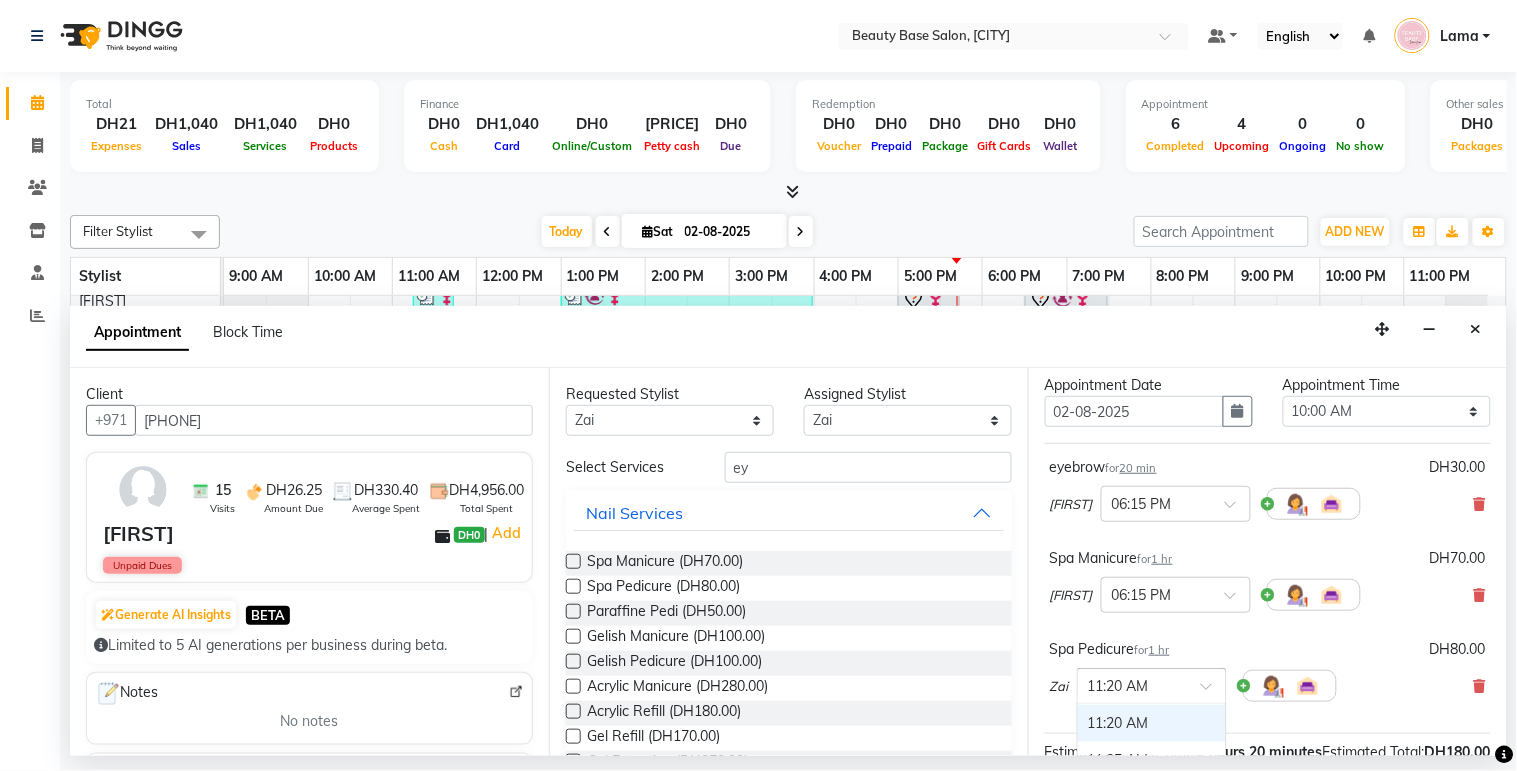 type on "6" 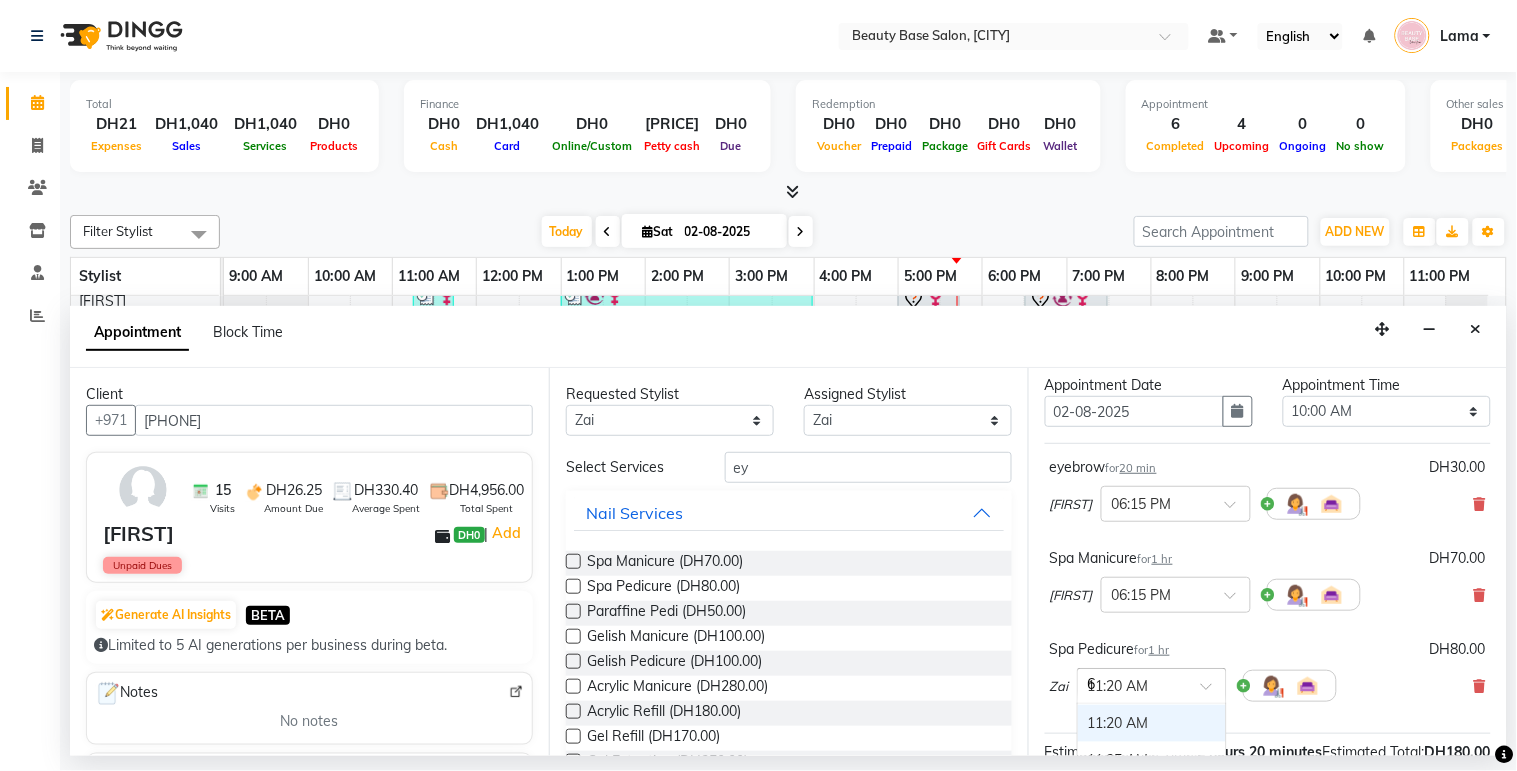 scroll, scrollTop: 203, scrollLeft: 0, axis: vertical 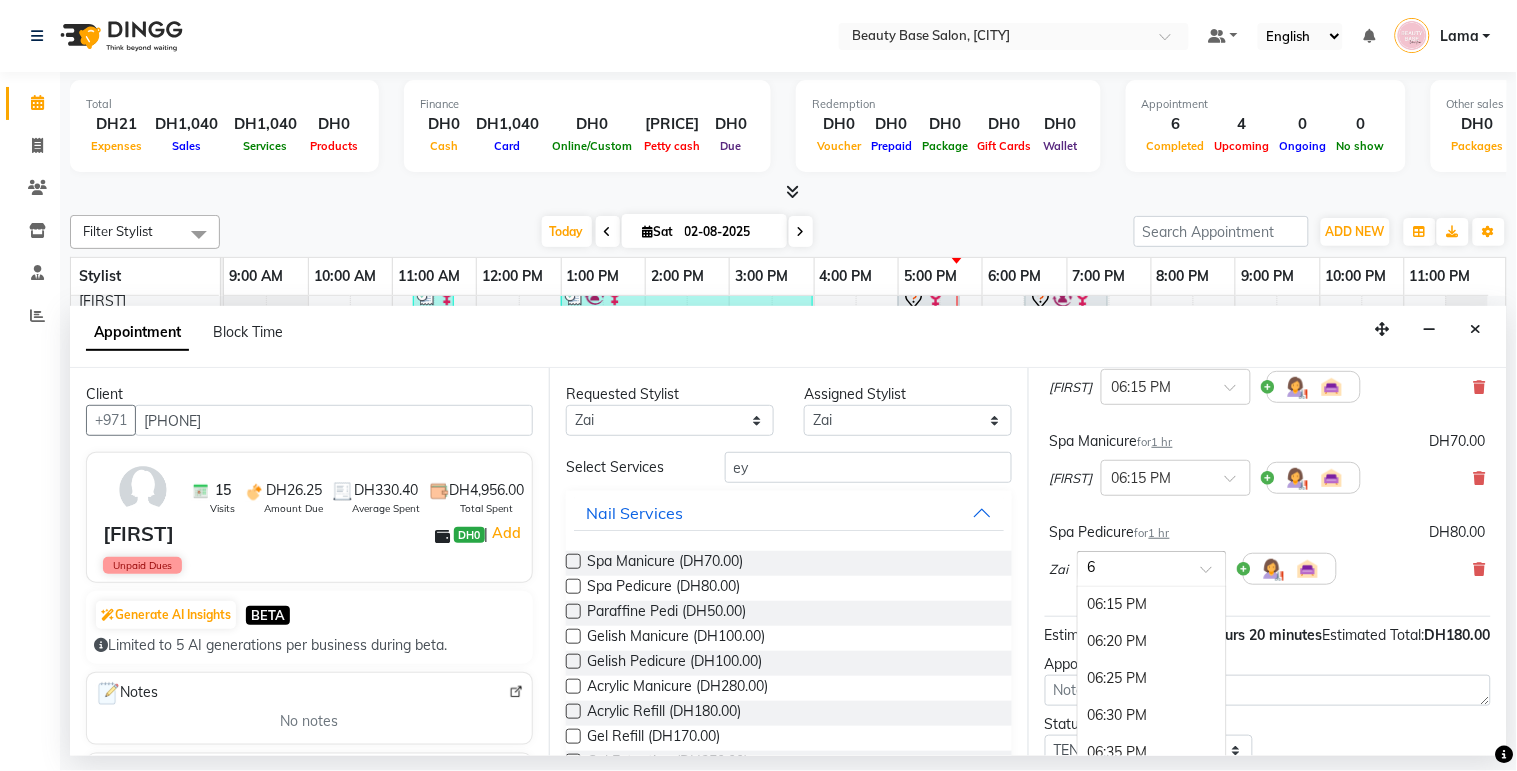click on "06:15 PM" at bounding box center (1152, 604) 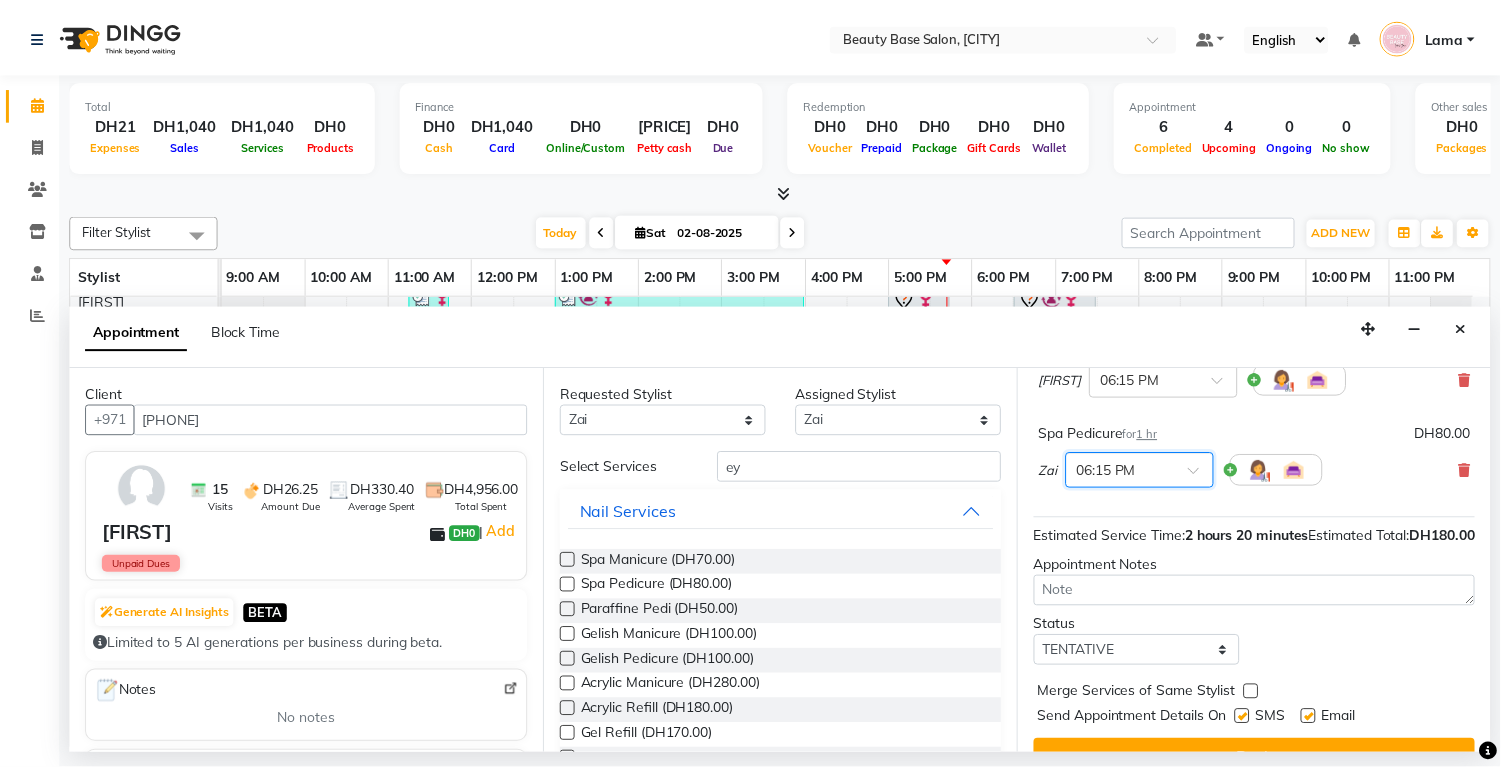 scroll, scrollTop: 362, scrollLeft: 0, axis: vertical 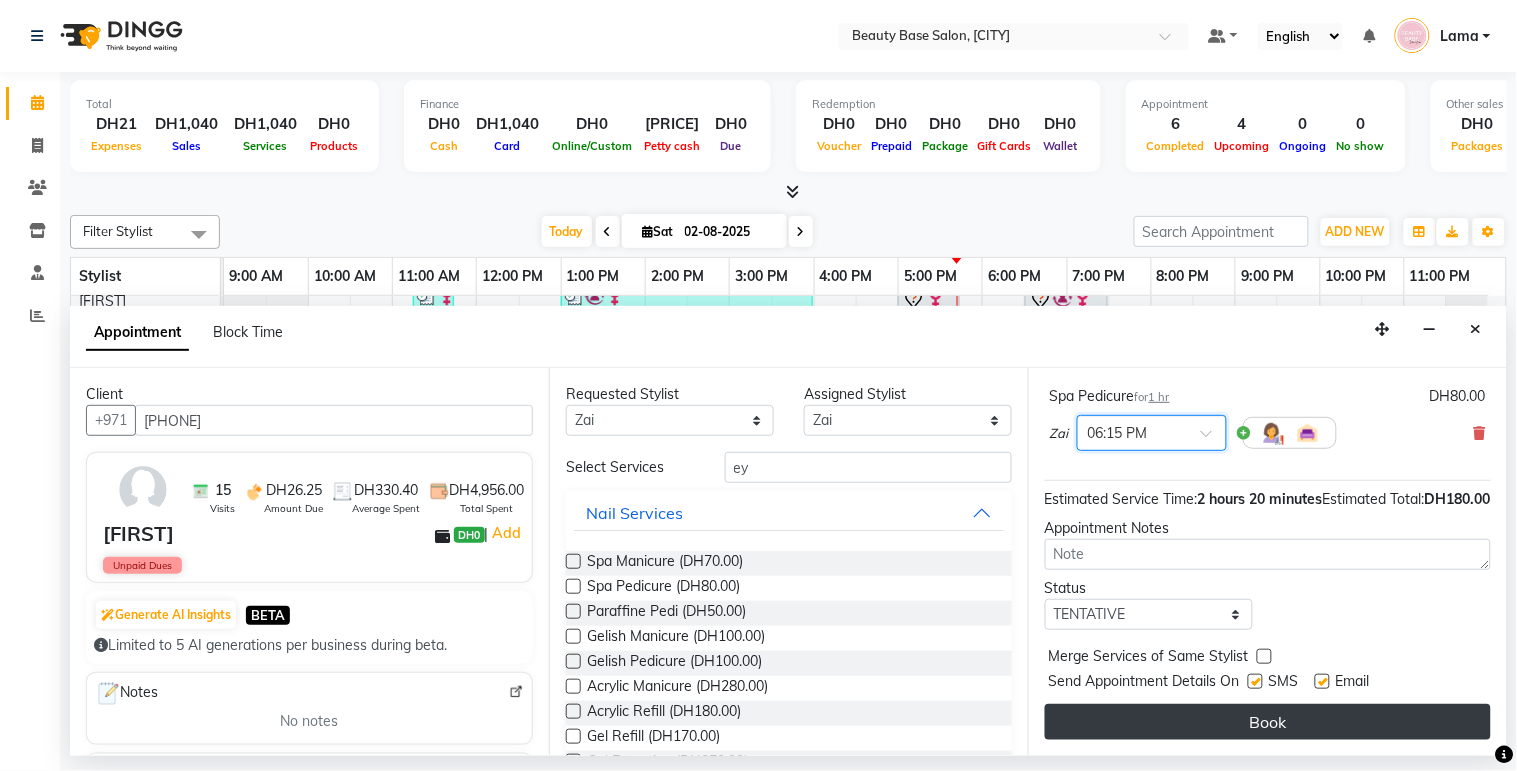 click on "Book" at bounding box center (1268, 722) 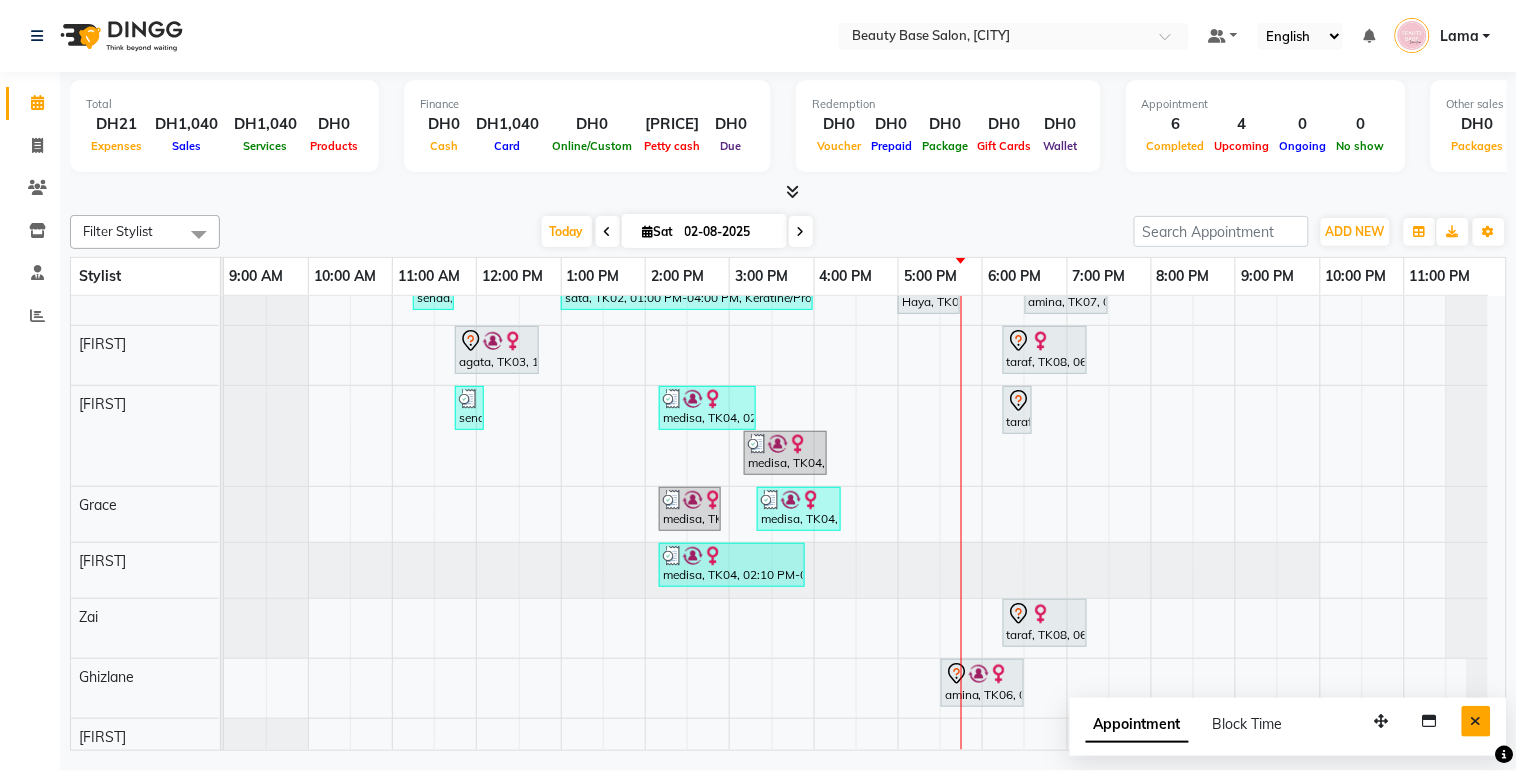 click at bounding box center (1476, 721) 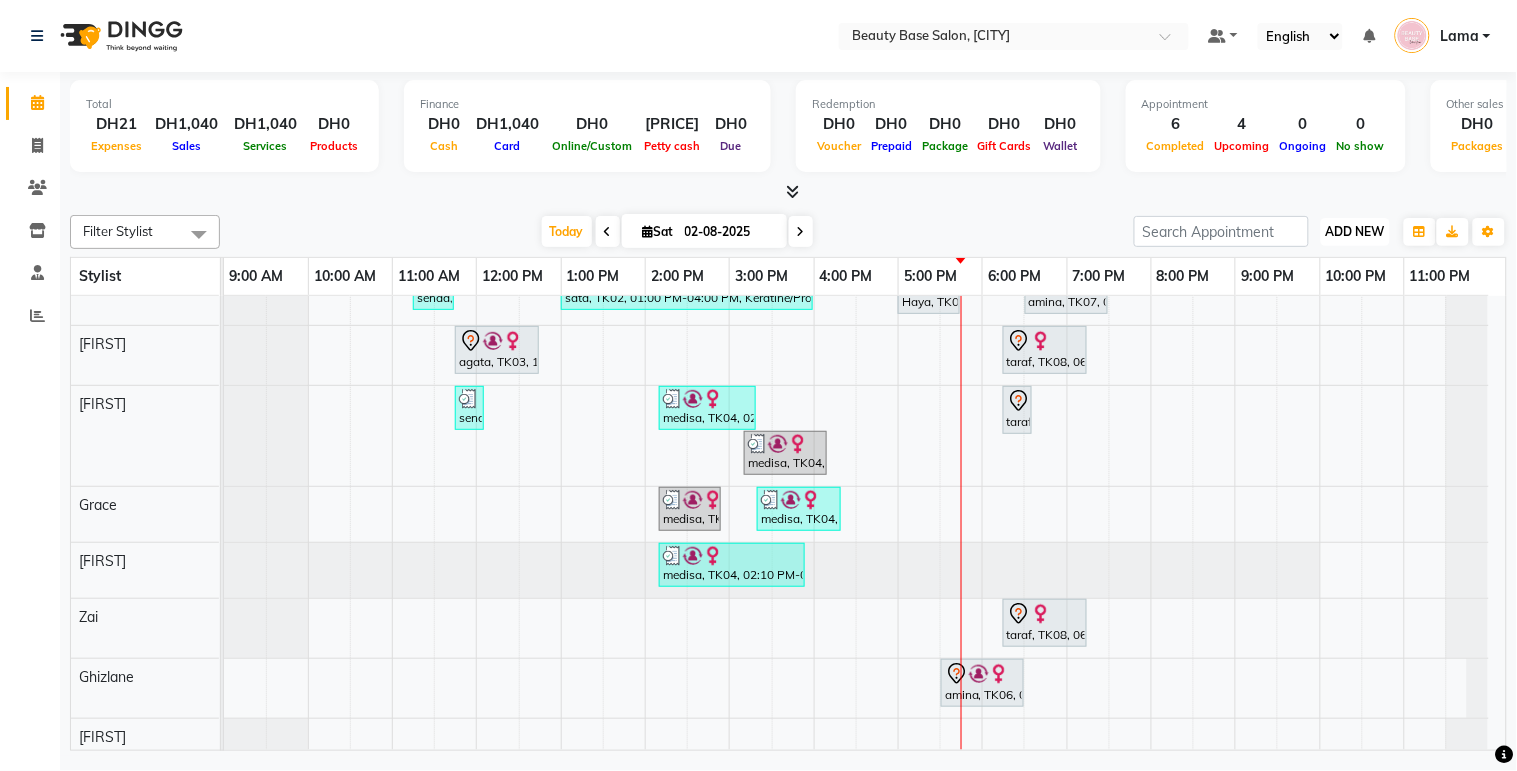 click on "ADD NEW" at bounding box center [1355, 231] 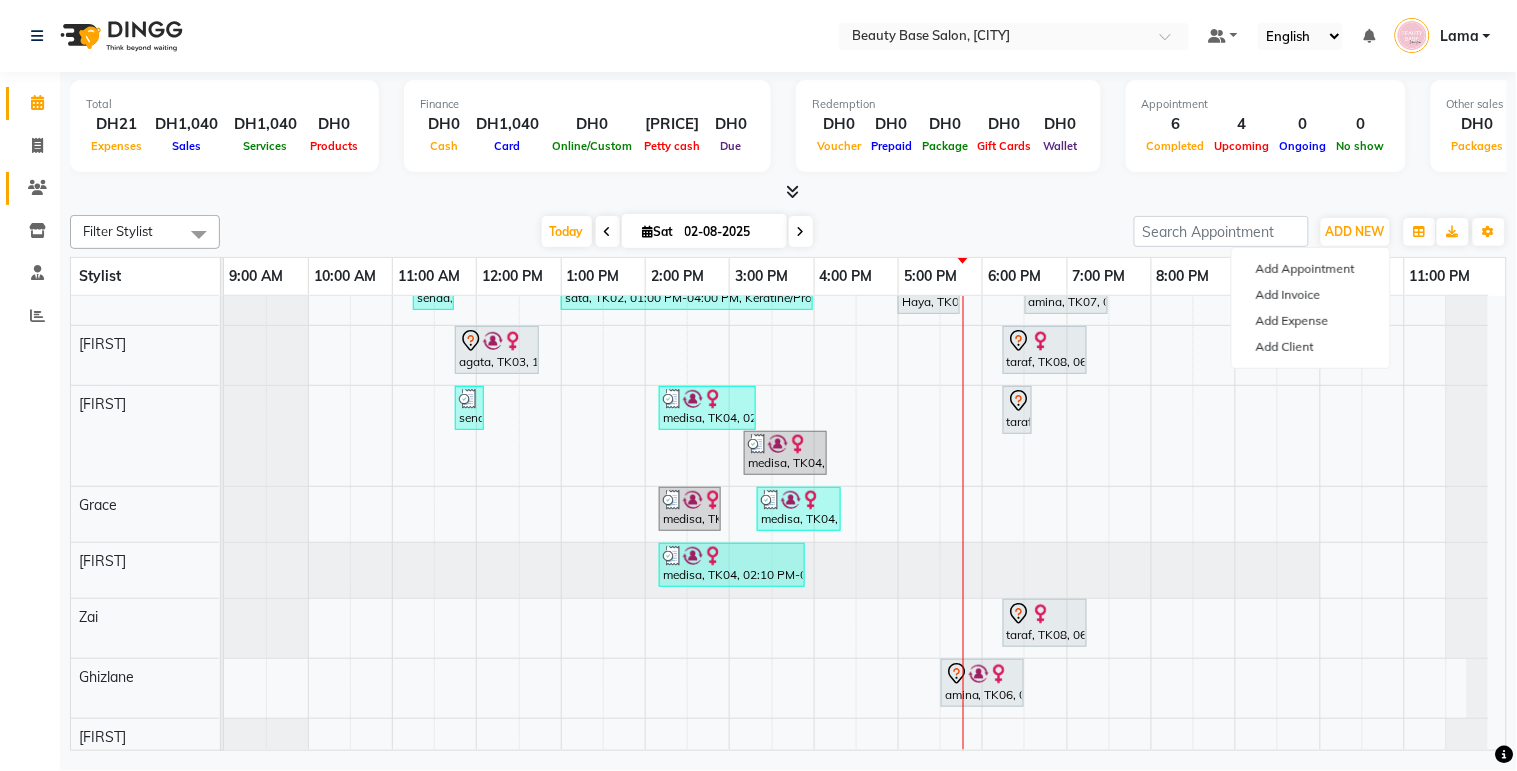 click 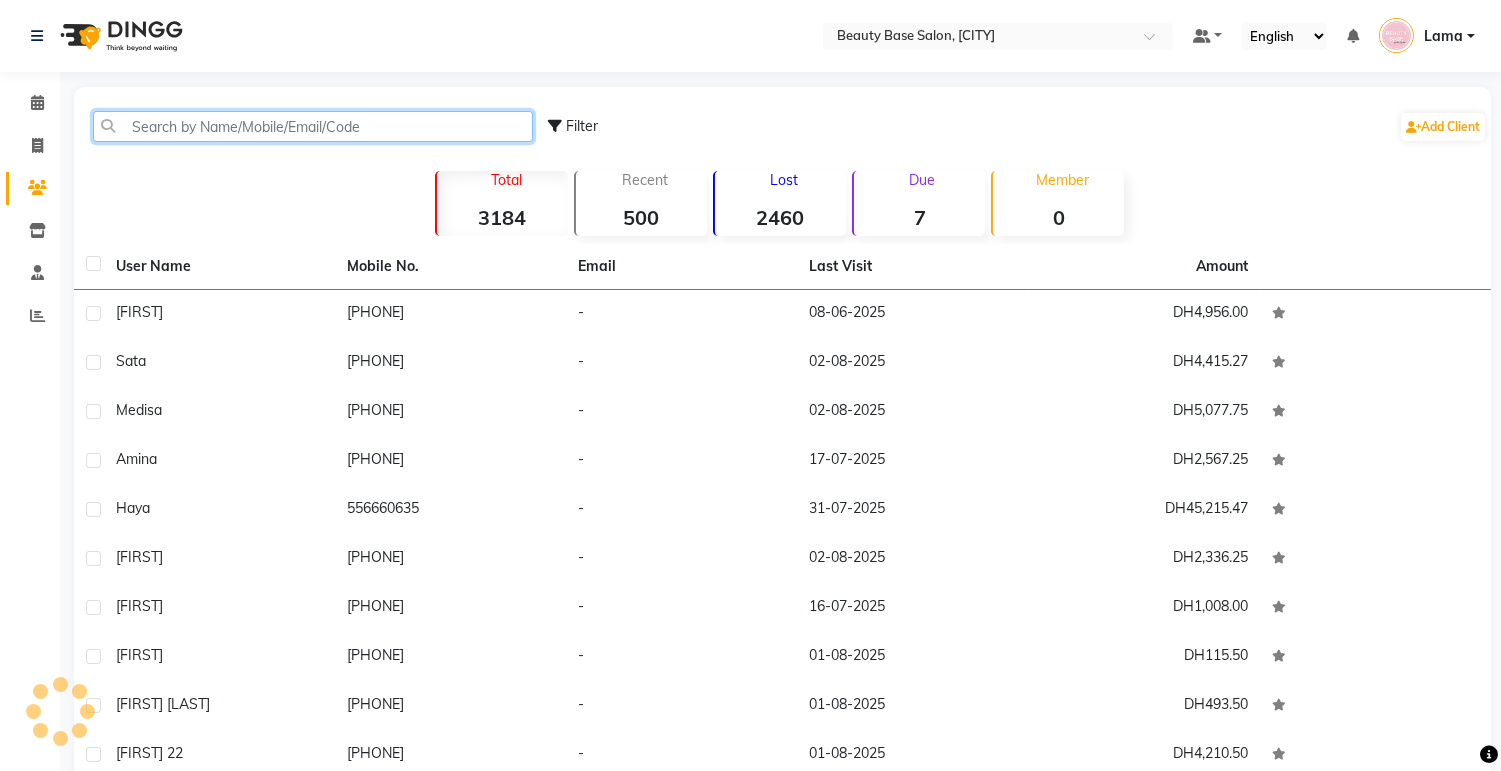 click 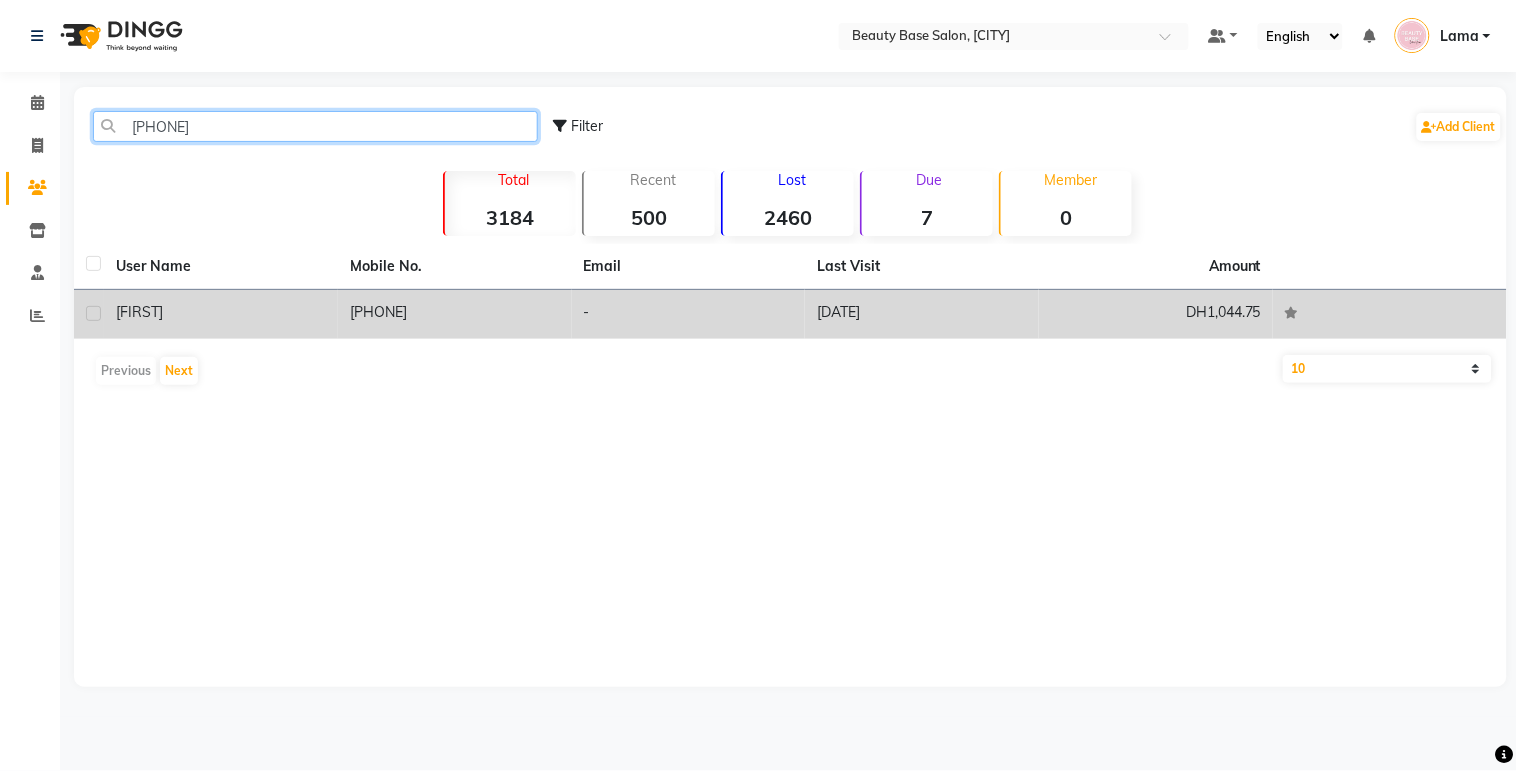 type on "9005024" 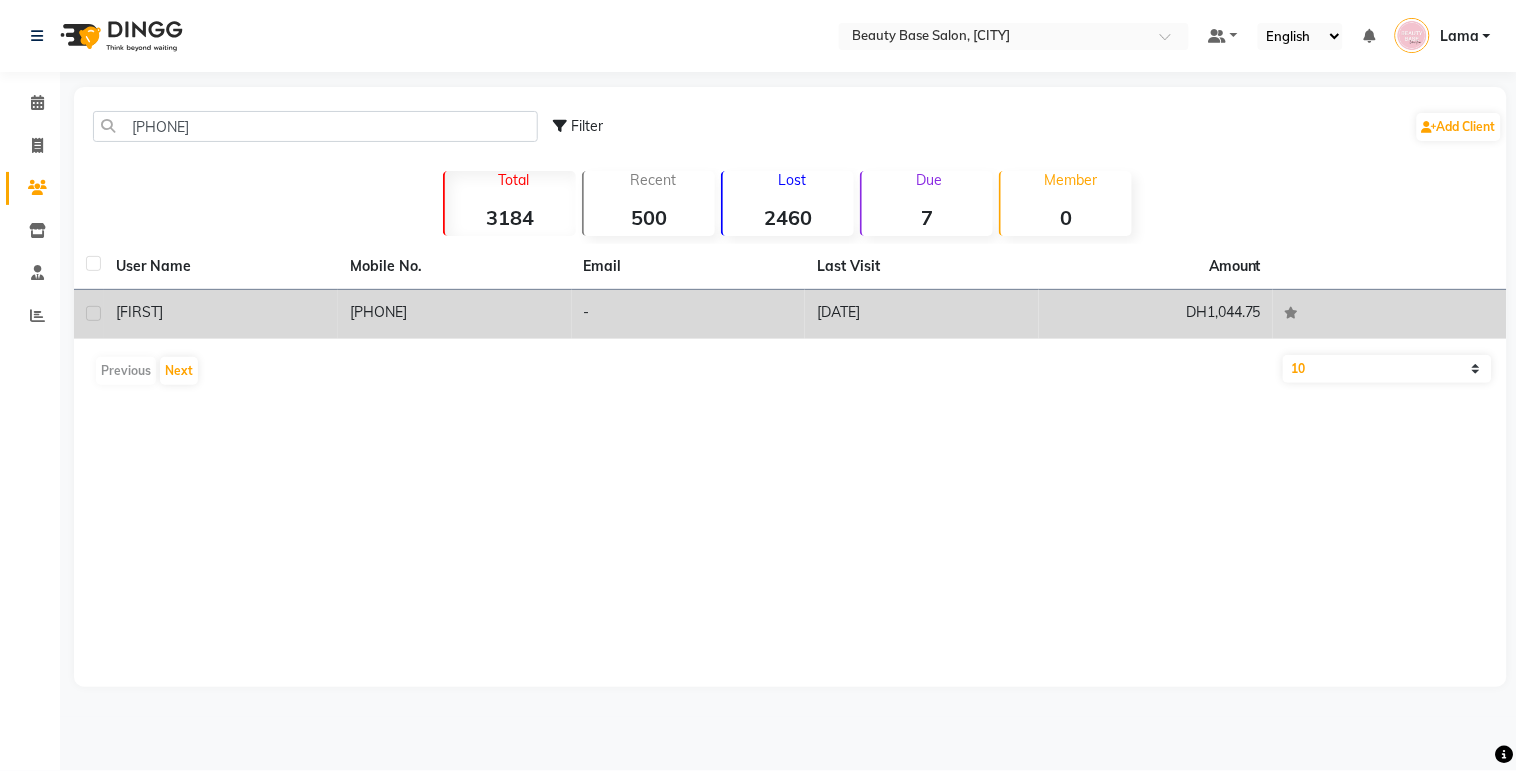 click on "[PHONE]" 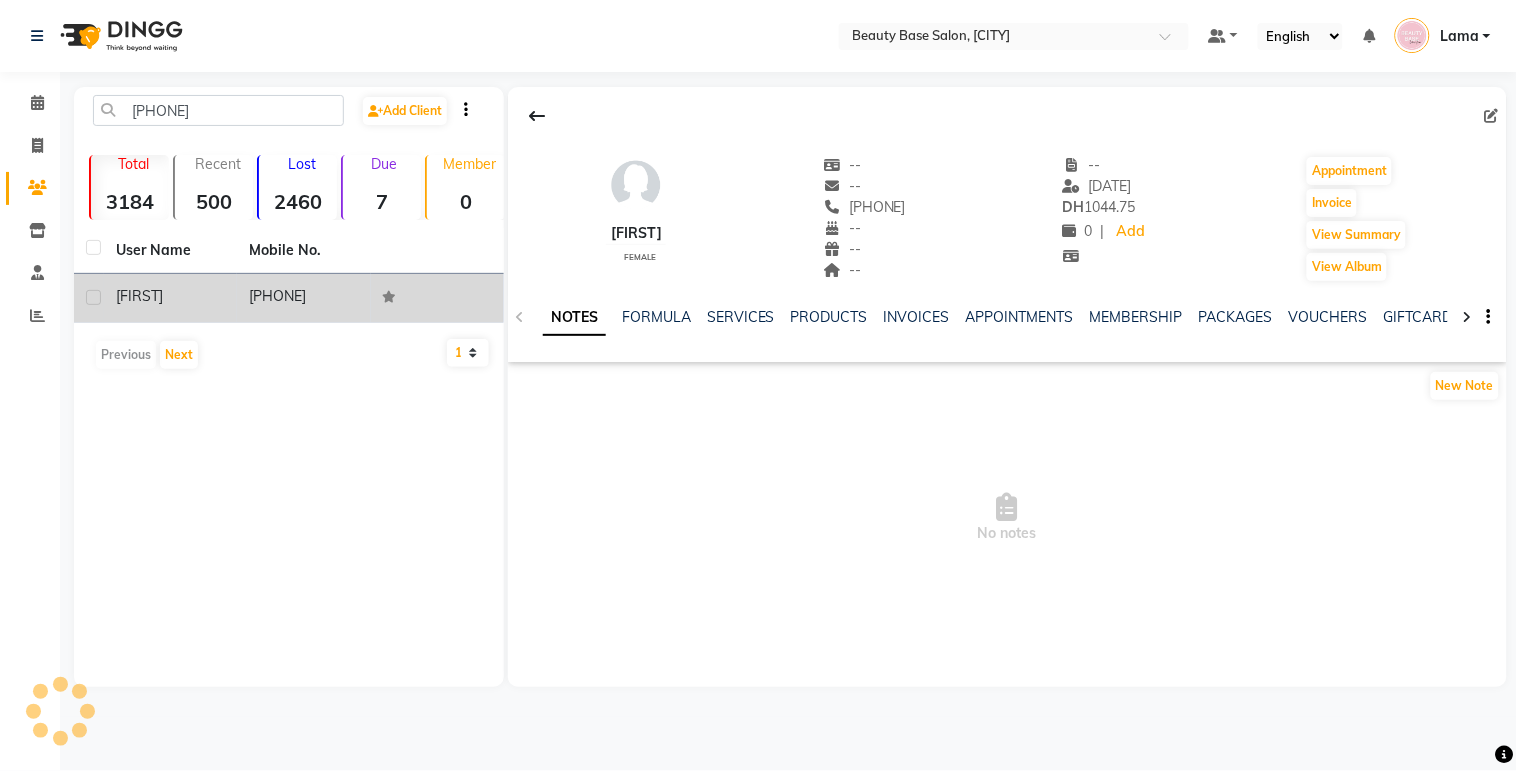 click on "[PERSON]" 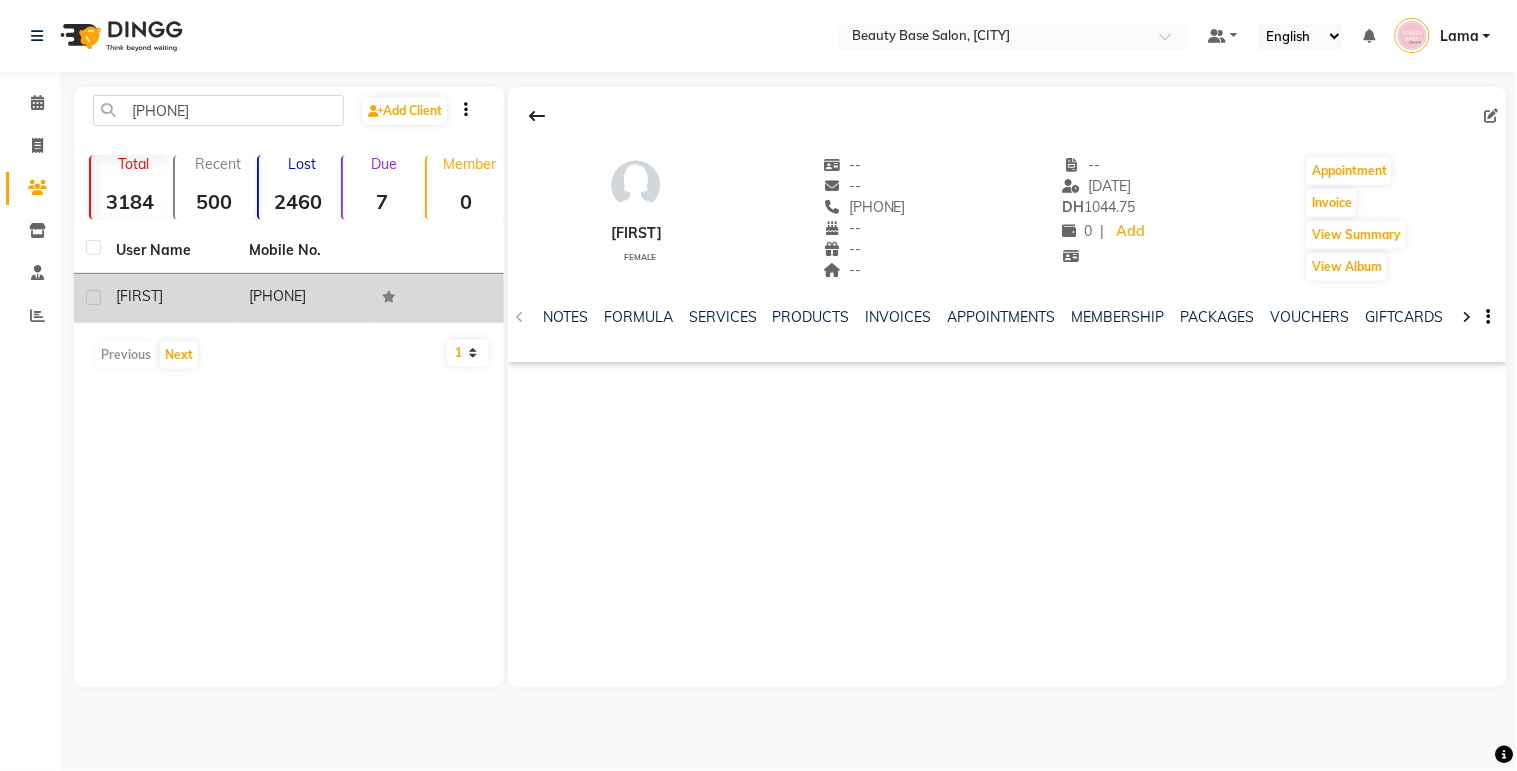 click 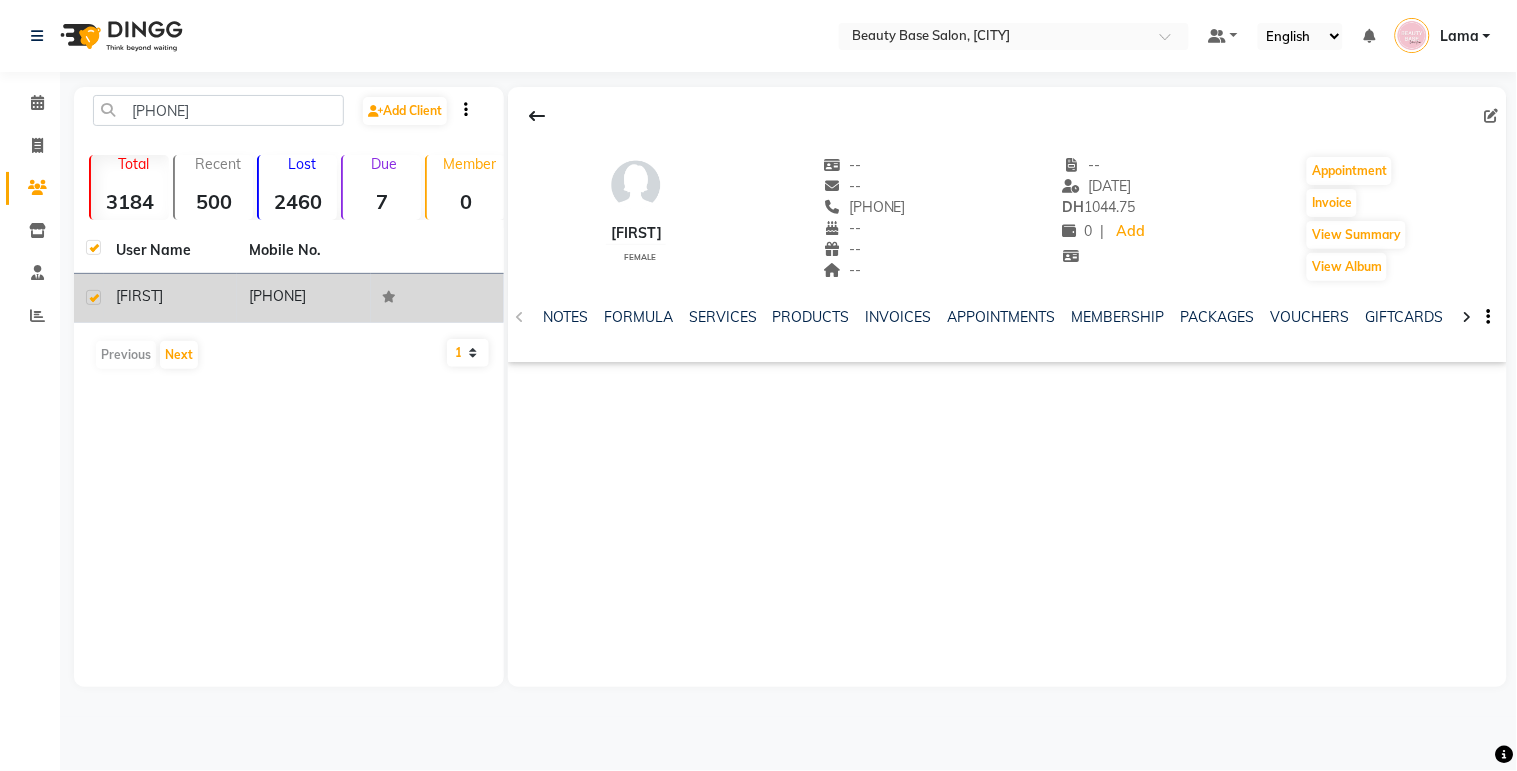 checkbox on "true" 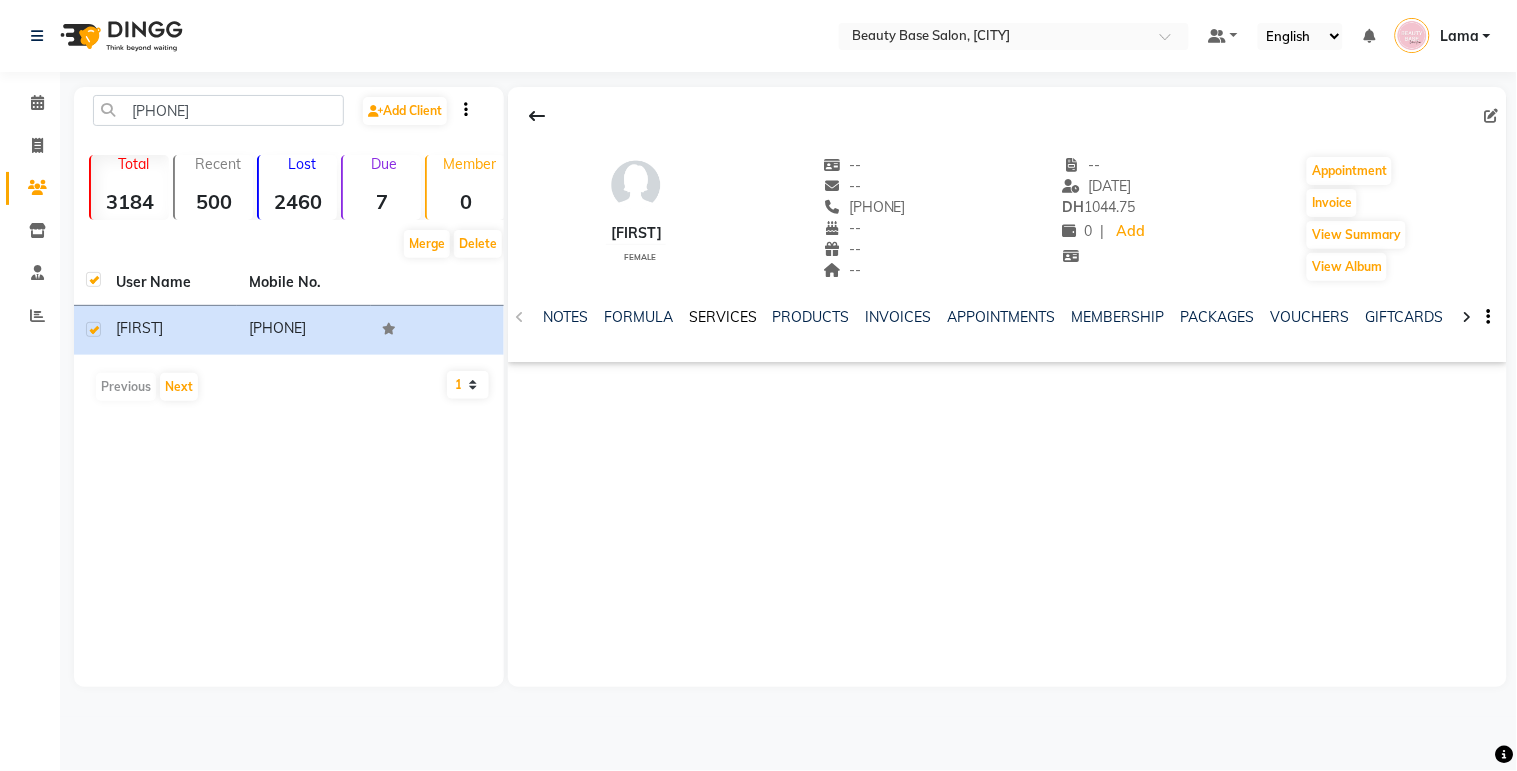 click on "SERVICES" 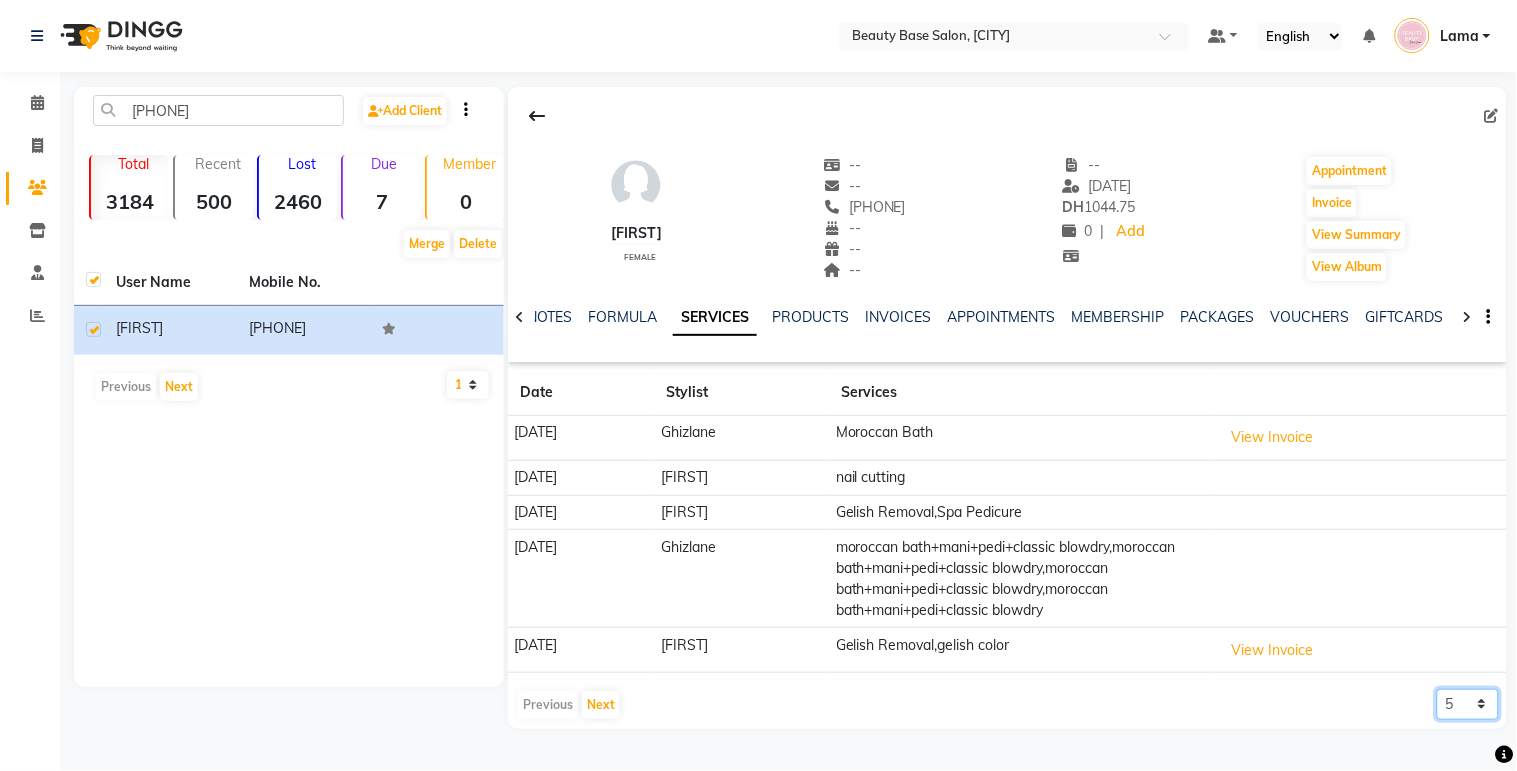 click on "5 10 50 100 500" 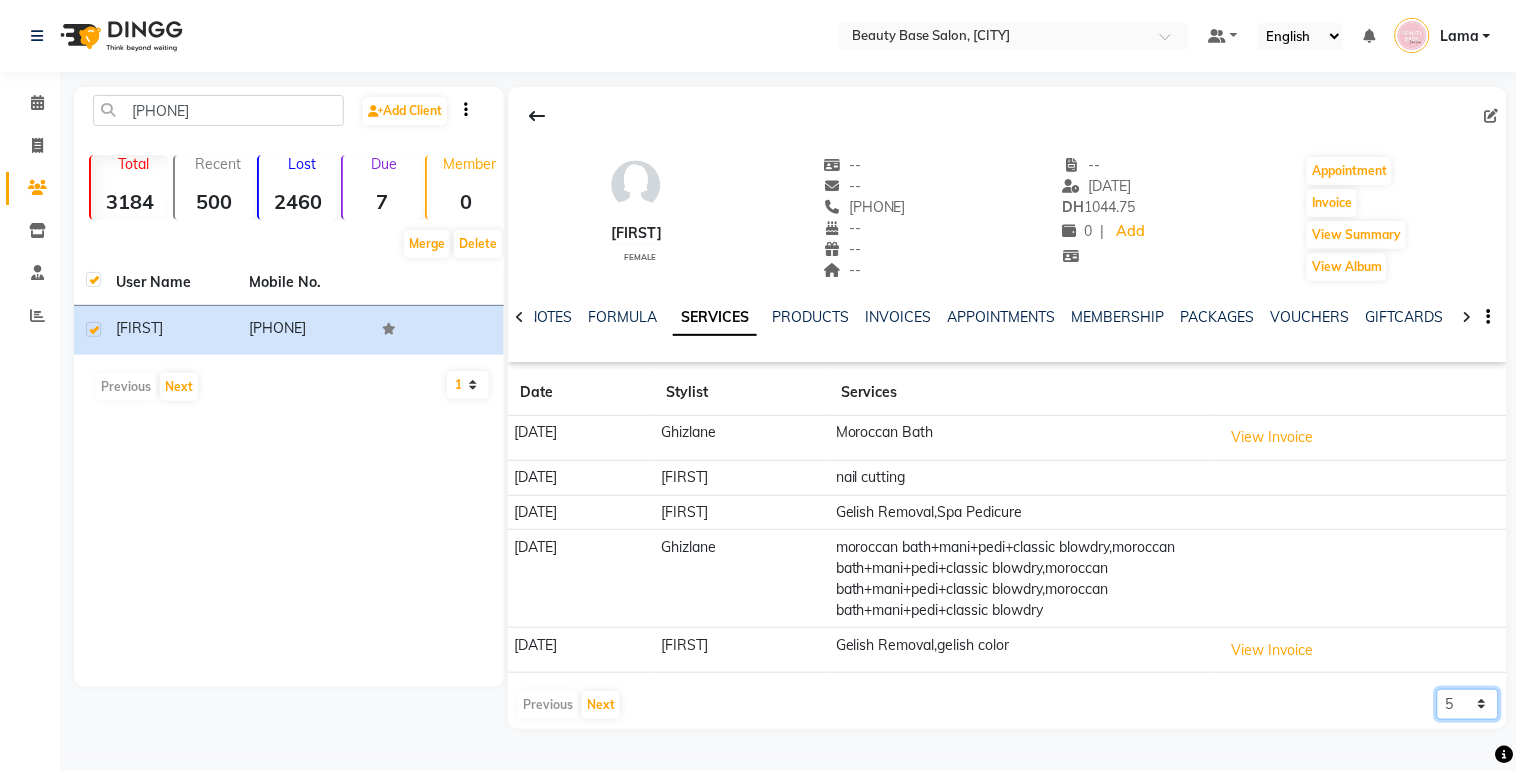 select on "50" 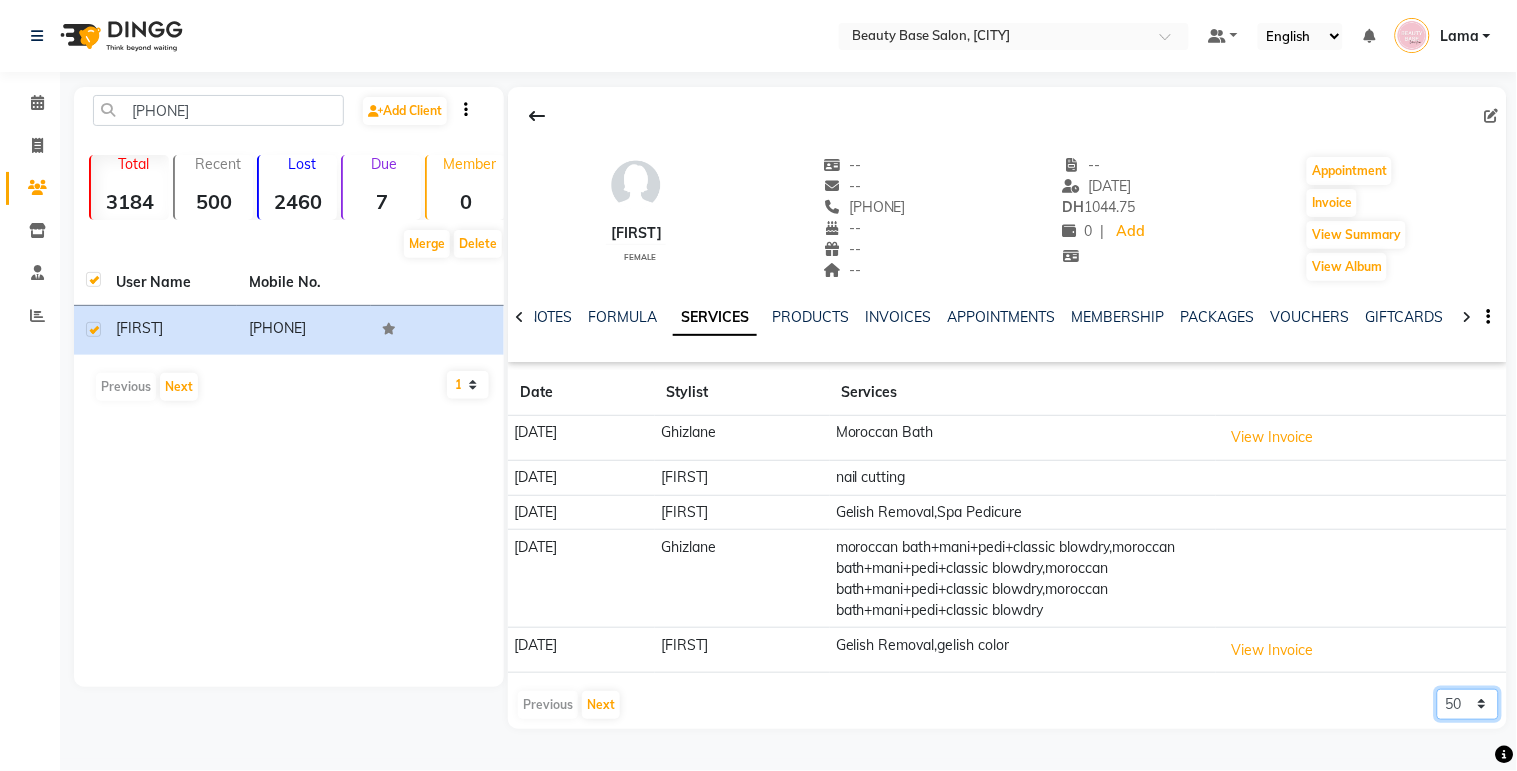 click on "5 10 50 100 500" 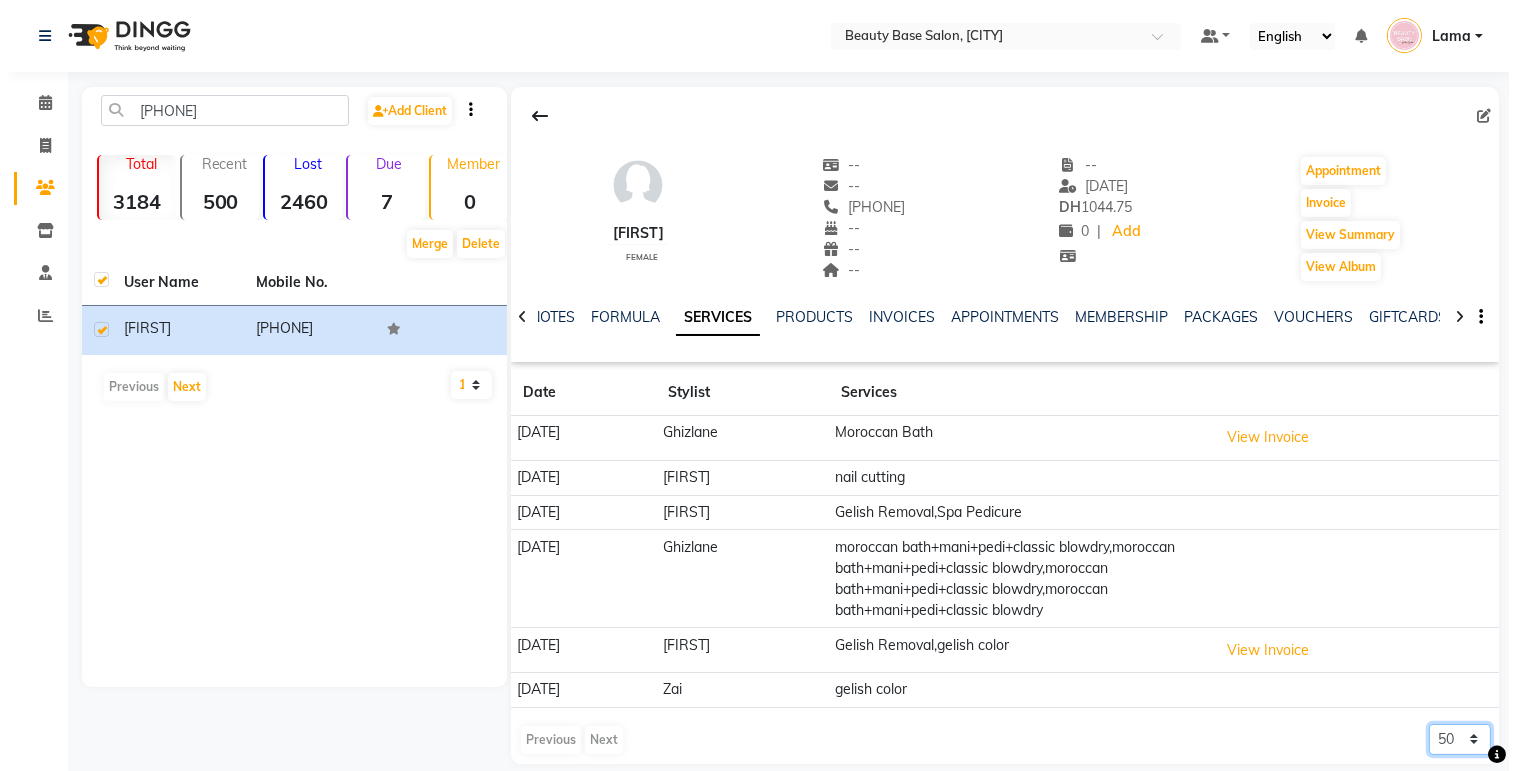 scroll, scrollTop: 44, scrollLeft: 0, axis: vertical 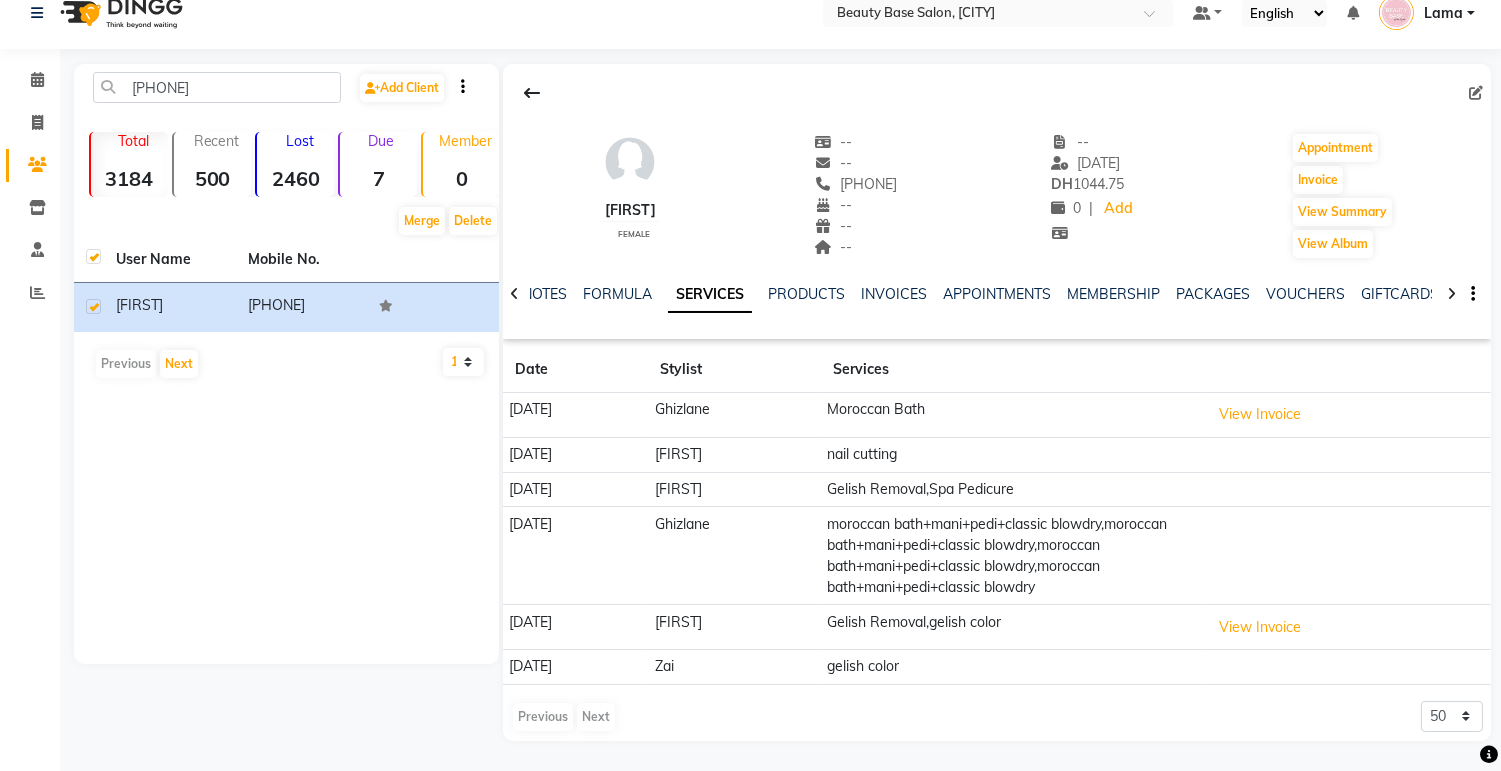 click on "moroccan bath+mani+pedi+classic blowdry,moroccan bath+mani+pedi+classic blowdry,moroccan bath+mani+pedi+classic blowdry,moroccan bath+mani+pedi+classic blowdry" 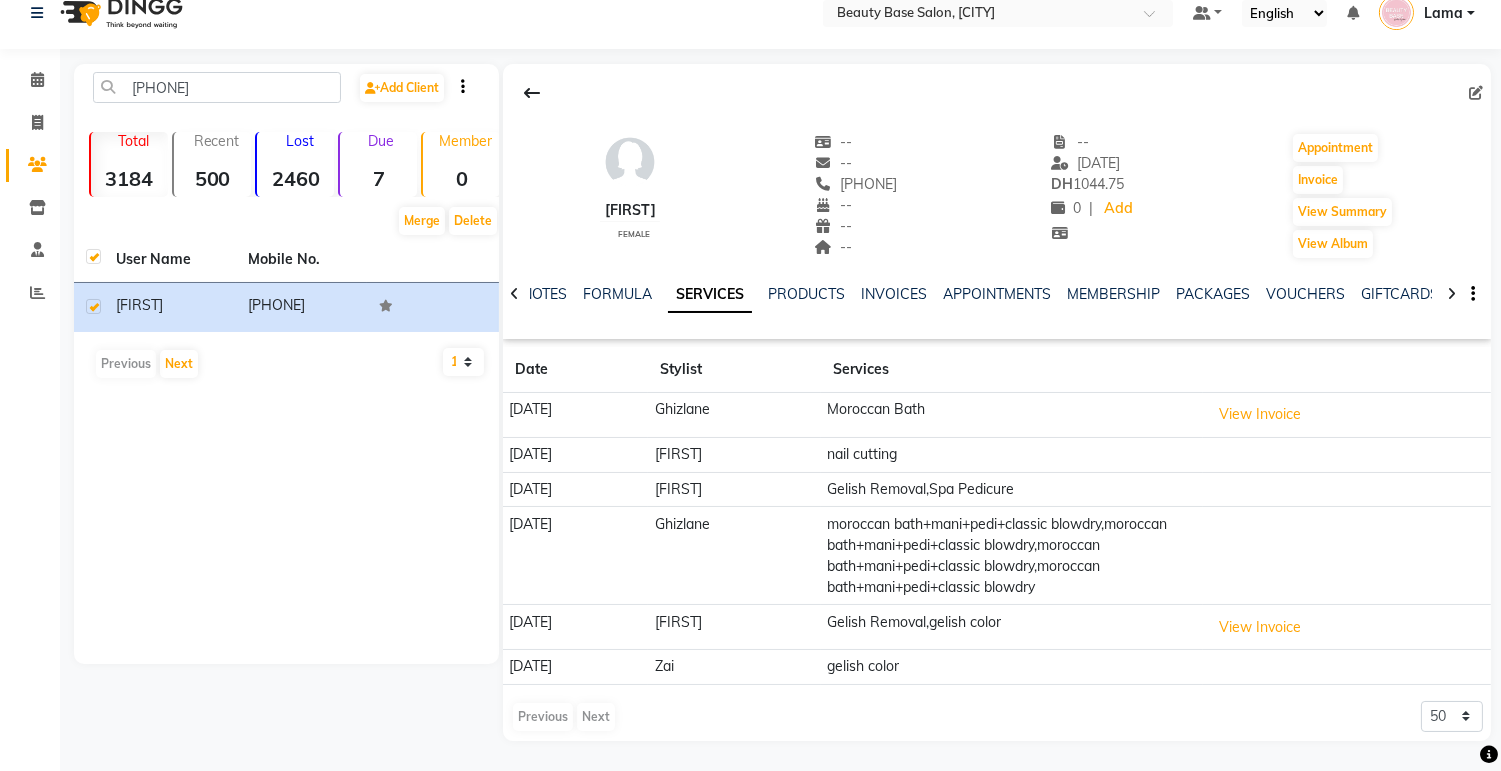 click on "moroccan bath+mani+pedi+classic blowdry,moroccan bath+mani+pedi+classic blowdry,moroccan bath+mani+pedi+classic blowdry,moroccan bath+mani+pedi+classic blowdry" 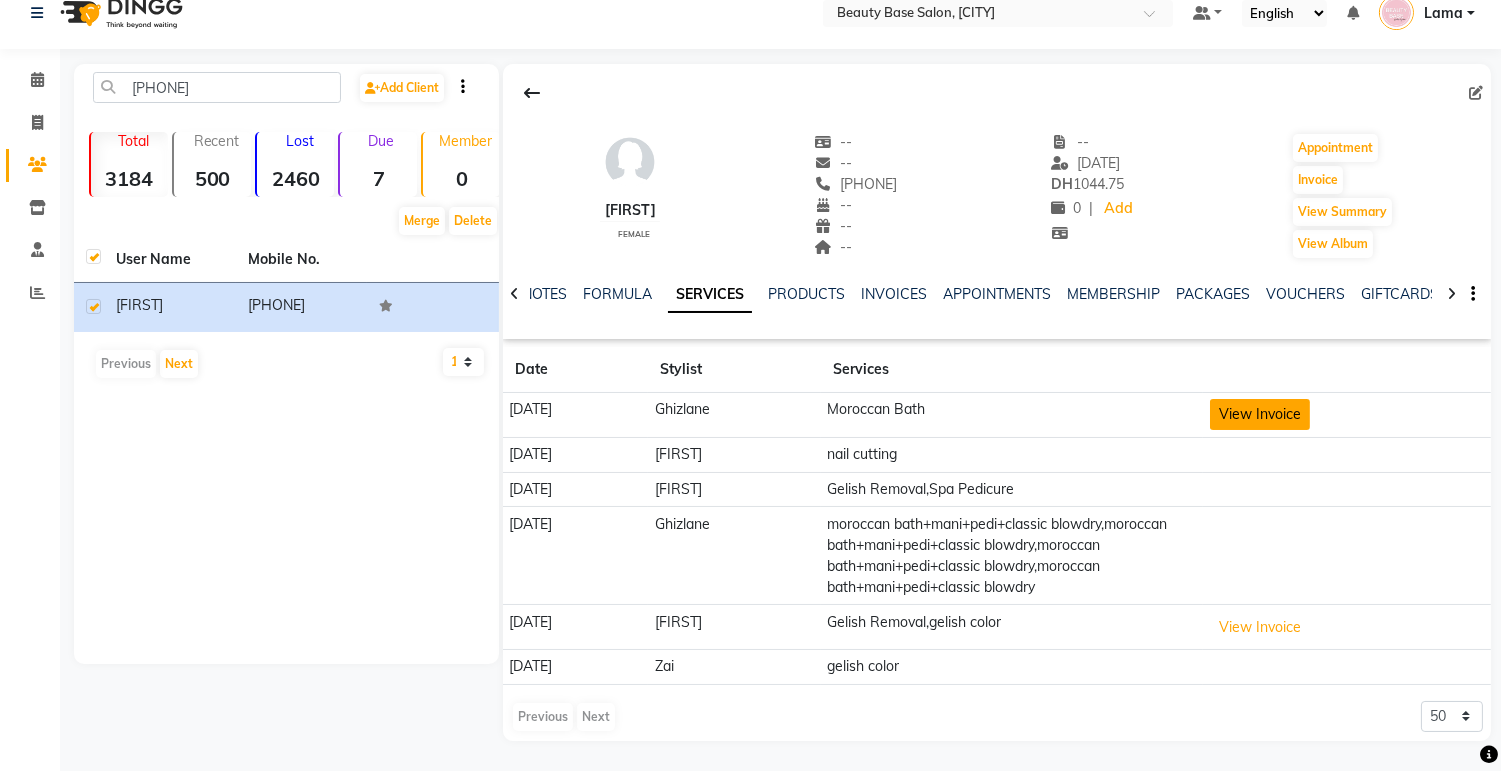 click on "View Invoice" 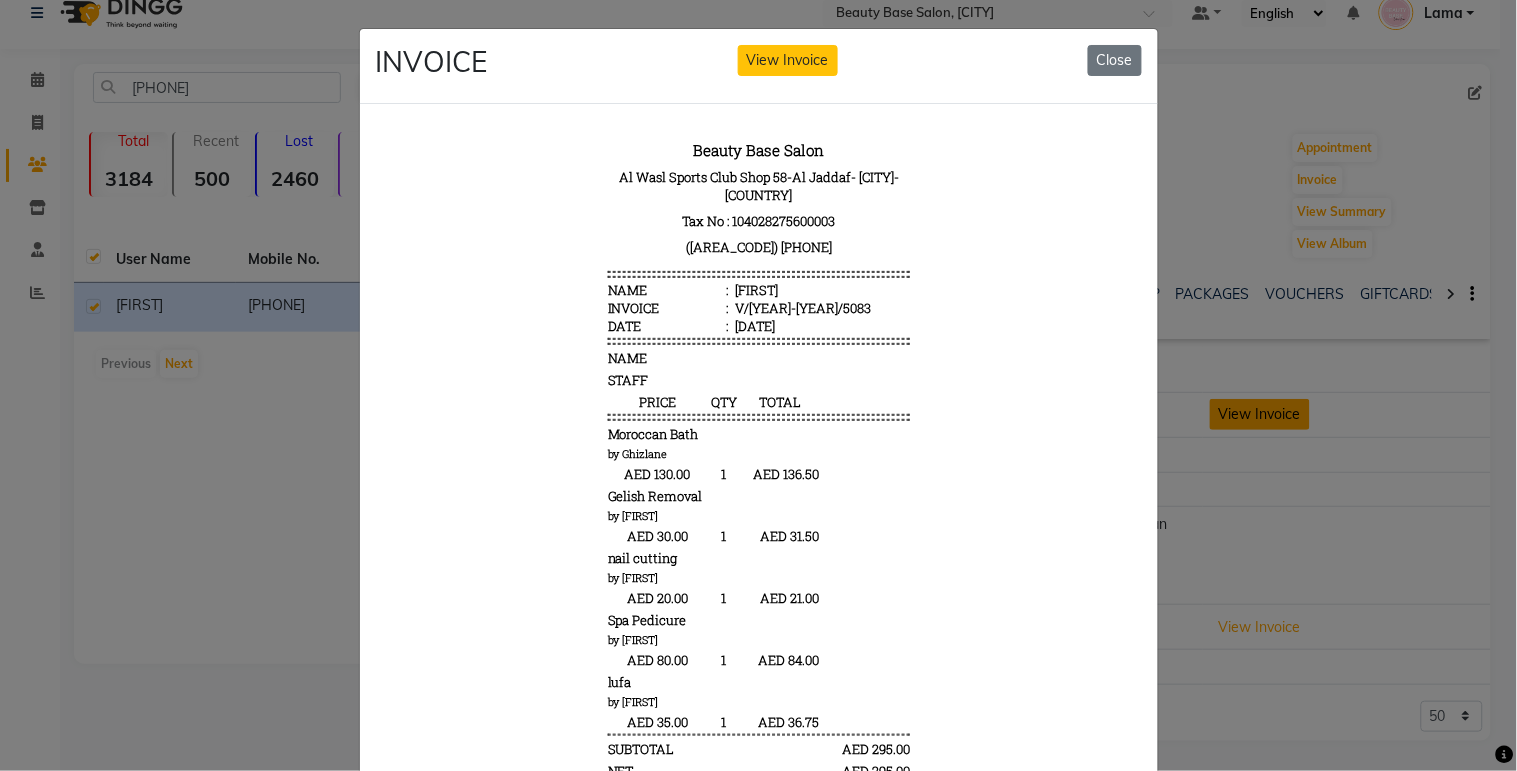 scroll, scrollTop: 15, scrollLeft: 0, axis: vertical 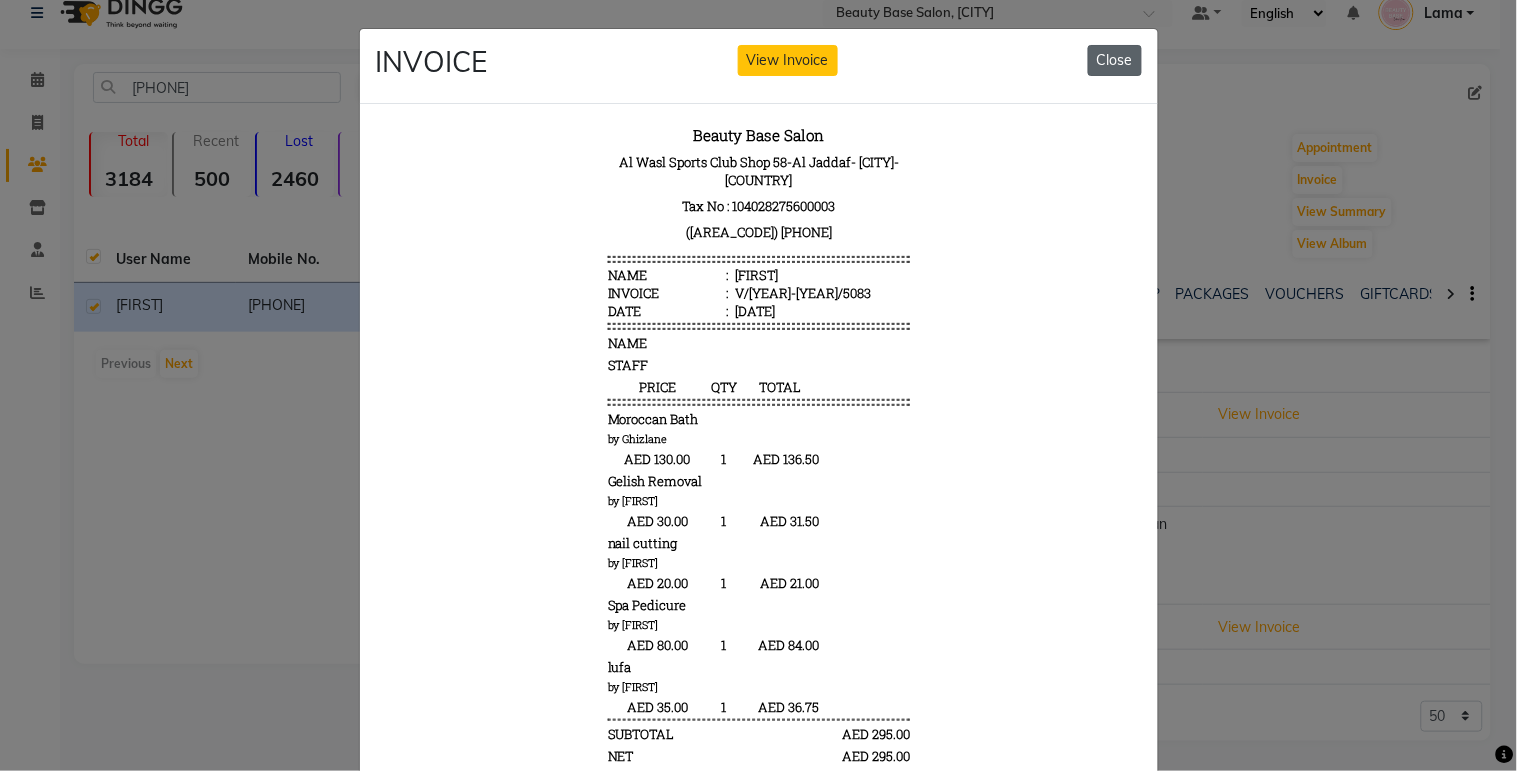 click on "Close" 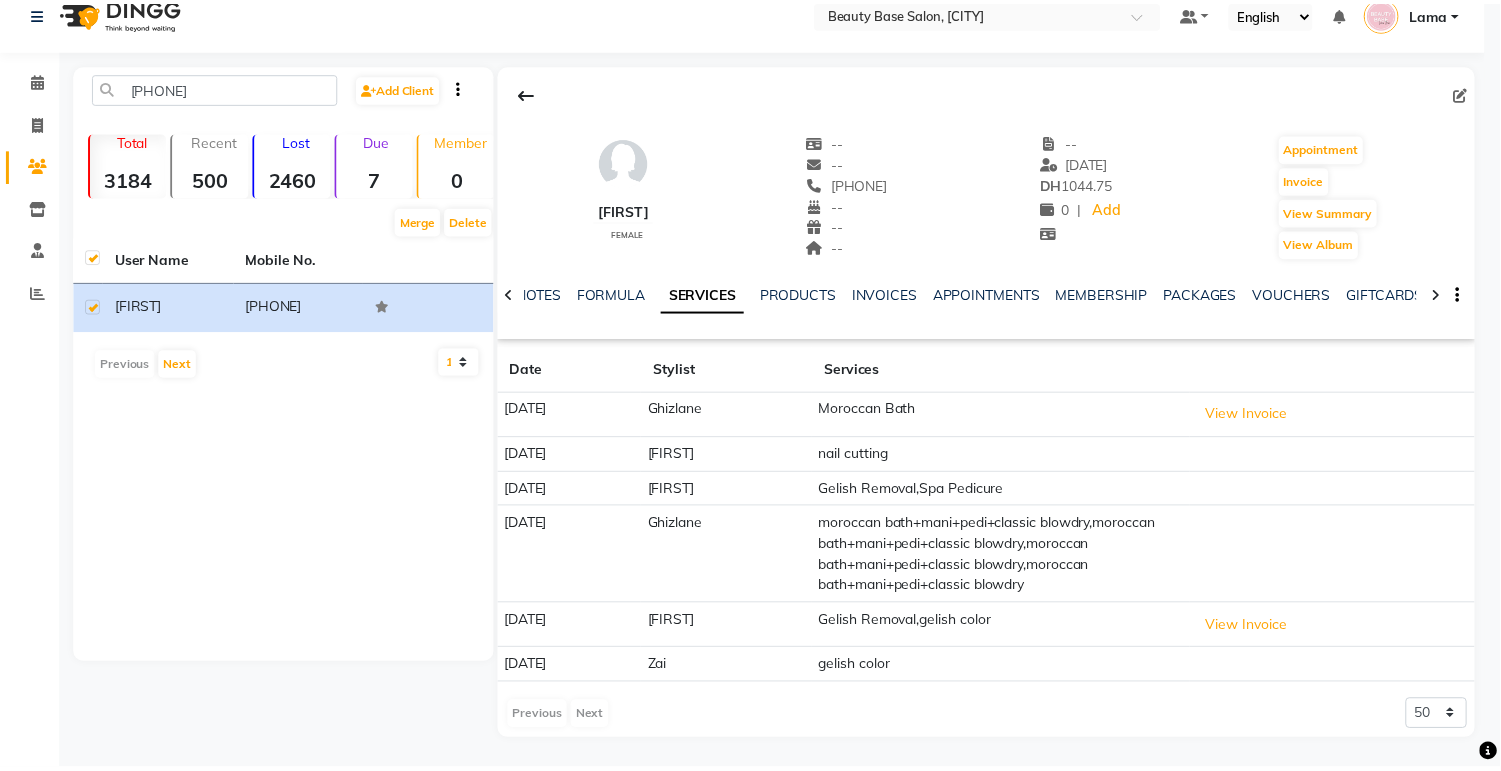 scroll, scrollTop: 23, scrollLeft: 0, axis: vertical 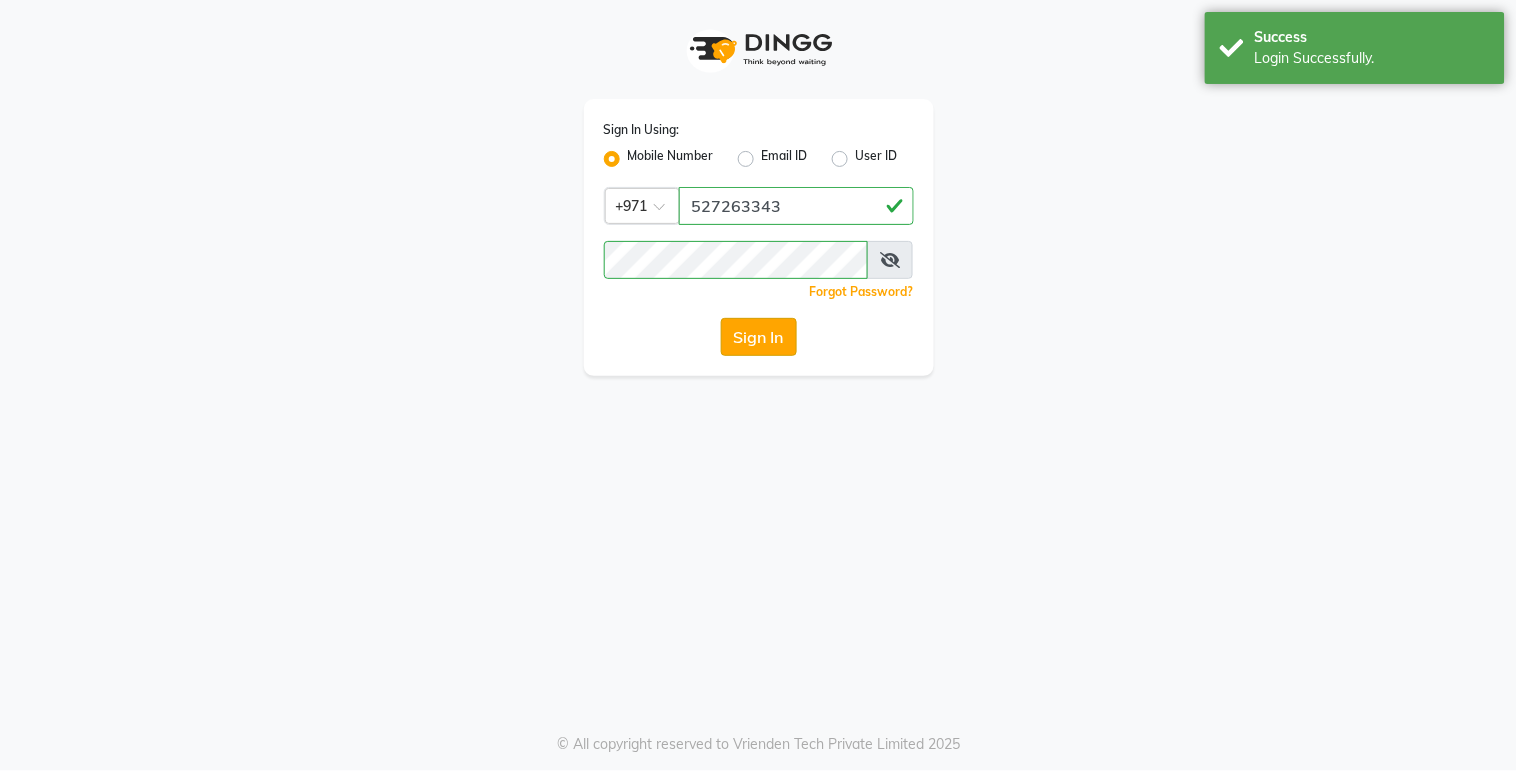 click on "Sign In" 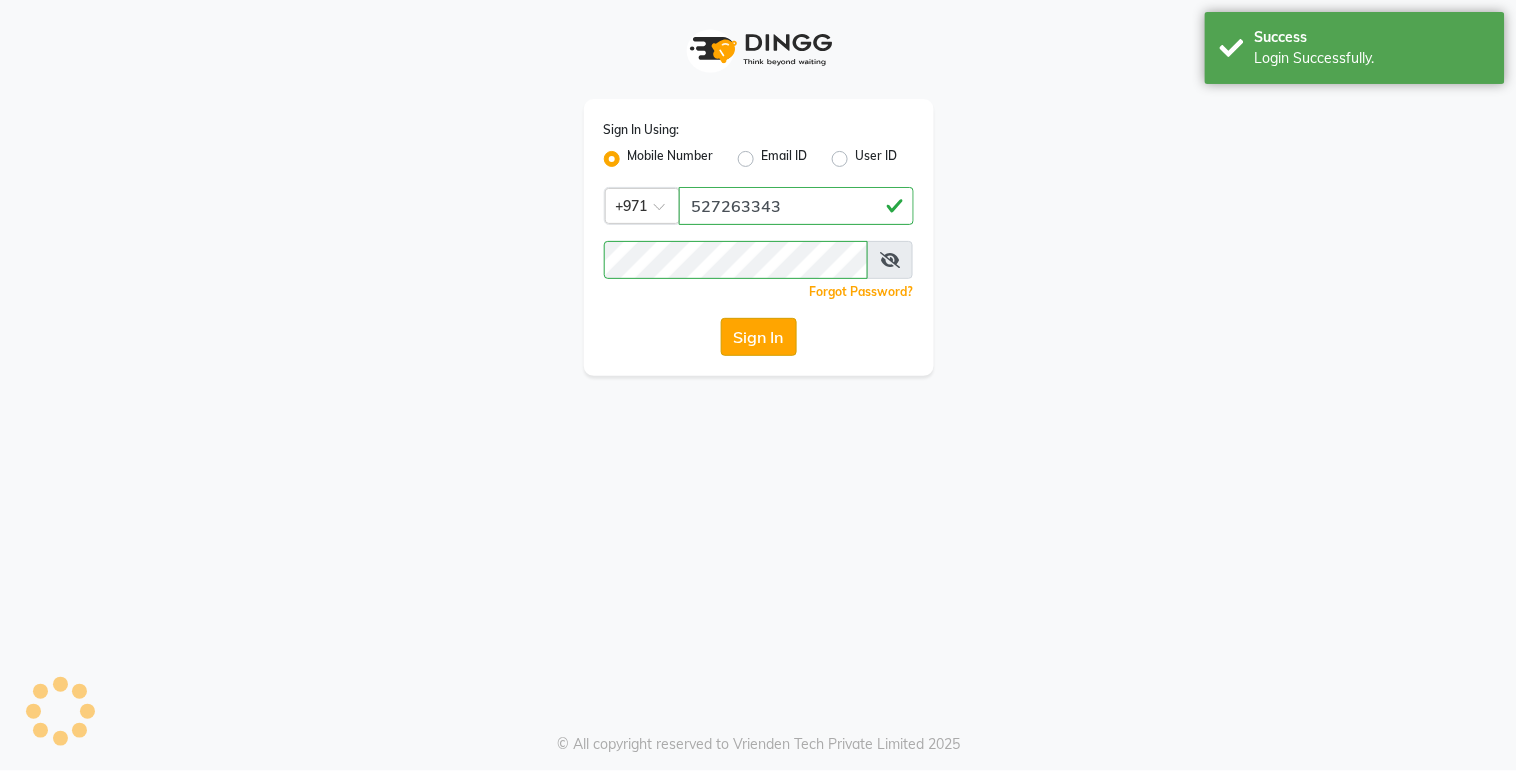 click on "Sign In" 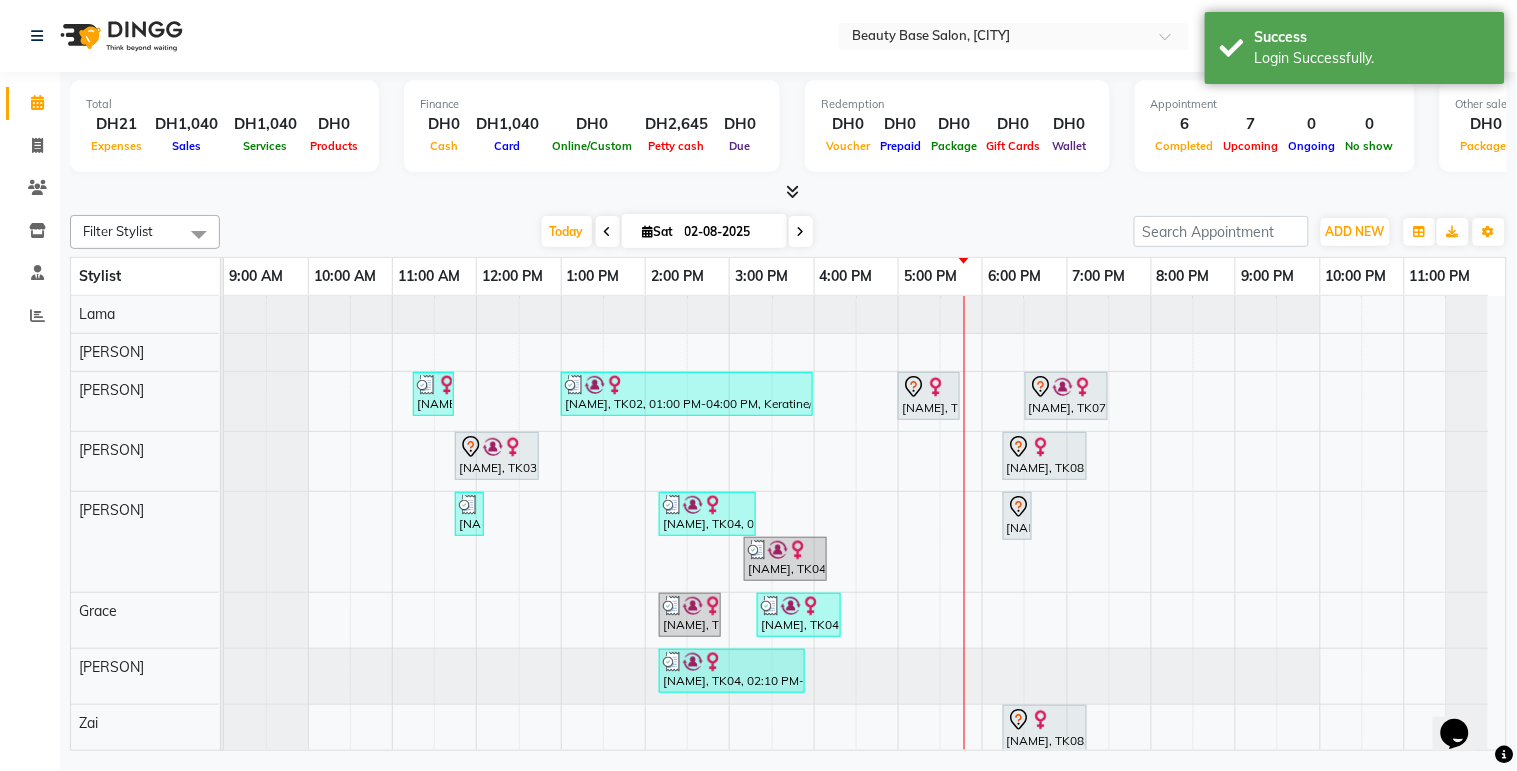 scroll, scrollTop: 0, scrollLeft: 0, axis: both 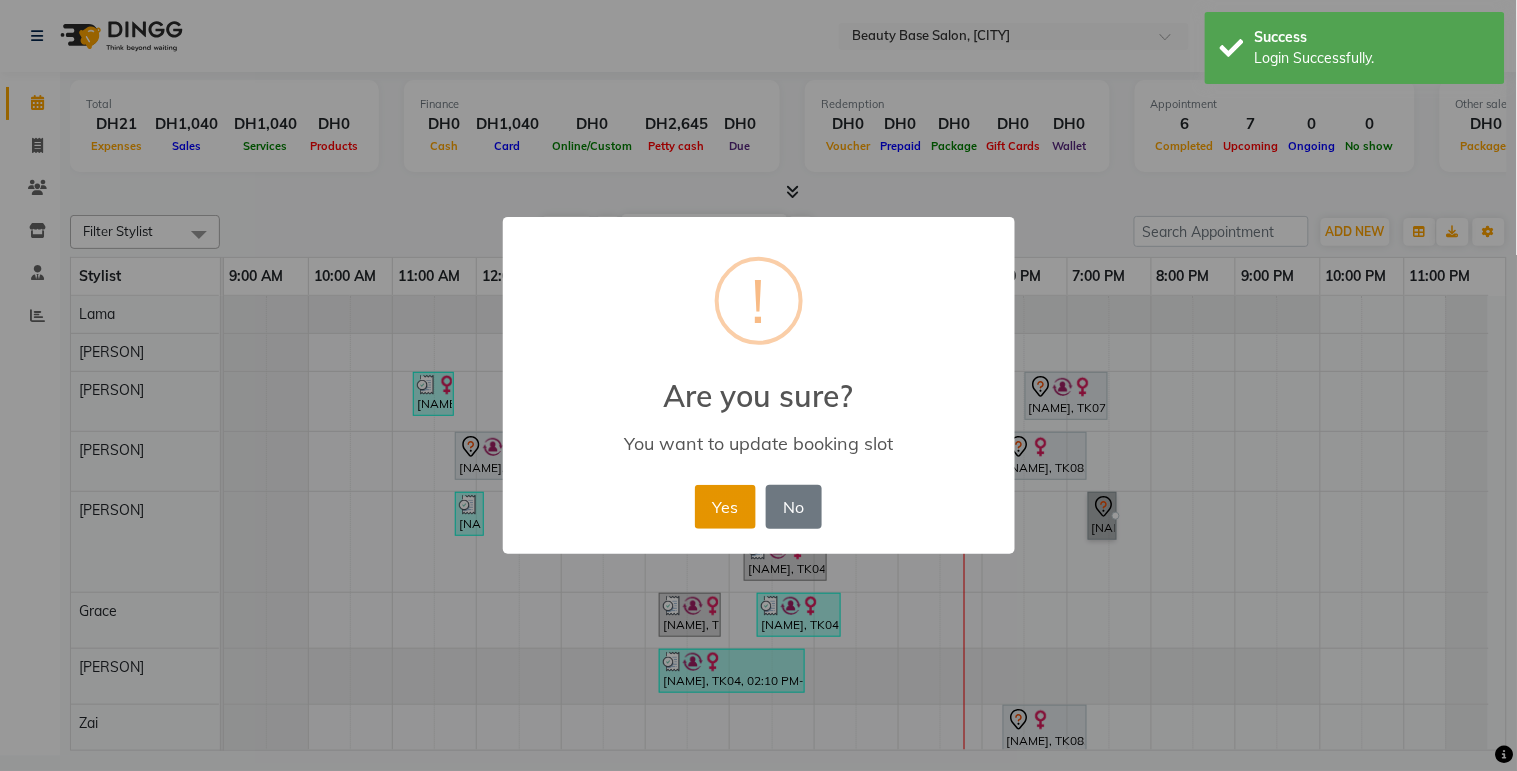 click on "Yes" at bounding box center [725, 507] 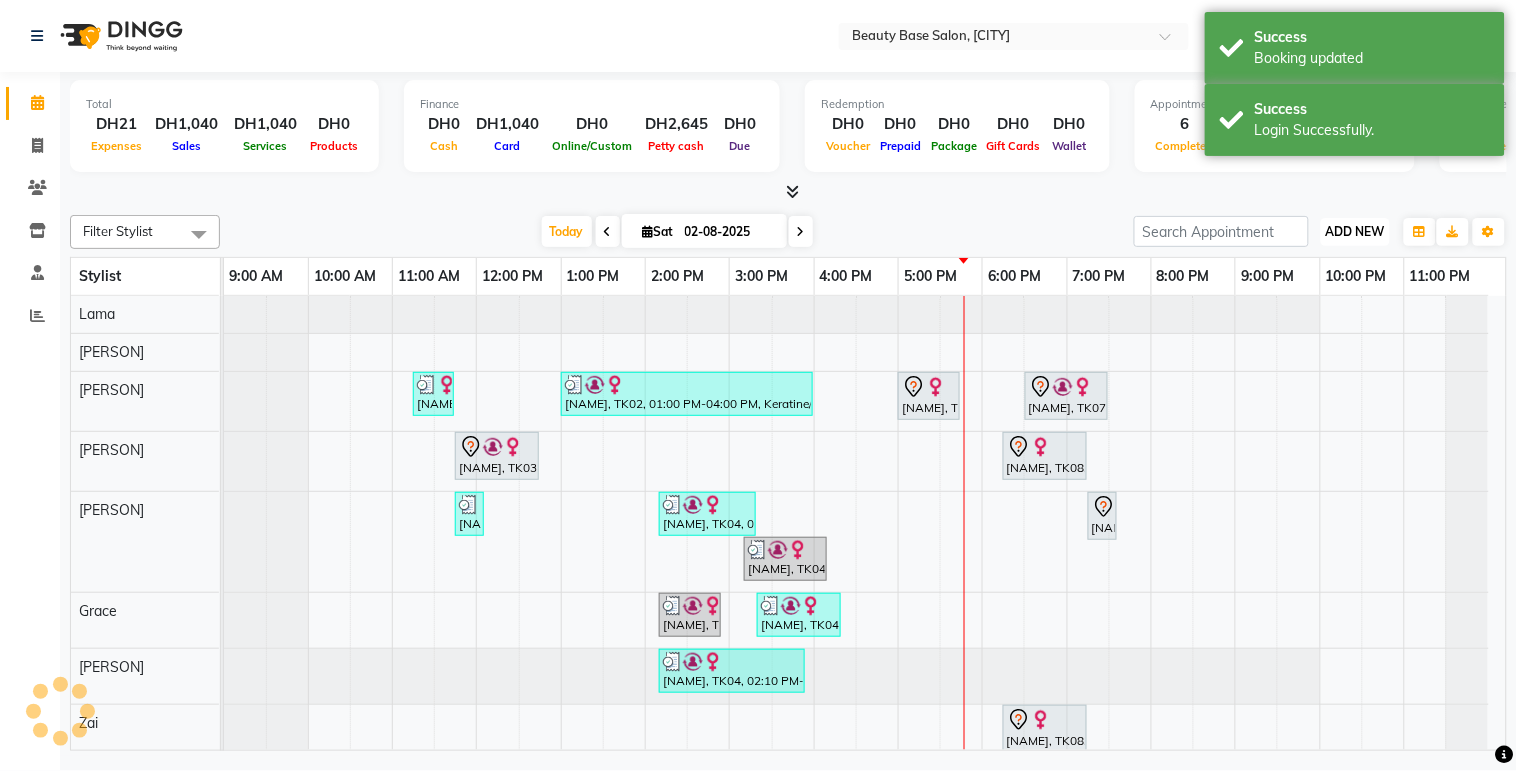 click on "ADD NEW" at bounding box center (1355, 231) 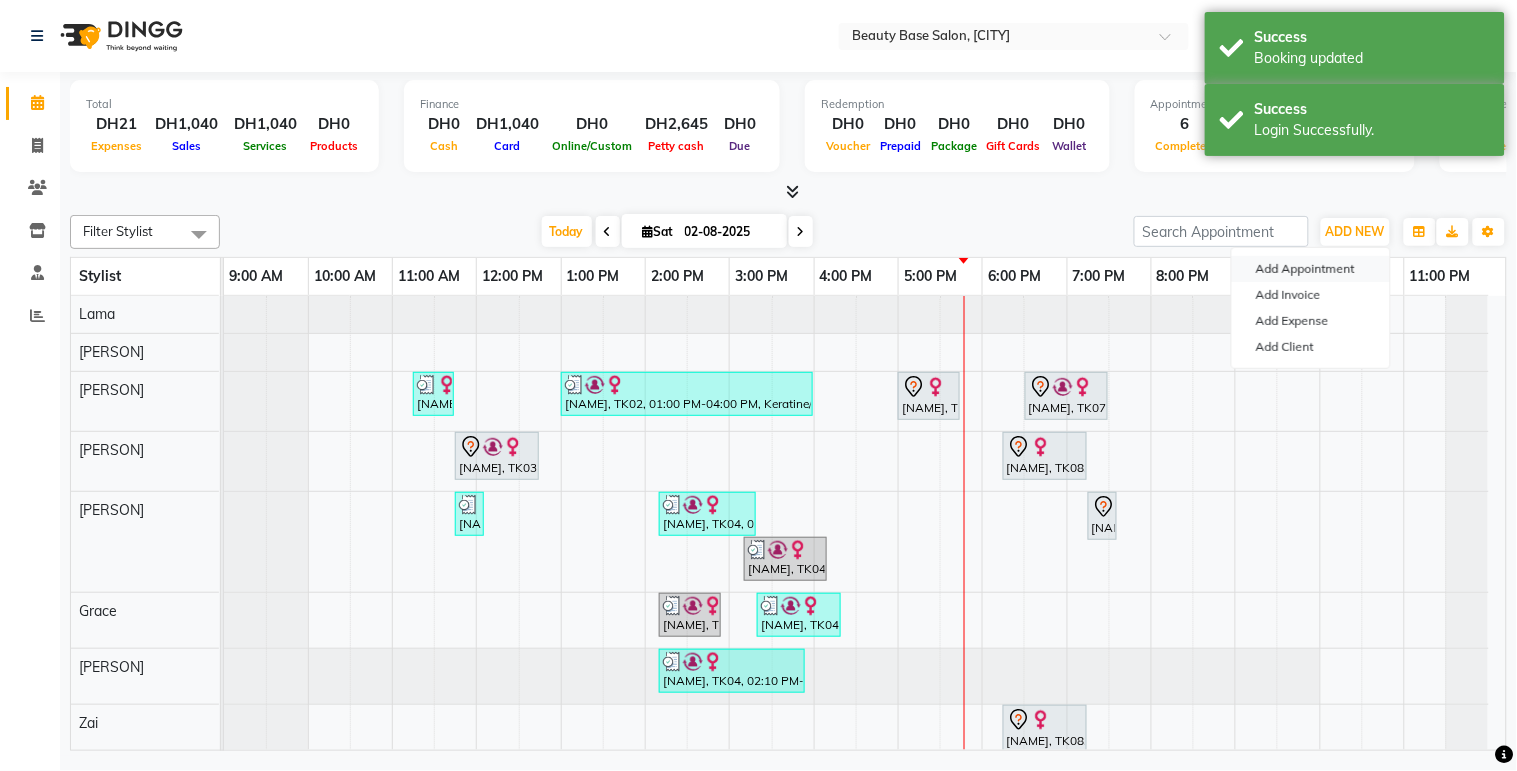 click on "Add Appointment" at bounding box center [1311, 269] 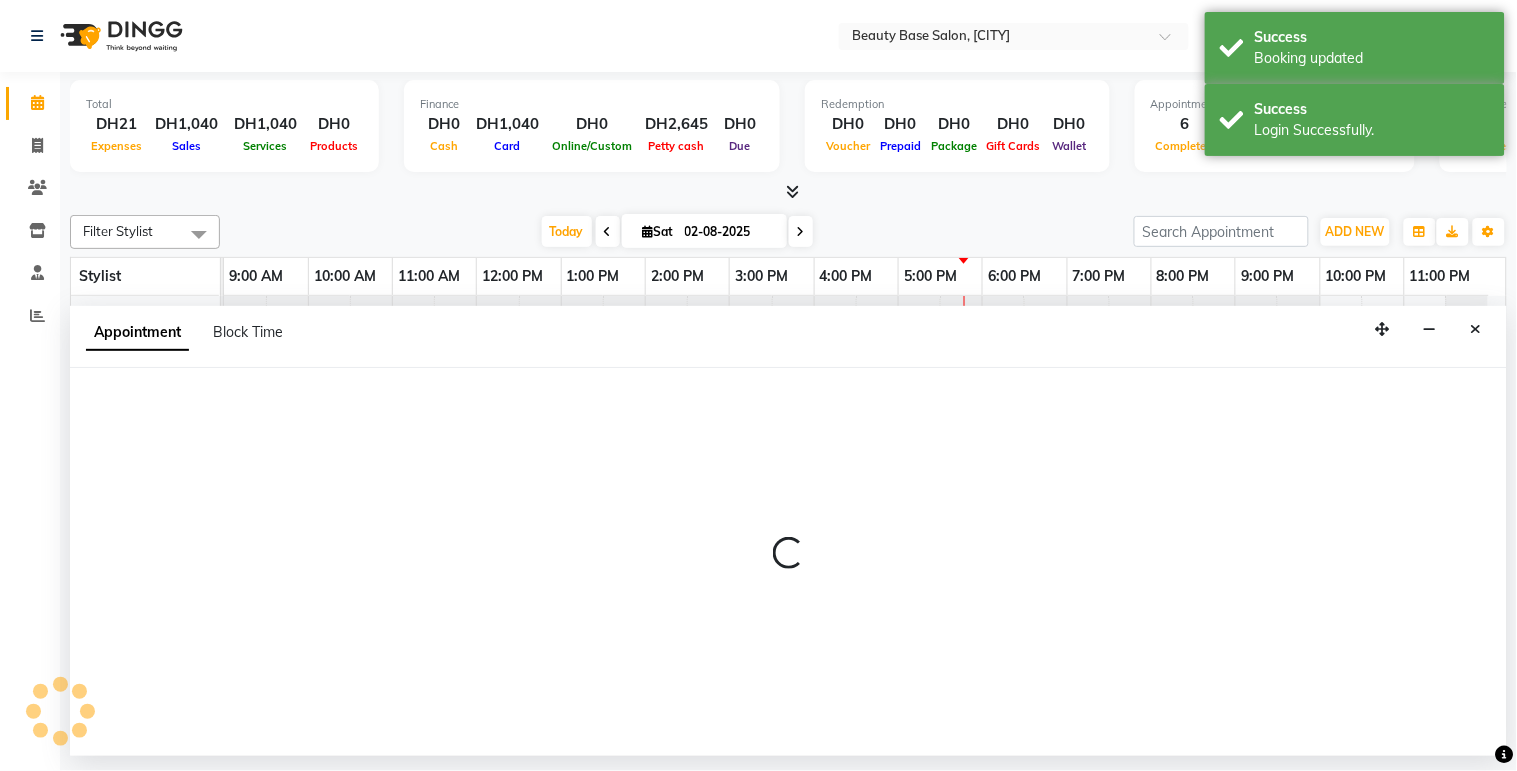 select on "600" 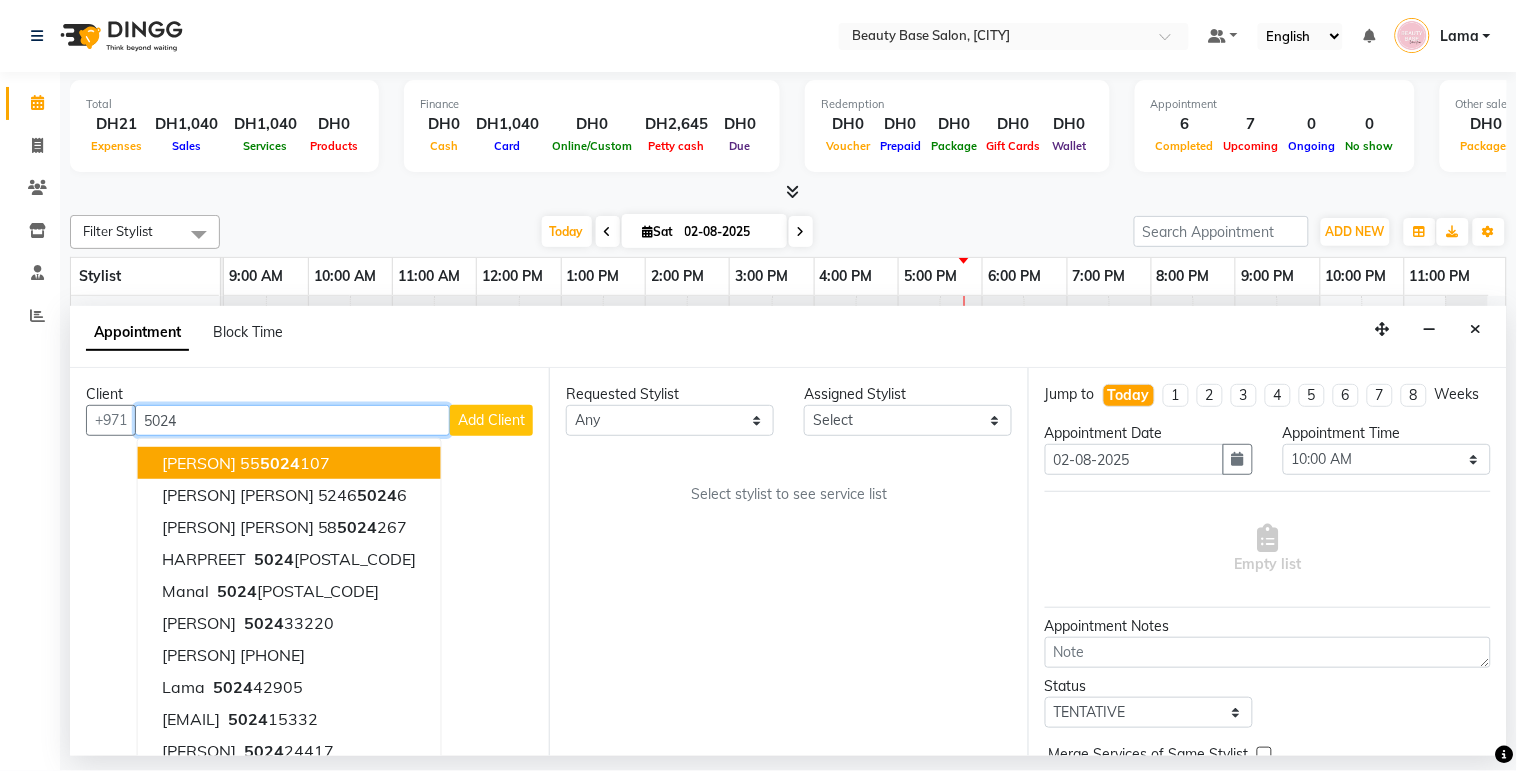 scroll, scrollTop: 20, scrollLeft: 0, axis: vertical 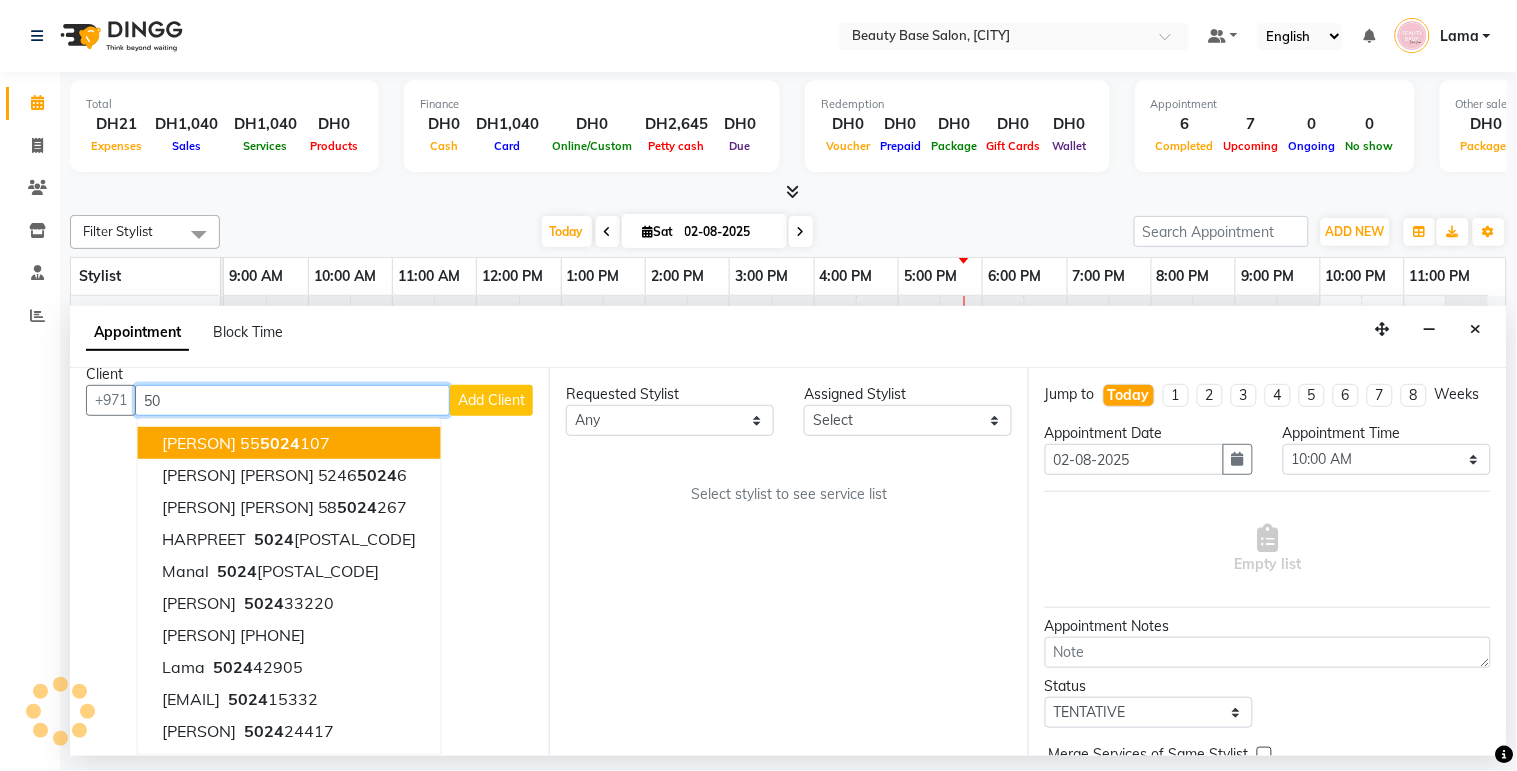 type on "5" 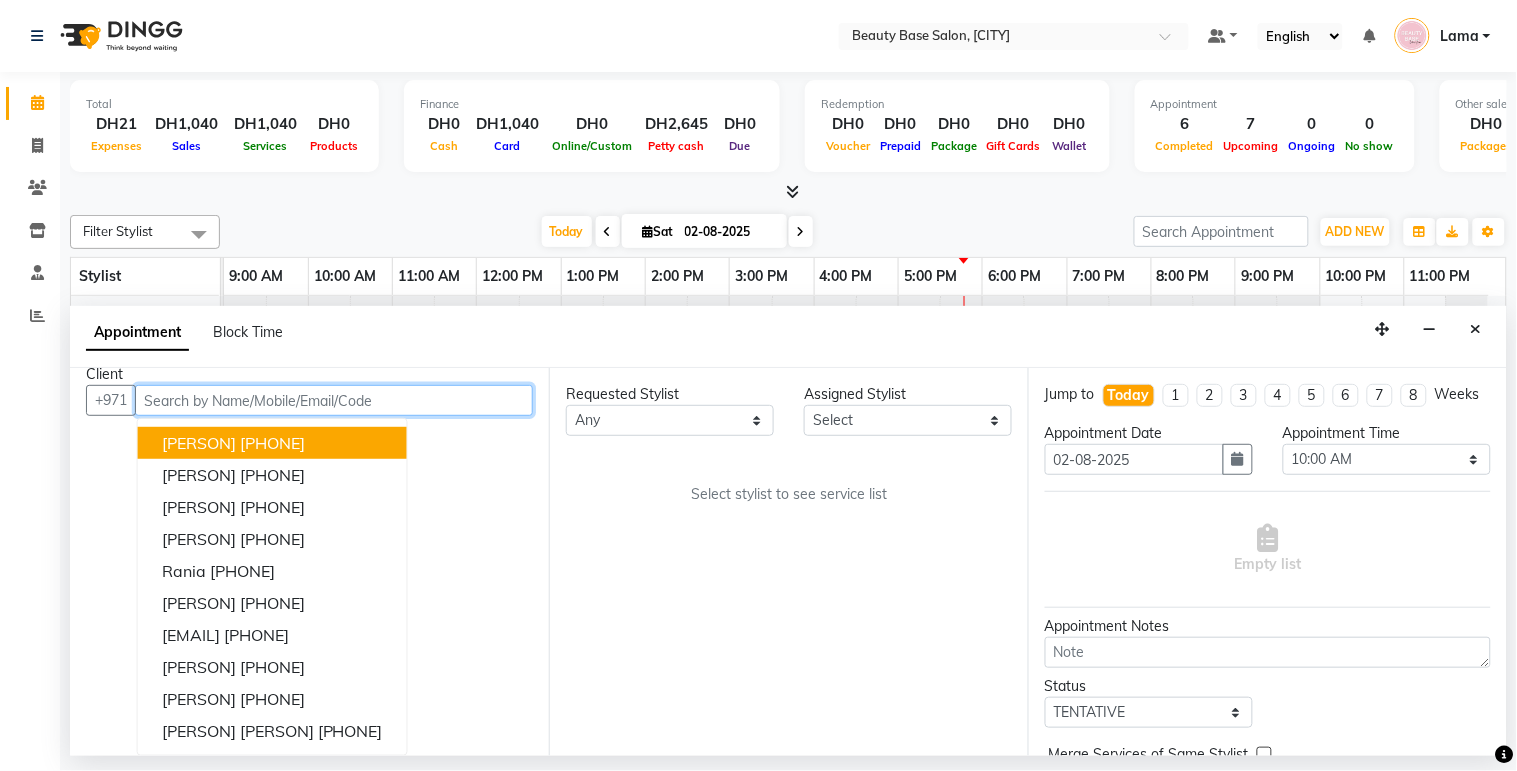 scroll, scrollTop: 0, scrollLeft: 0, axis: both 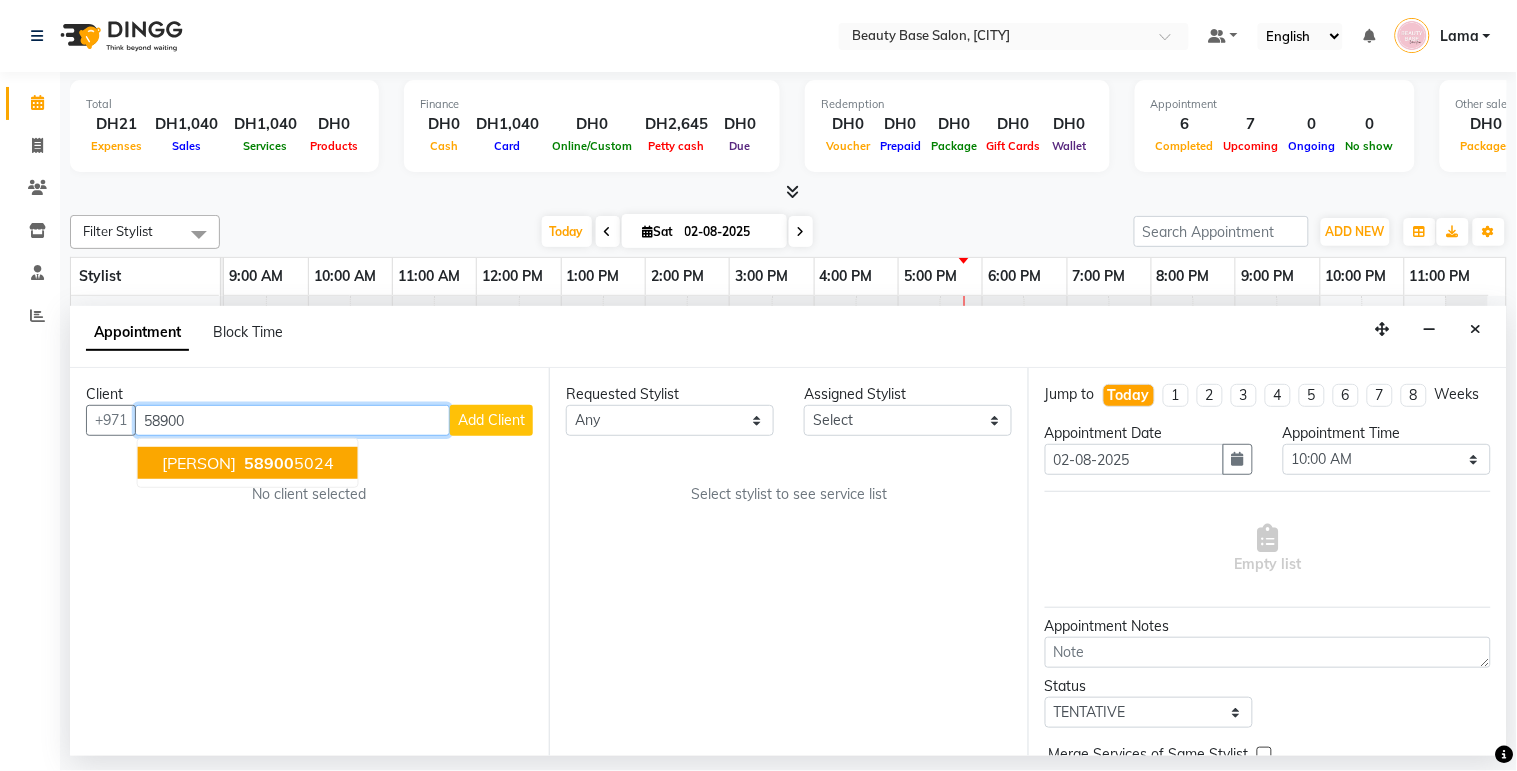 click on "[PHONE]" at bounding box center (287, 463) 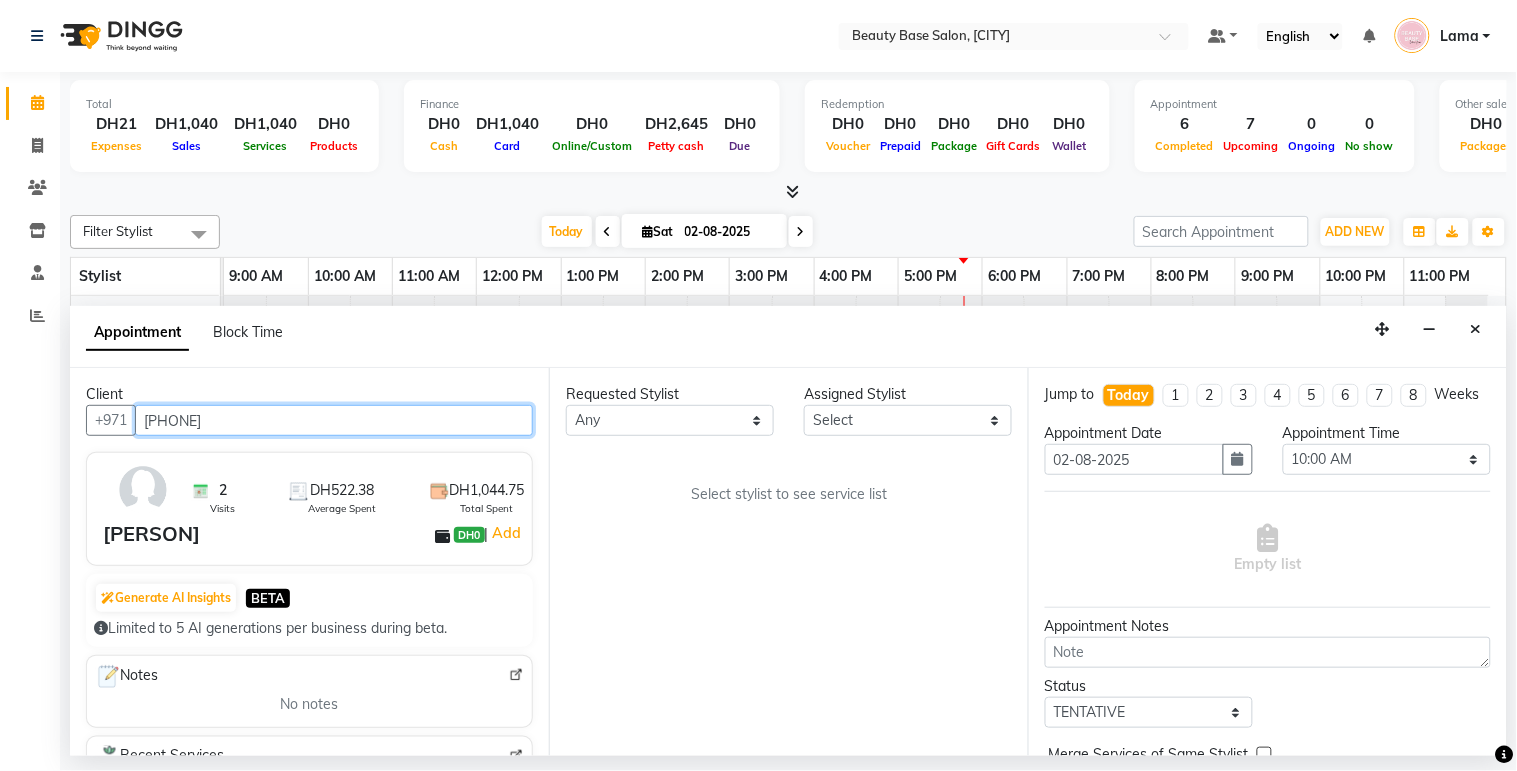 type on "[PHONE]" 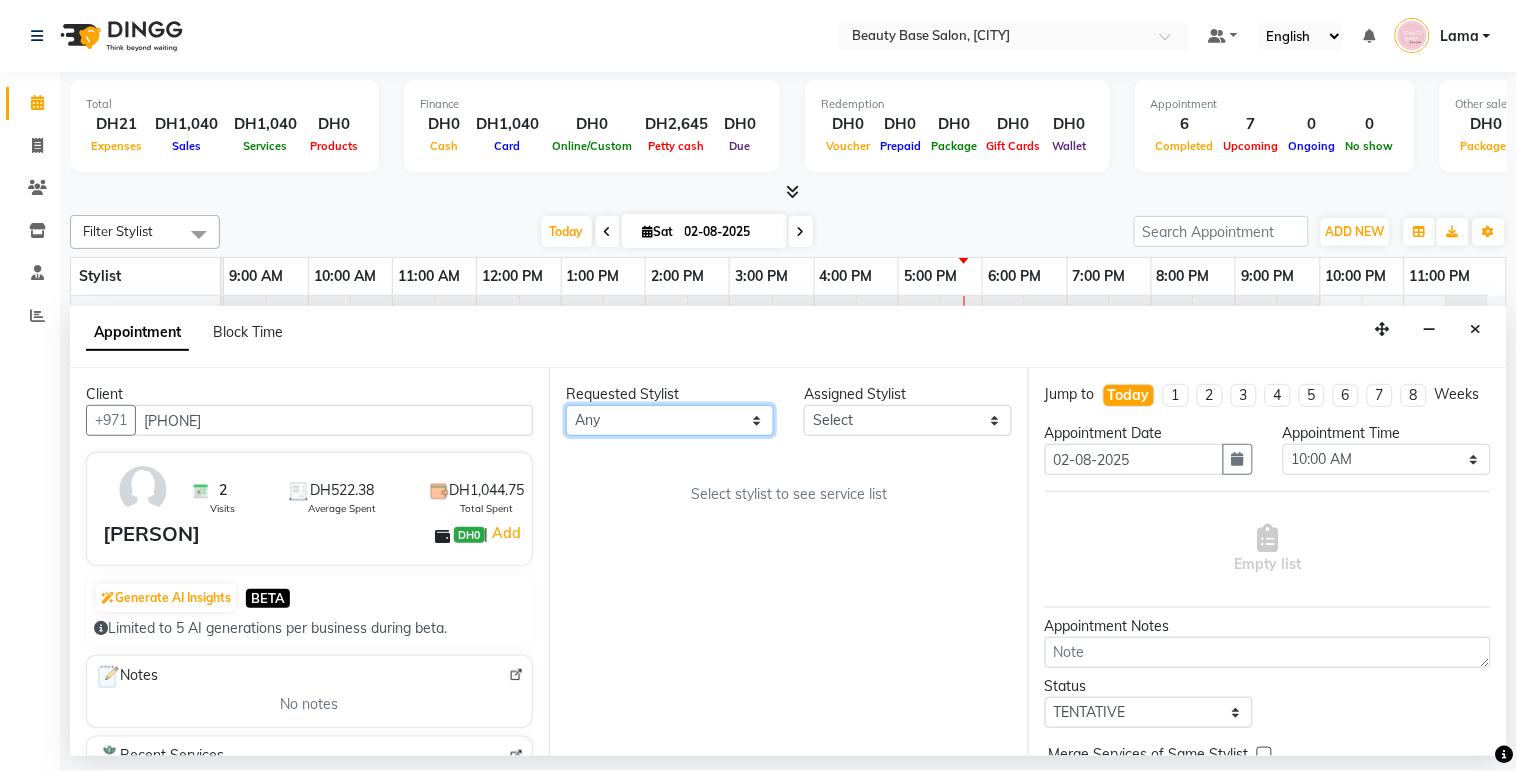 click on "Any [PERSON] [PERSON] [PERSON] [PERSON] [PERSON] [PERSON] [PERSON] [PERSON] [PERSON]" at bounding box center [670, 420] 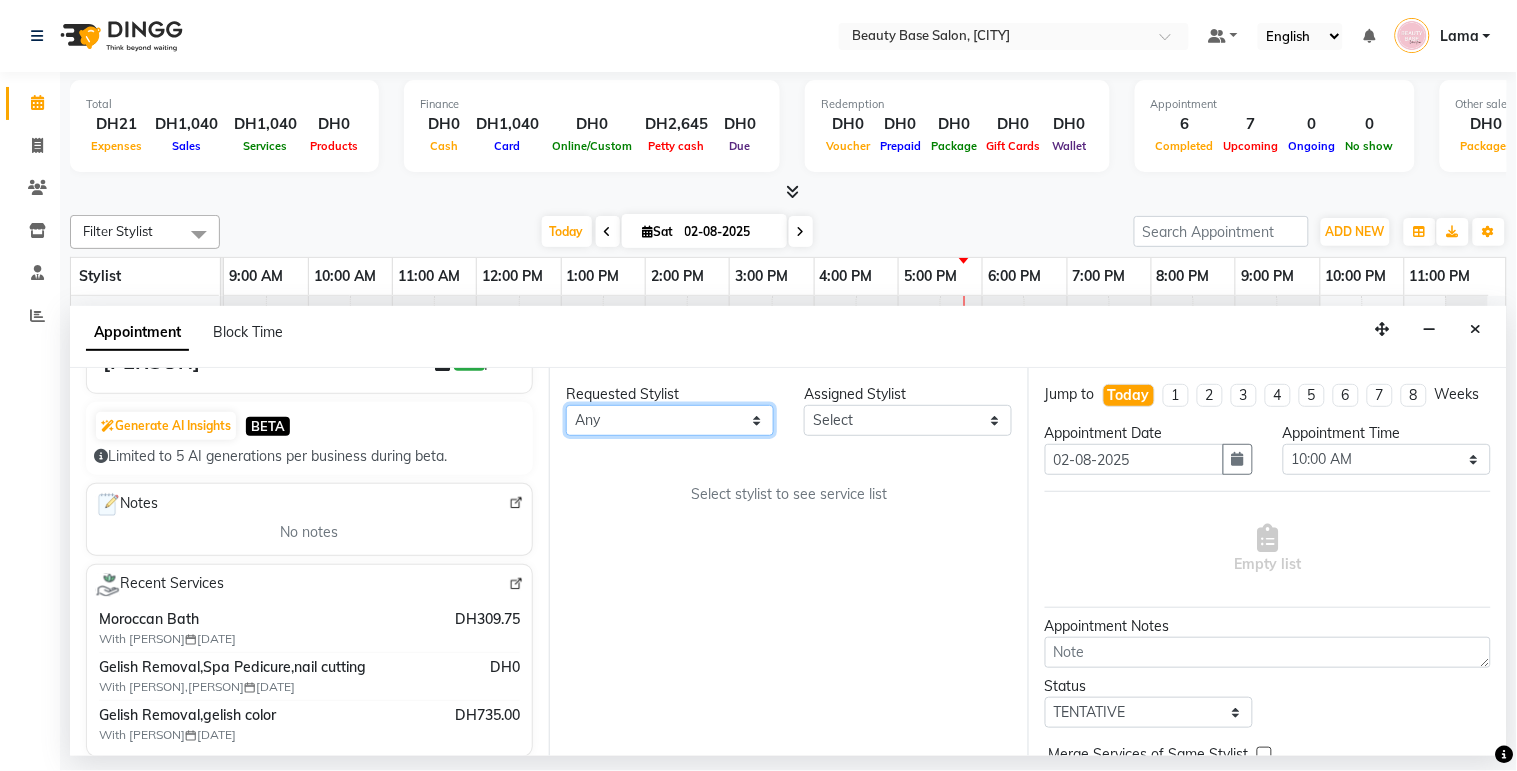scroll, scrollTop: 180, scrollLeft: 0, axis: vertical 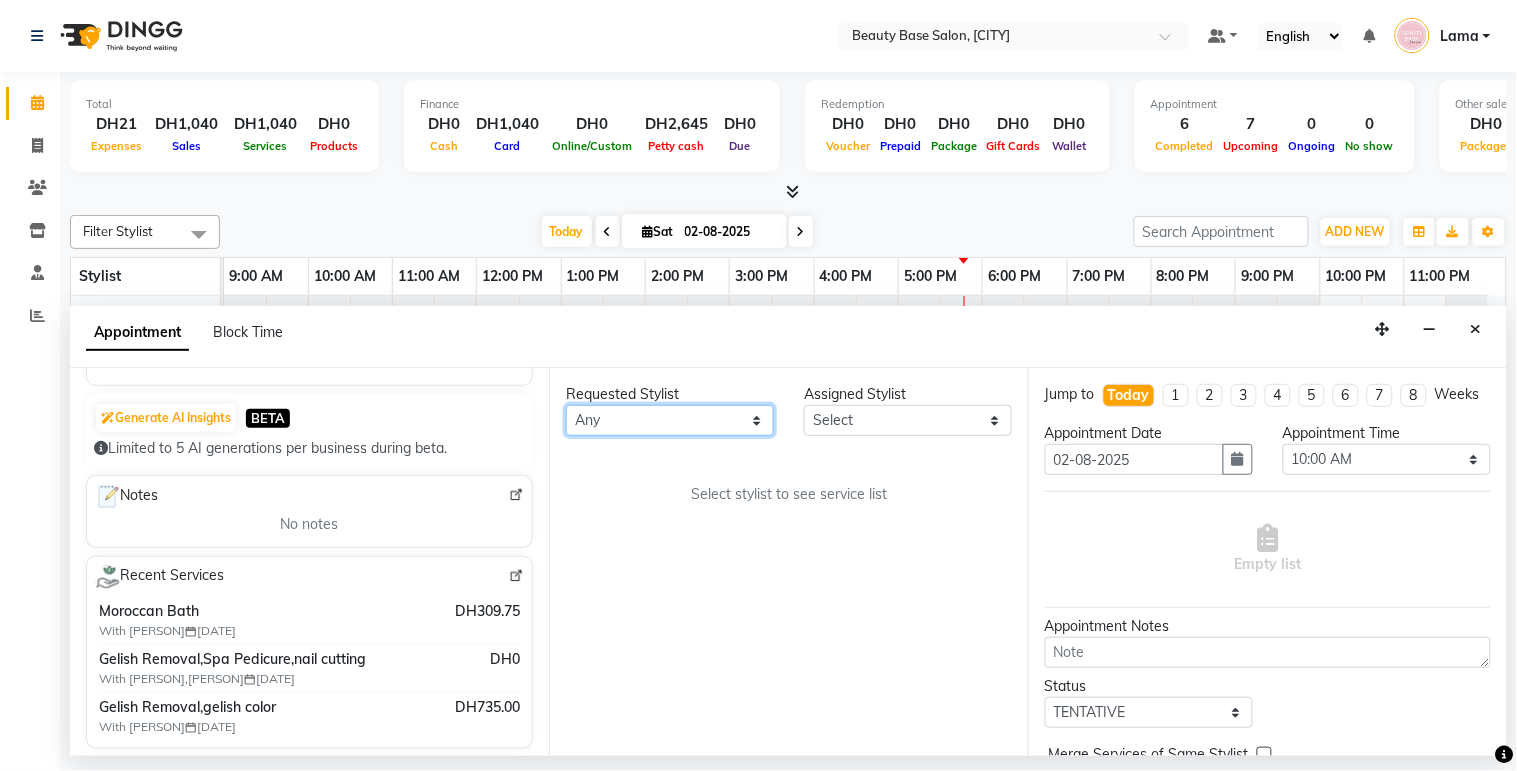 click on "Any [PERSON] [PERSON] [PERSON] [PERSON] [PERSON] [PERSON] [PERSON] [PERSON] [PERSON]" at bounding box center [670, 420] 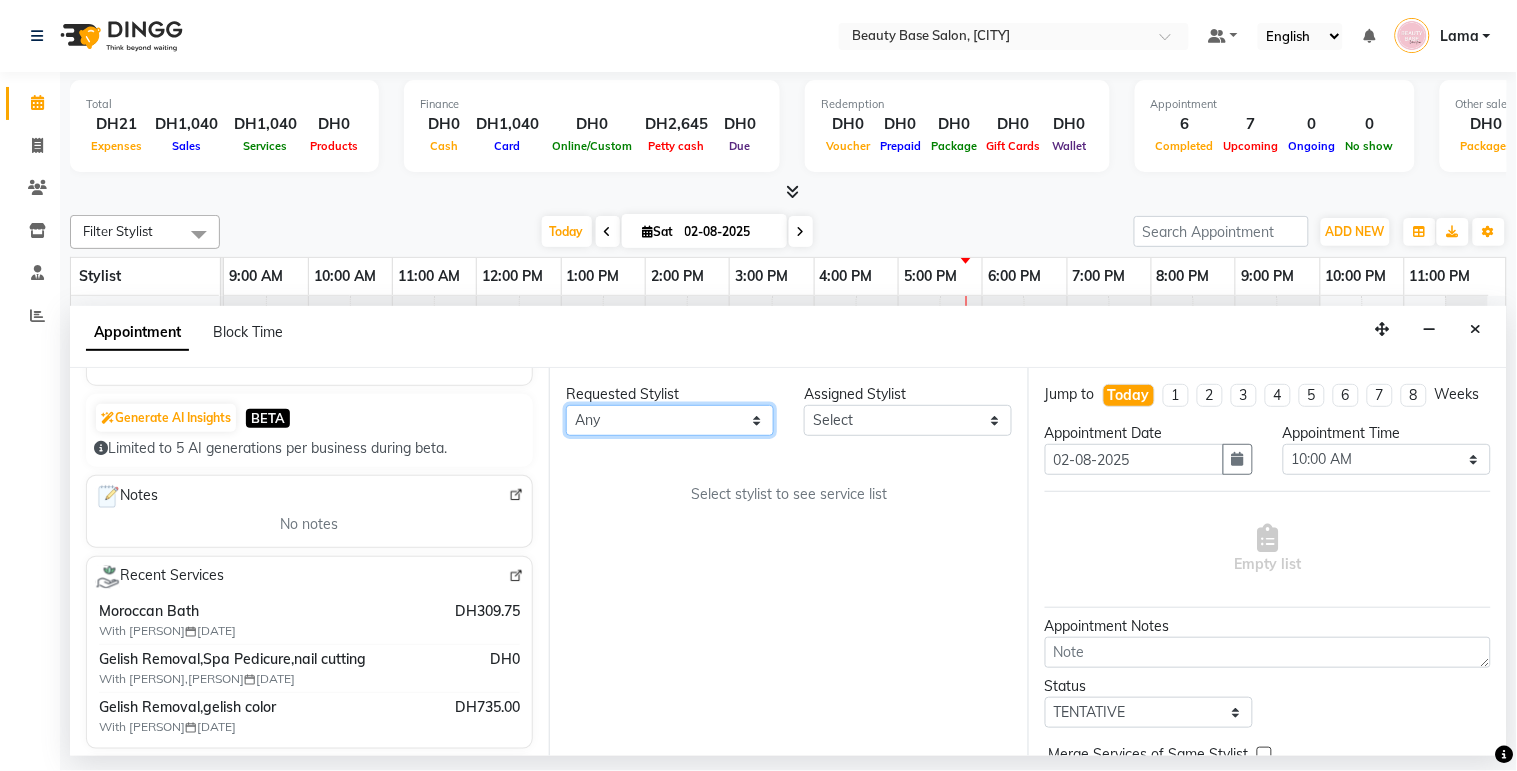 select on "13438" 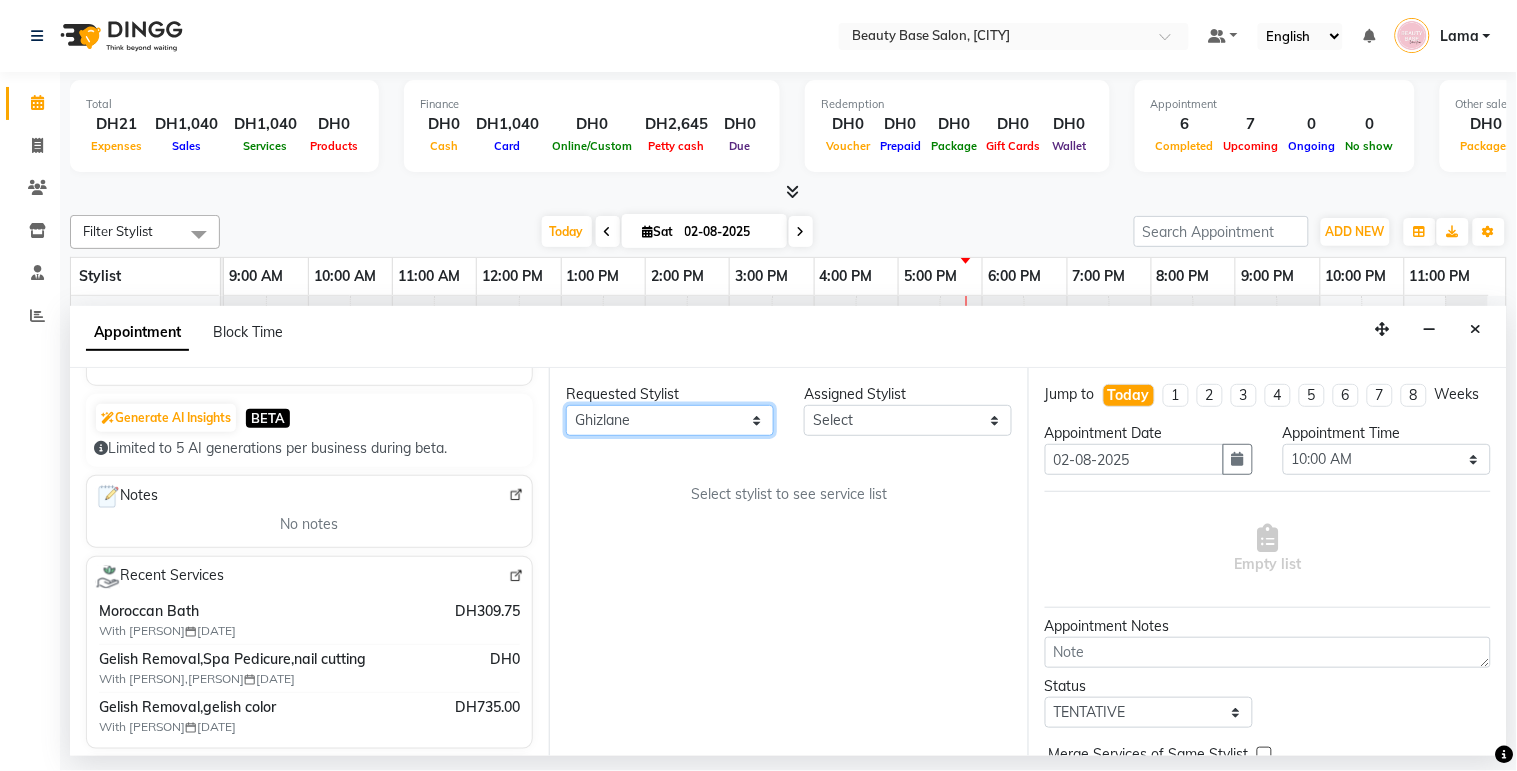 click on "Any [PERSON] [PERSON] [PERSON] [PERSON] [PERSON] [PERSON] [PERSON] [PERSON] [PERSON]" at bounding box center (670, 420) 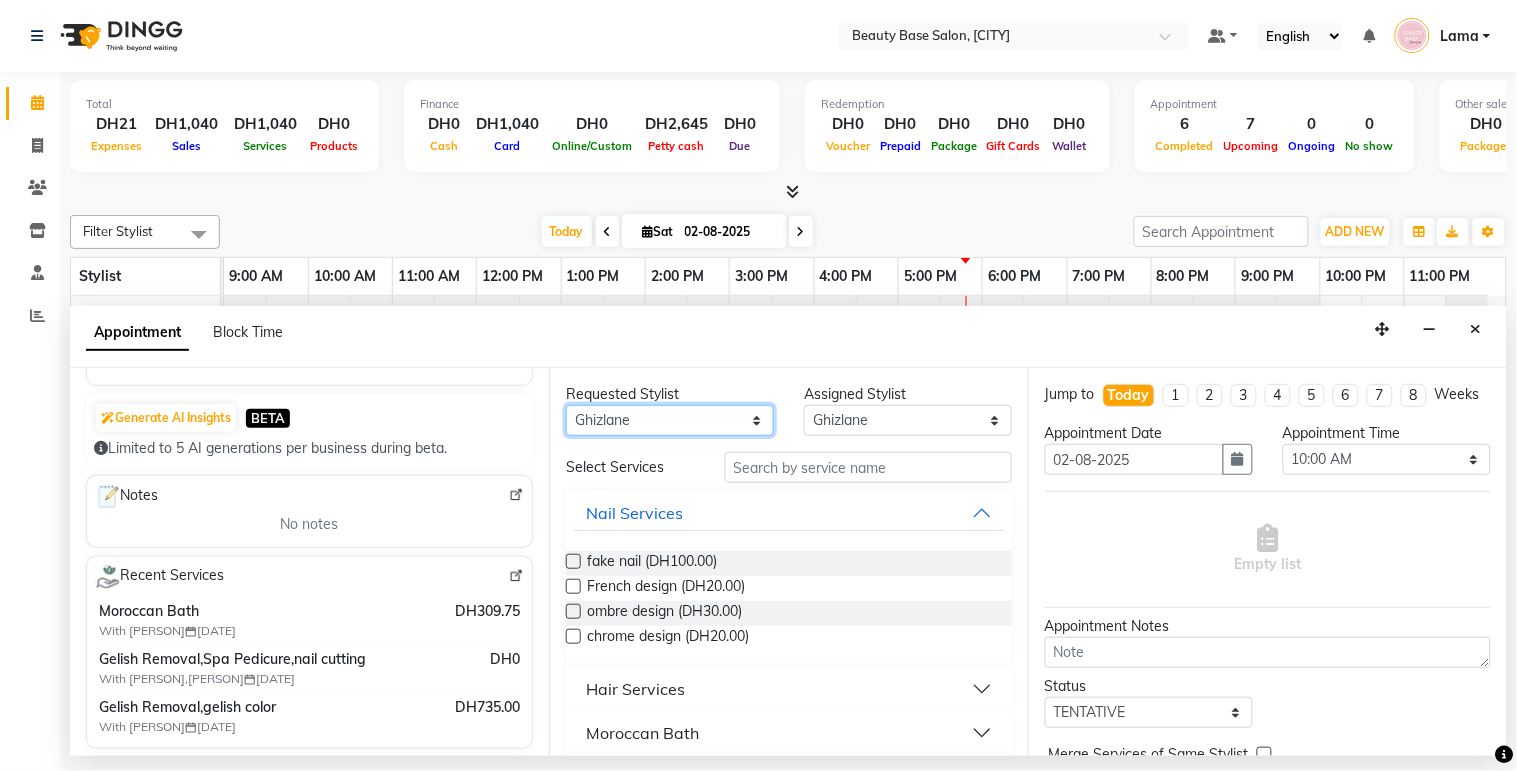 click on "Any [PERSON] [PERSON] [PERSON] [PERSON] [PERSON] [PERSON] [PERSON] [PERSON] [PERSON]" at bounding box center (670, 420) 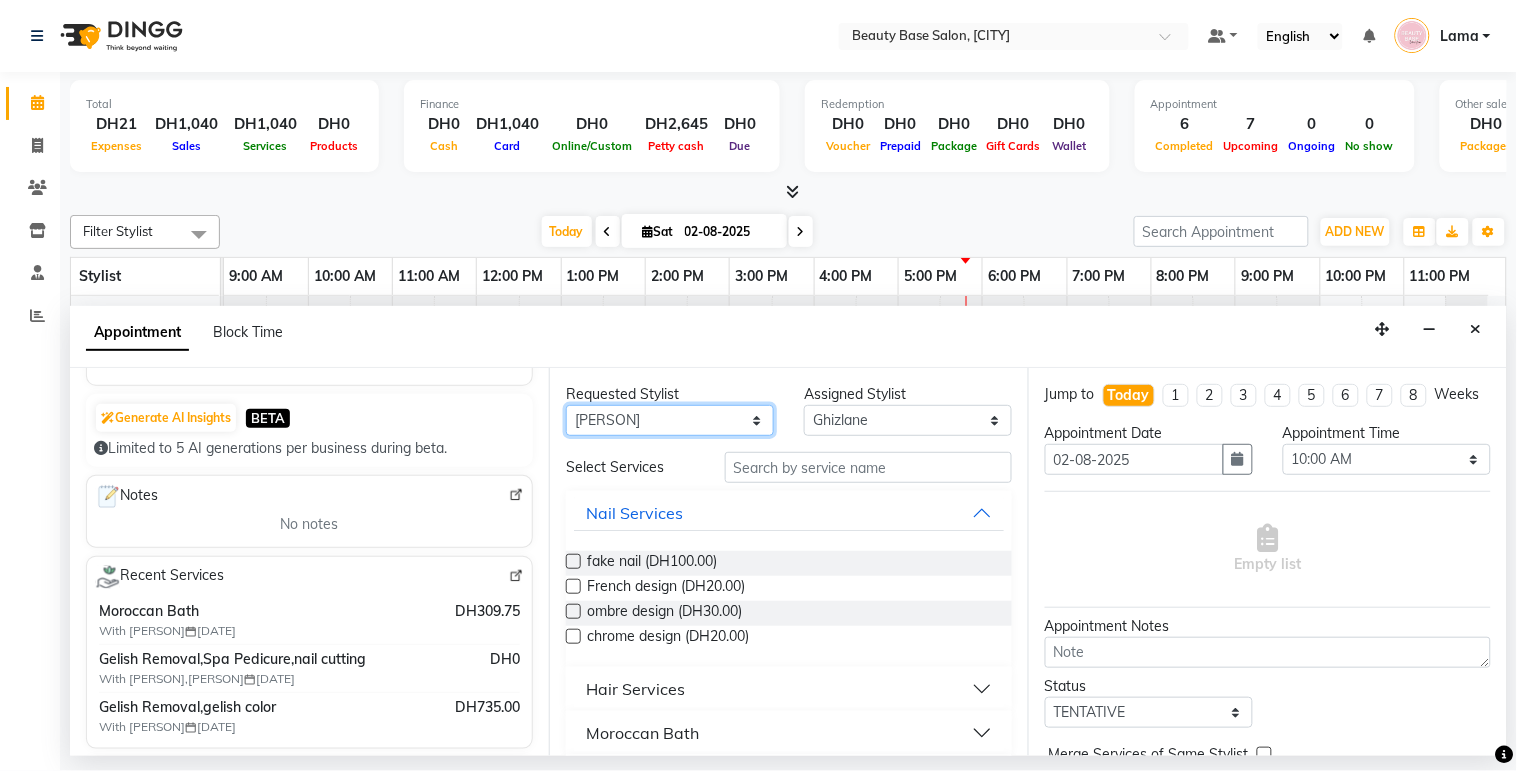 click on "Any [PERSON] [PERSON] [PERSON] [PERSON] [PERSON] [PERSON] [PERSON] [PERSON] [PERSON]" at bounding box center [670, 420] 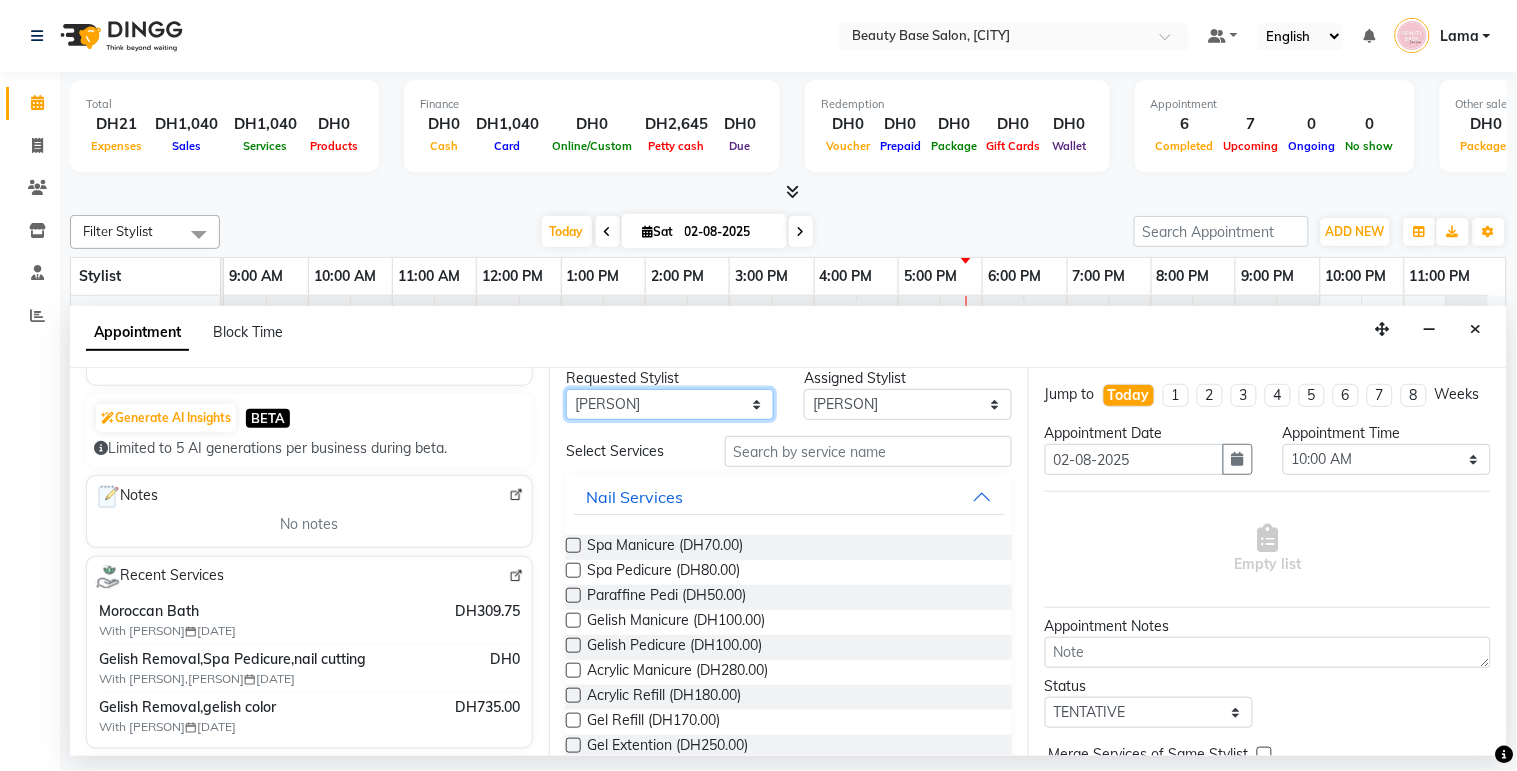 scroll, scrollTop: 14, scrollLeft: 0, axis: vertical 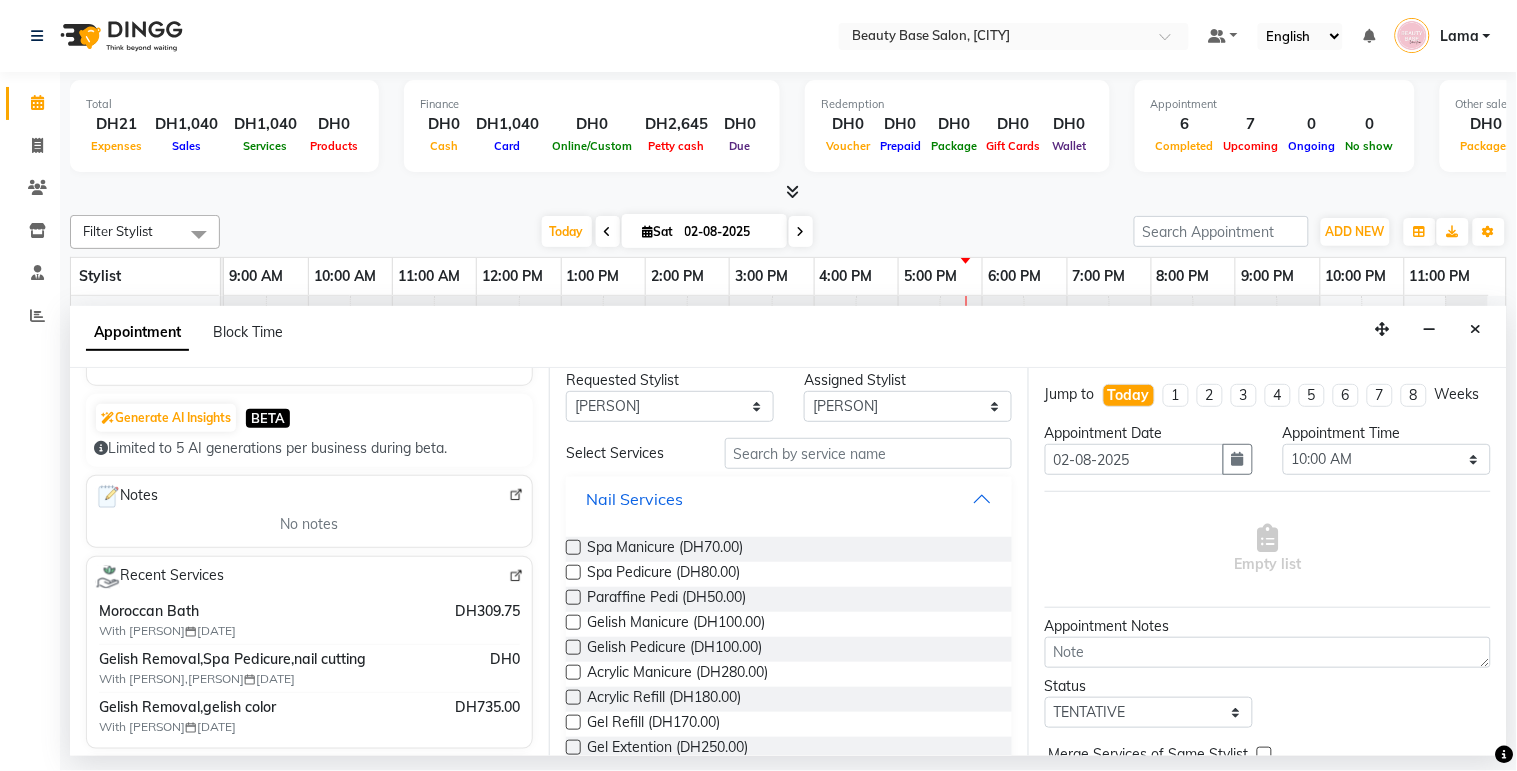 click on "Nail Services" at bounding box center (789, 499) 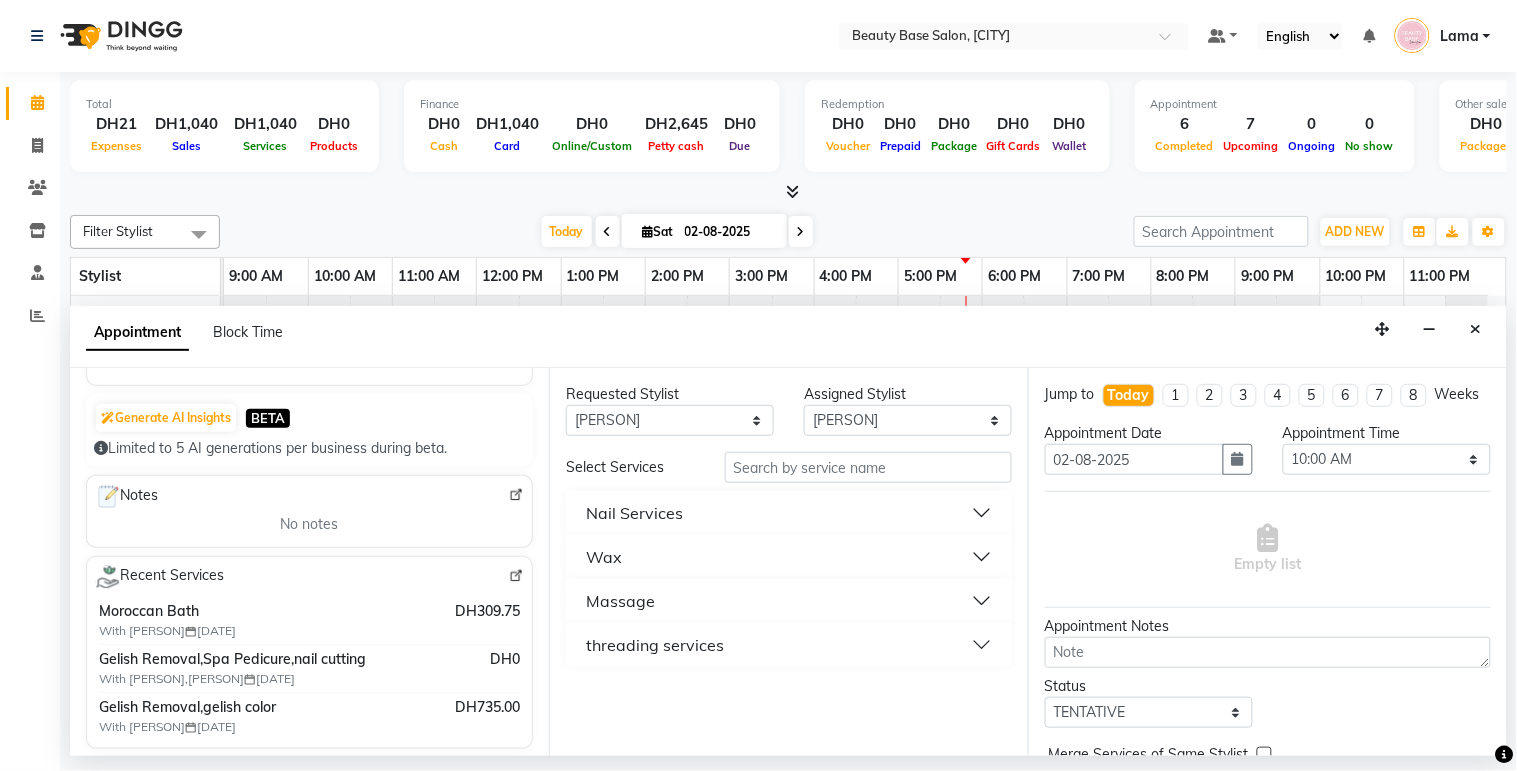 scroll, scrollTop: 0, scrollLeft: 0, axis: both 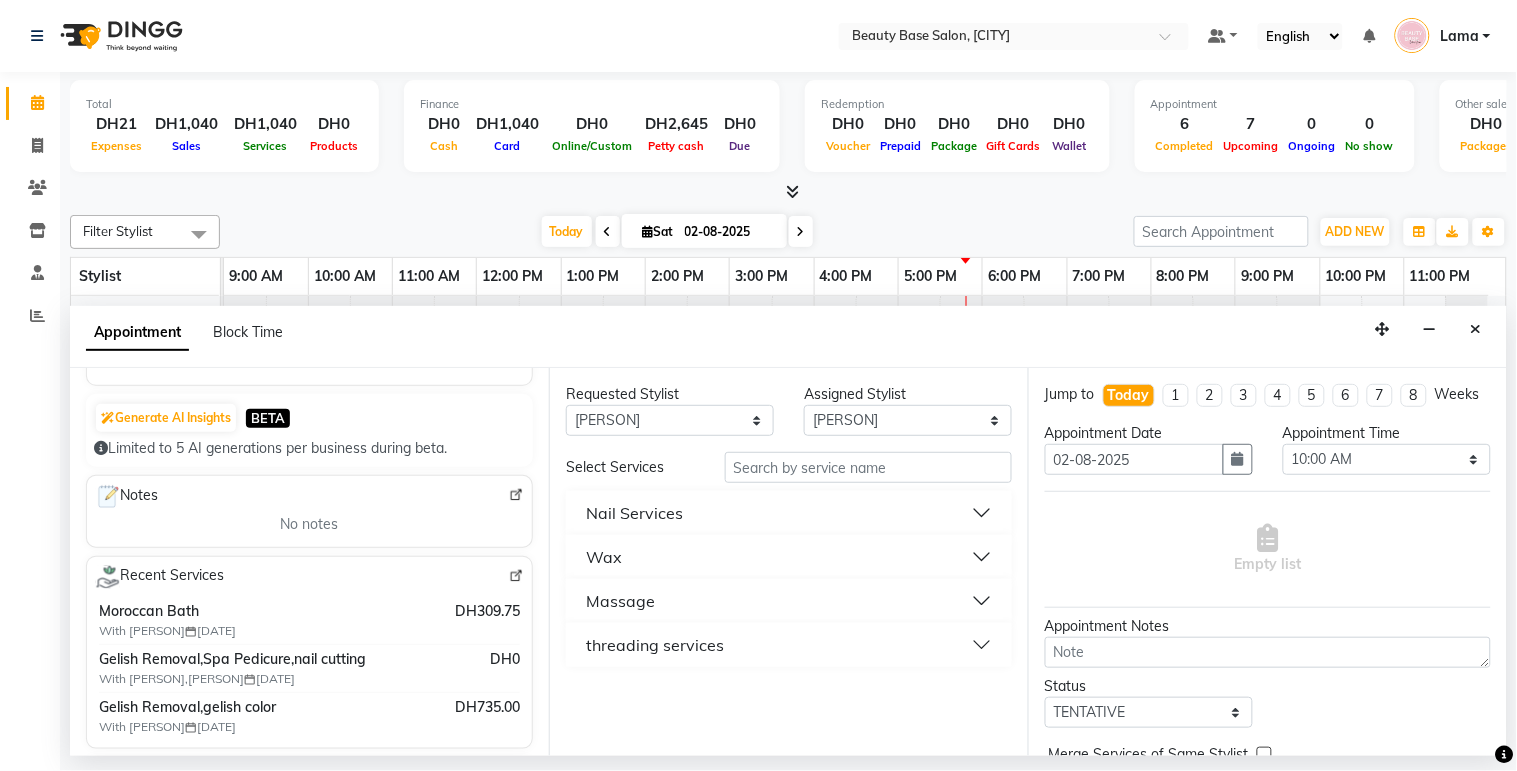 click on "Wax" at bounding box center [789, 557] 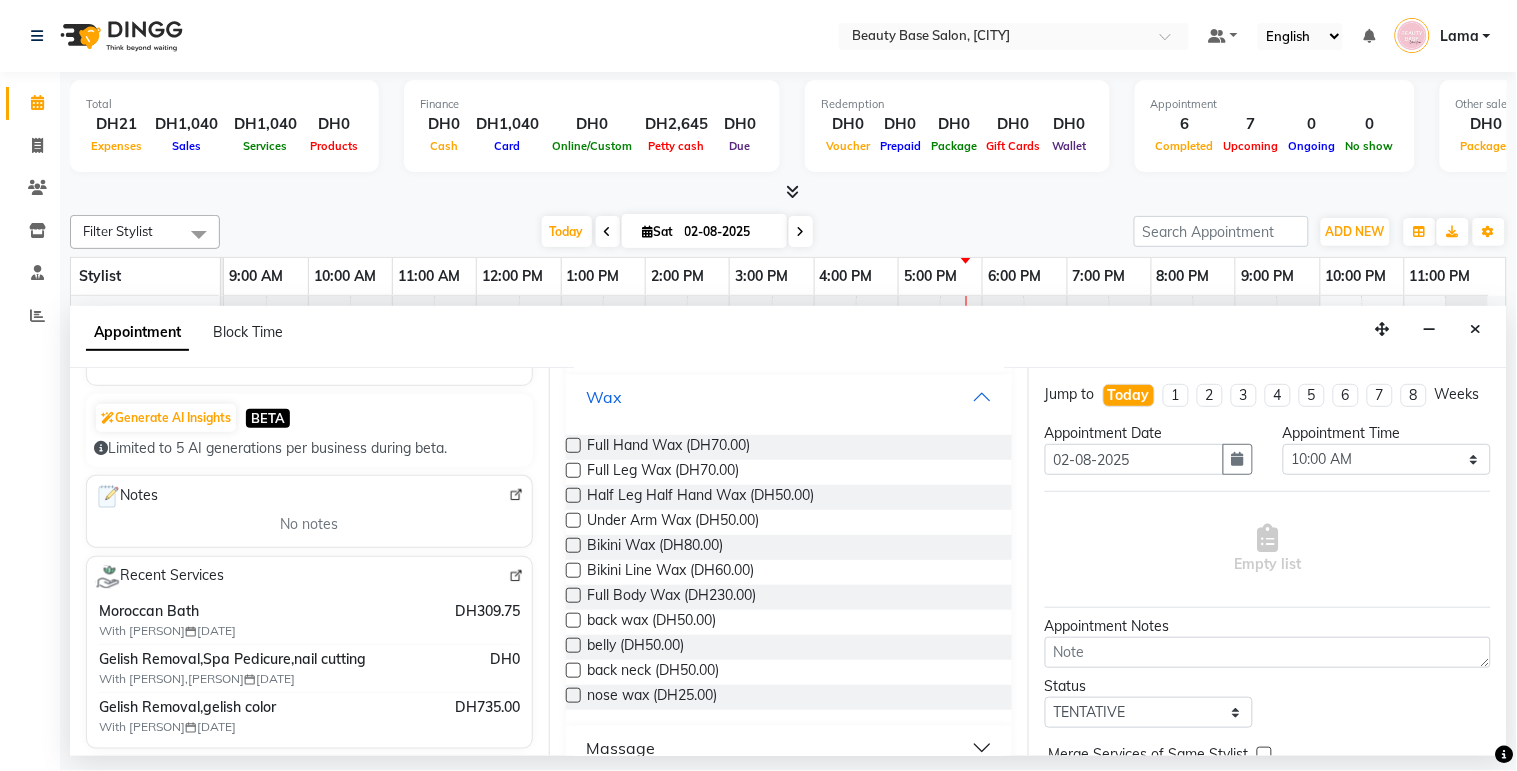 scroll, scrollTop: 162, scrollLeft: 0, axis: vertical 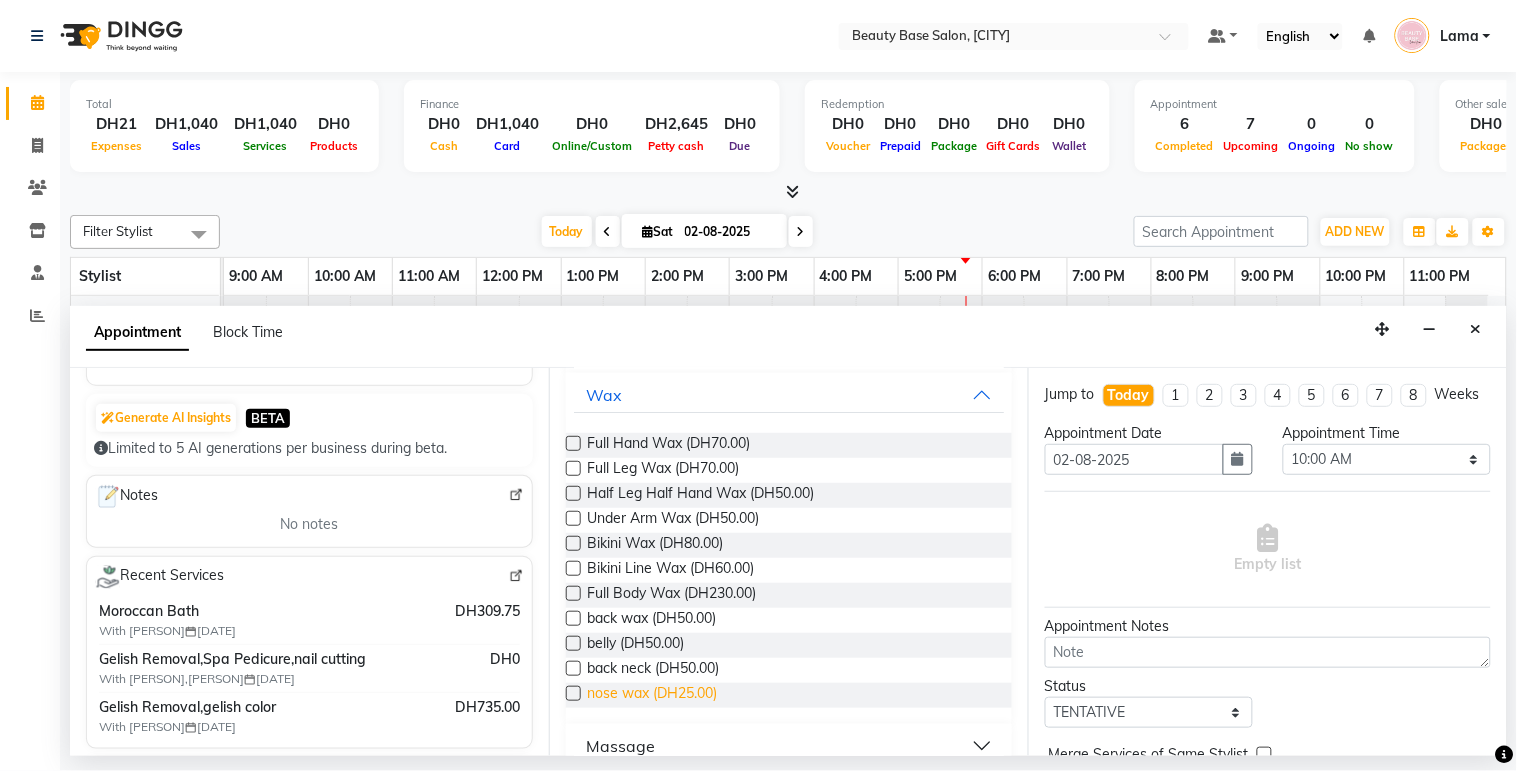 click on "nose wax (DH25.00)" at bounding box center (652, 695) 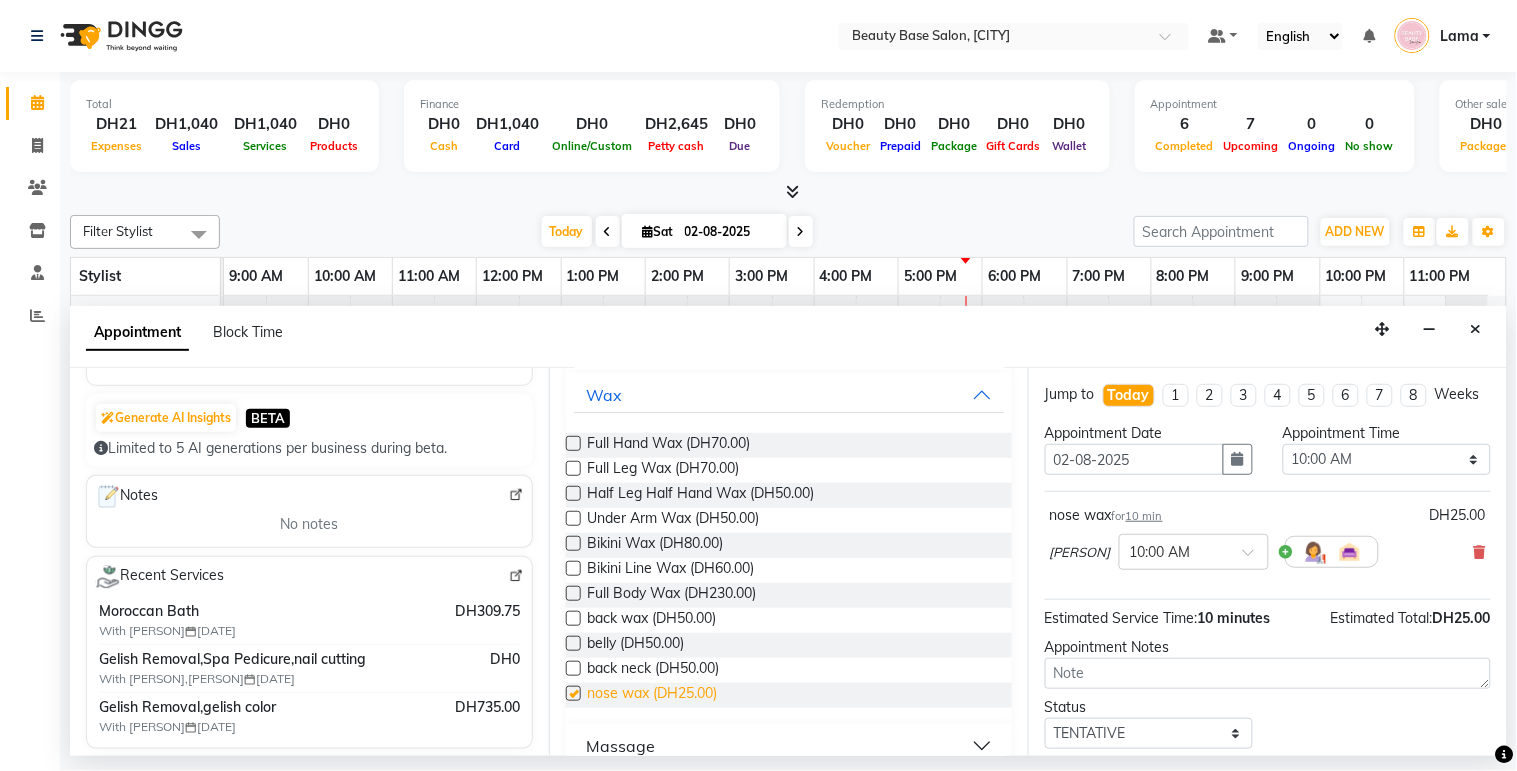 checkbox on "false" 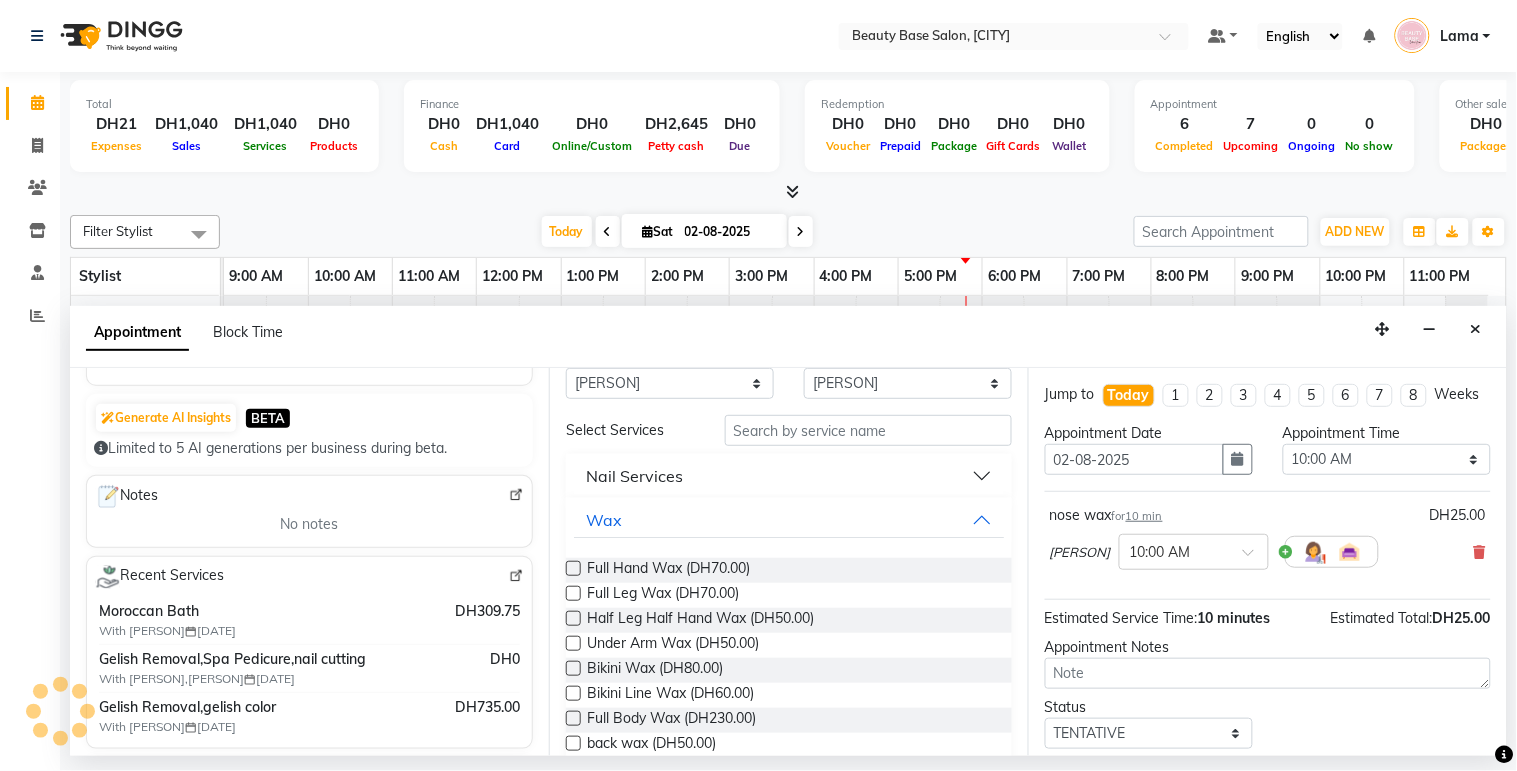 scroll, scrollTop: 0, scrollLeft: 0, axis: both 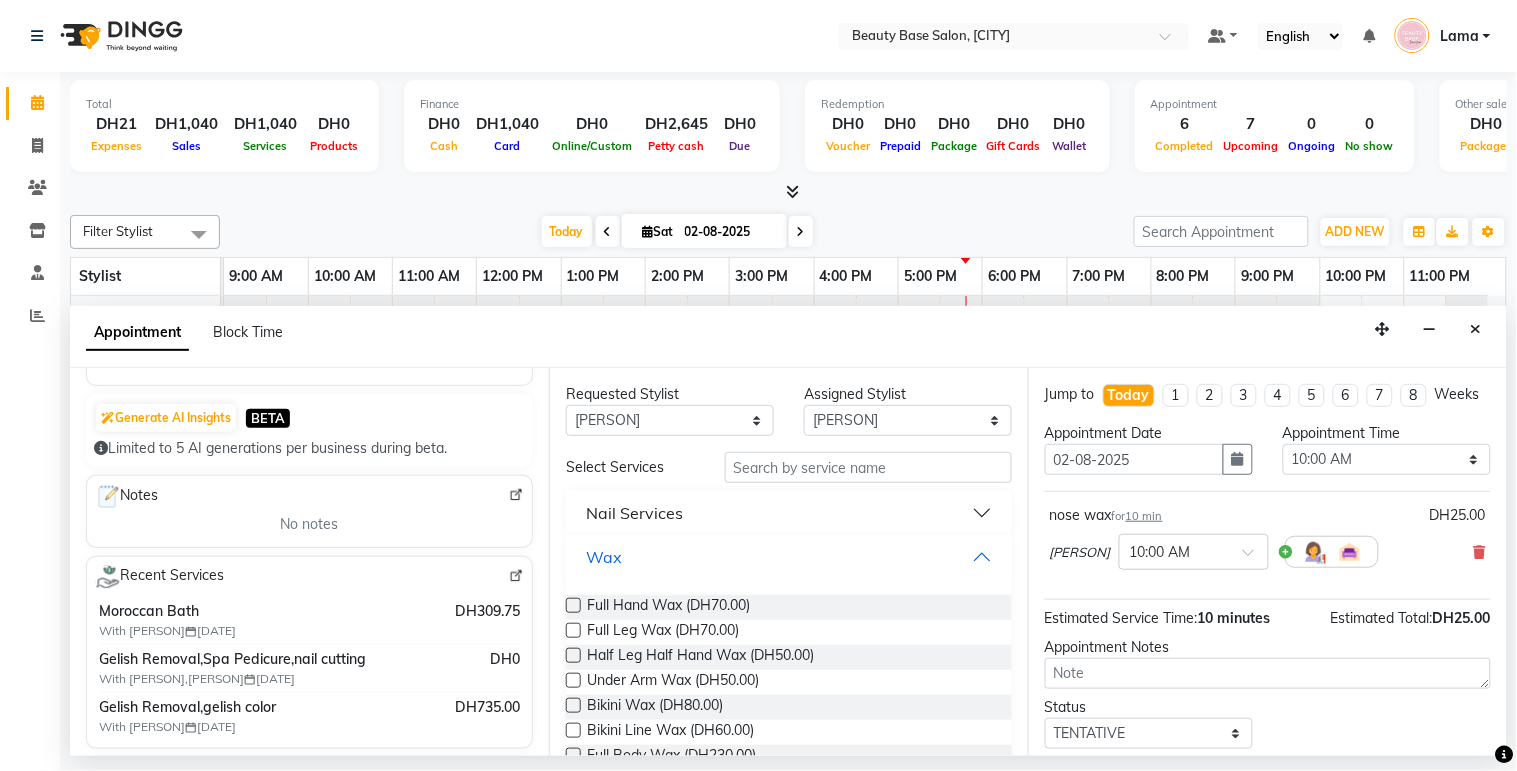 click on "Wax" at bounding box center [789, 557] 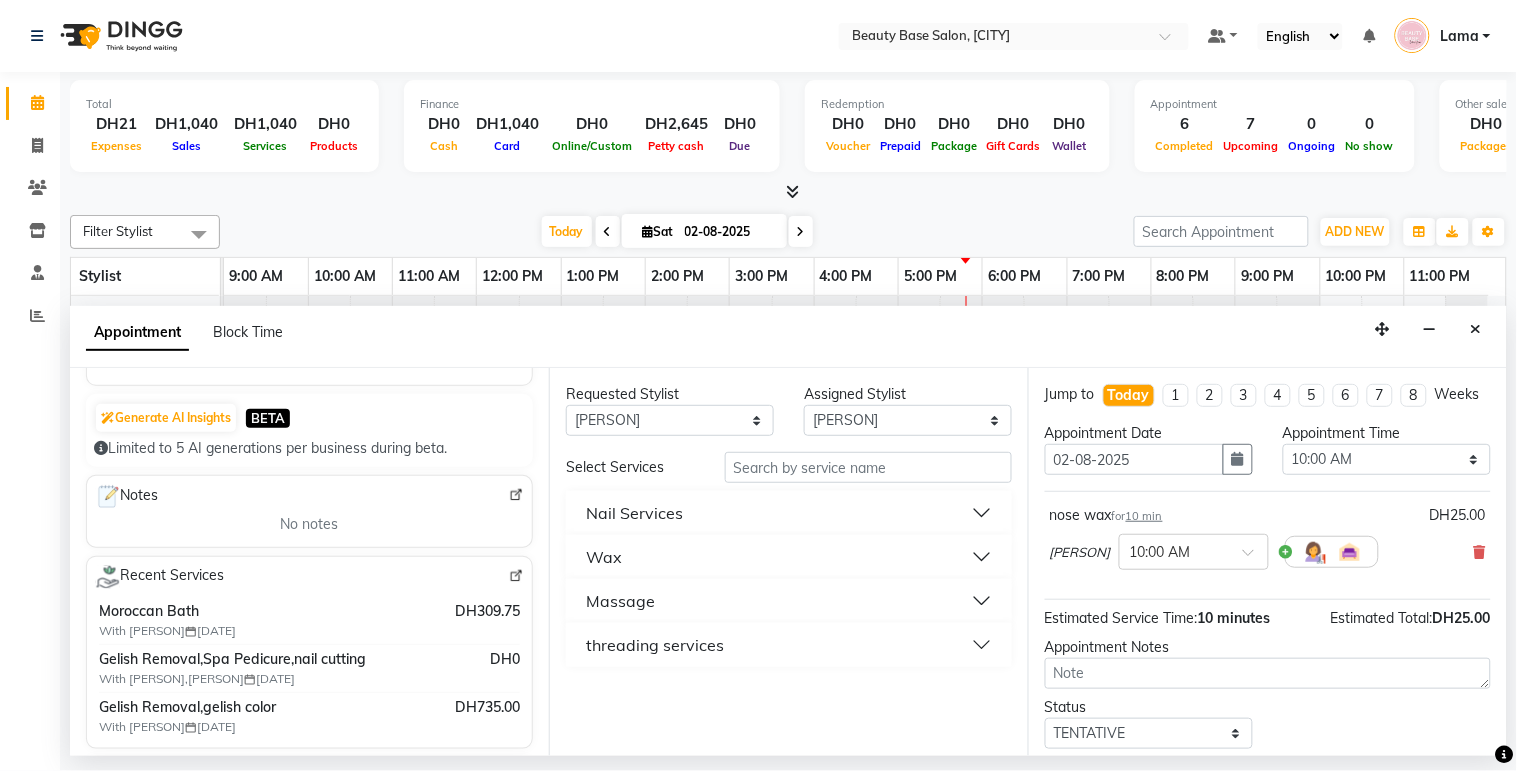 click on "Nail Services" at bounding box center (789, 513) 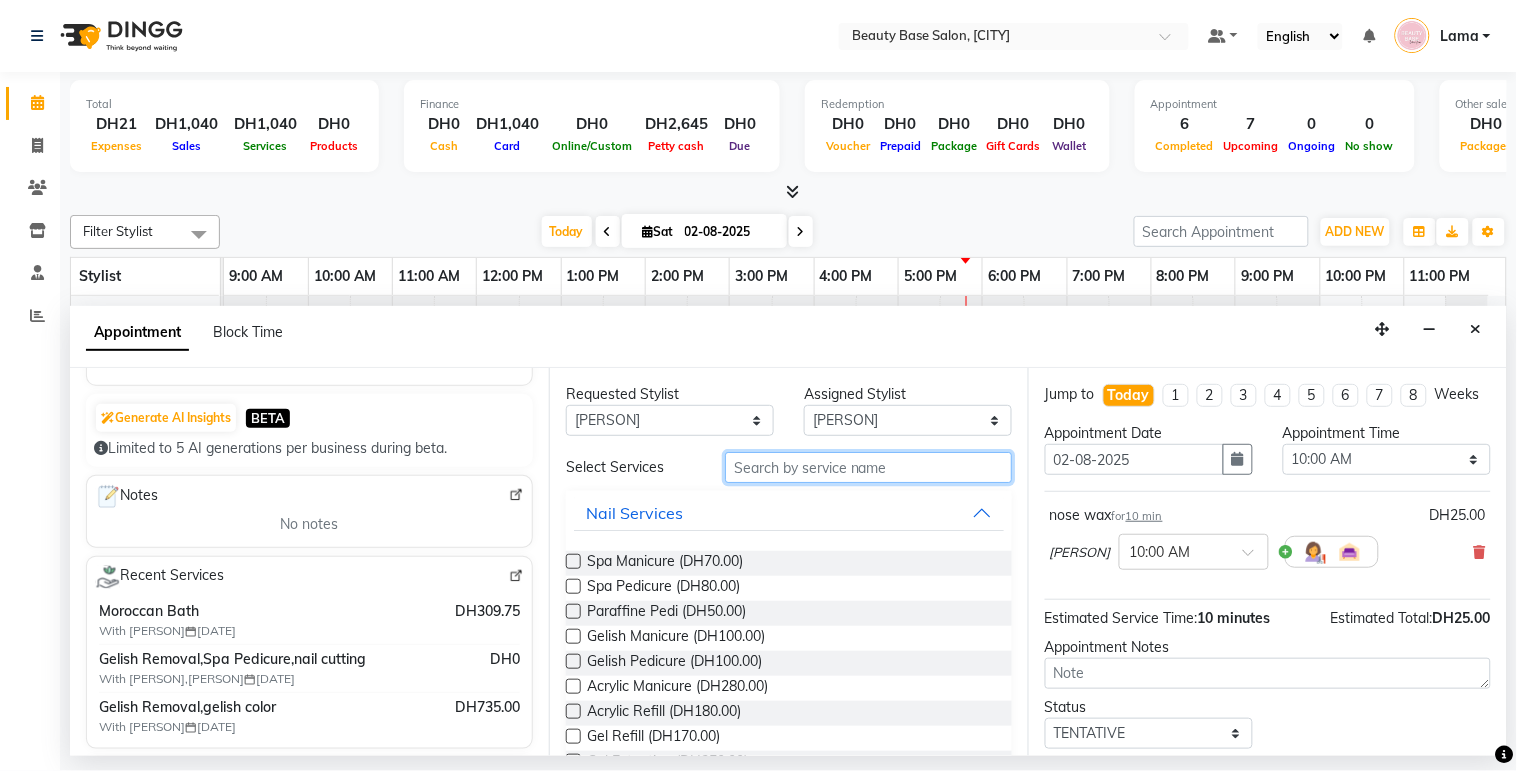click at bounding box center (868, 467) 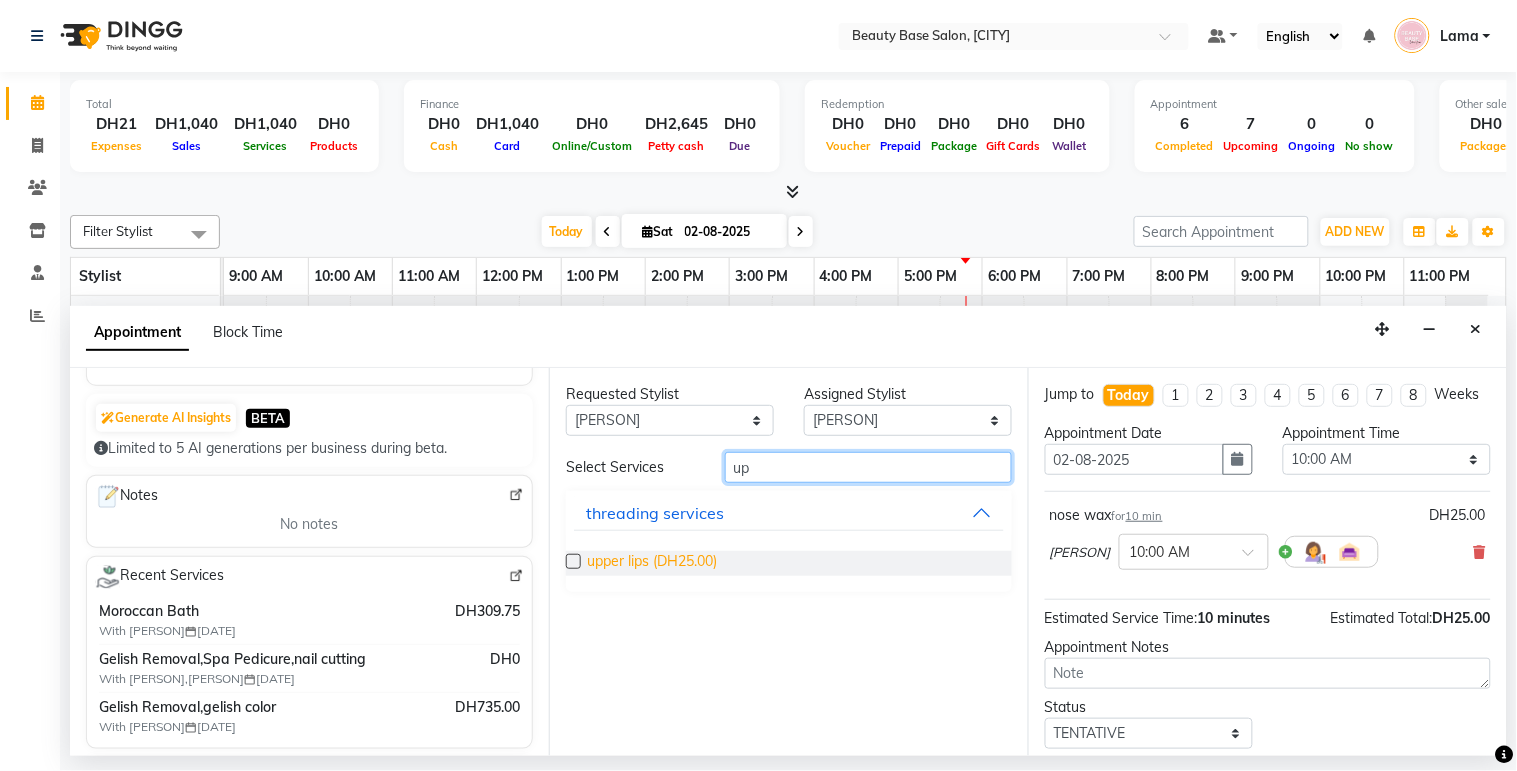 type on "up" 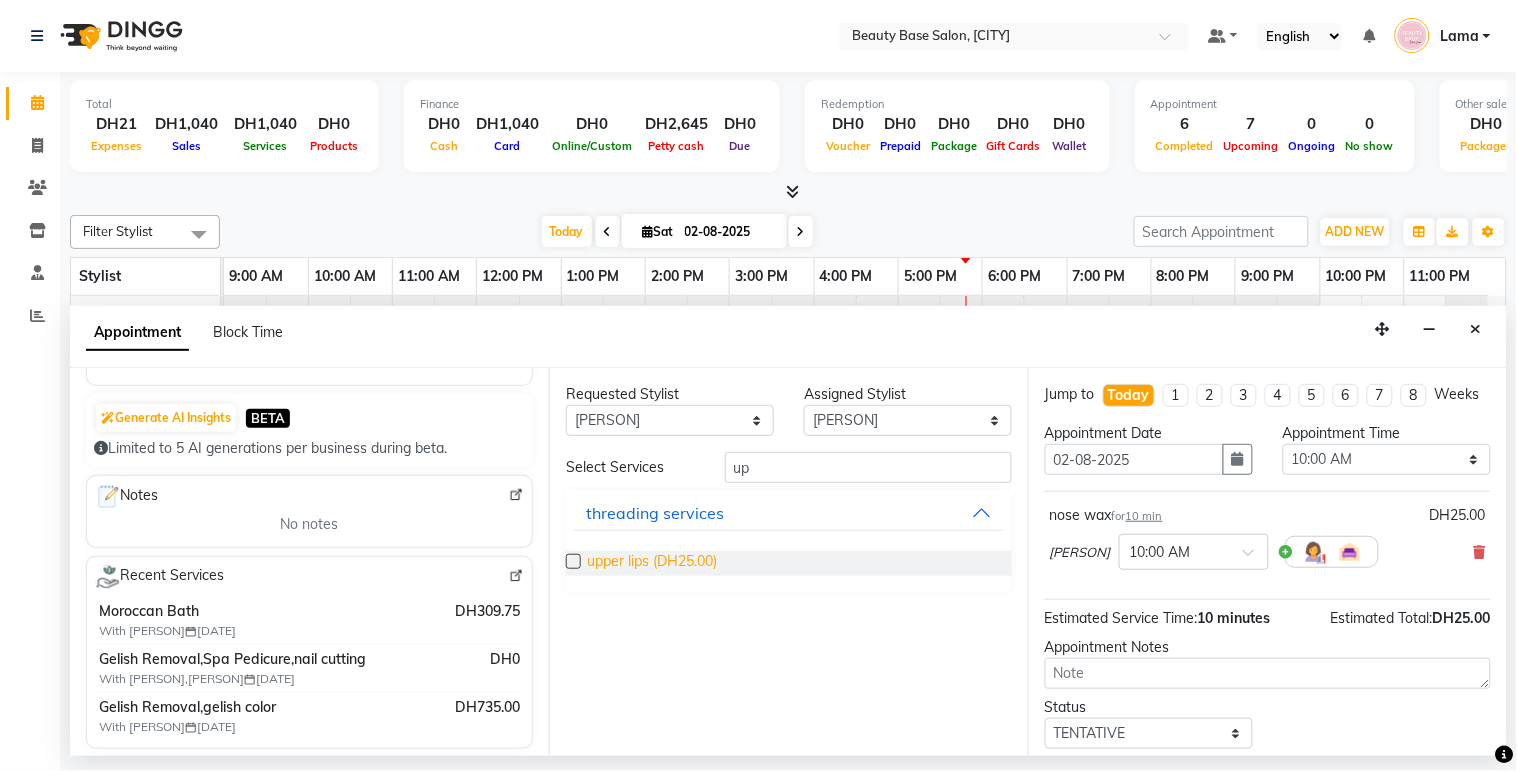 click on "upper lips (DH25.00)" at bounding box center (652, 563) 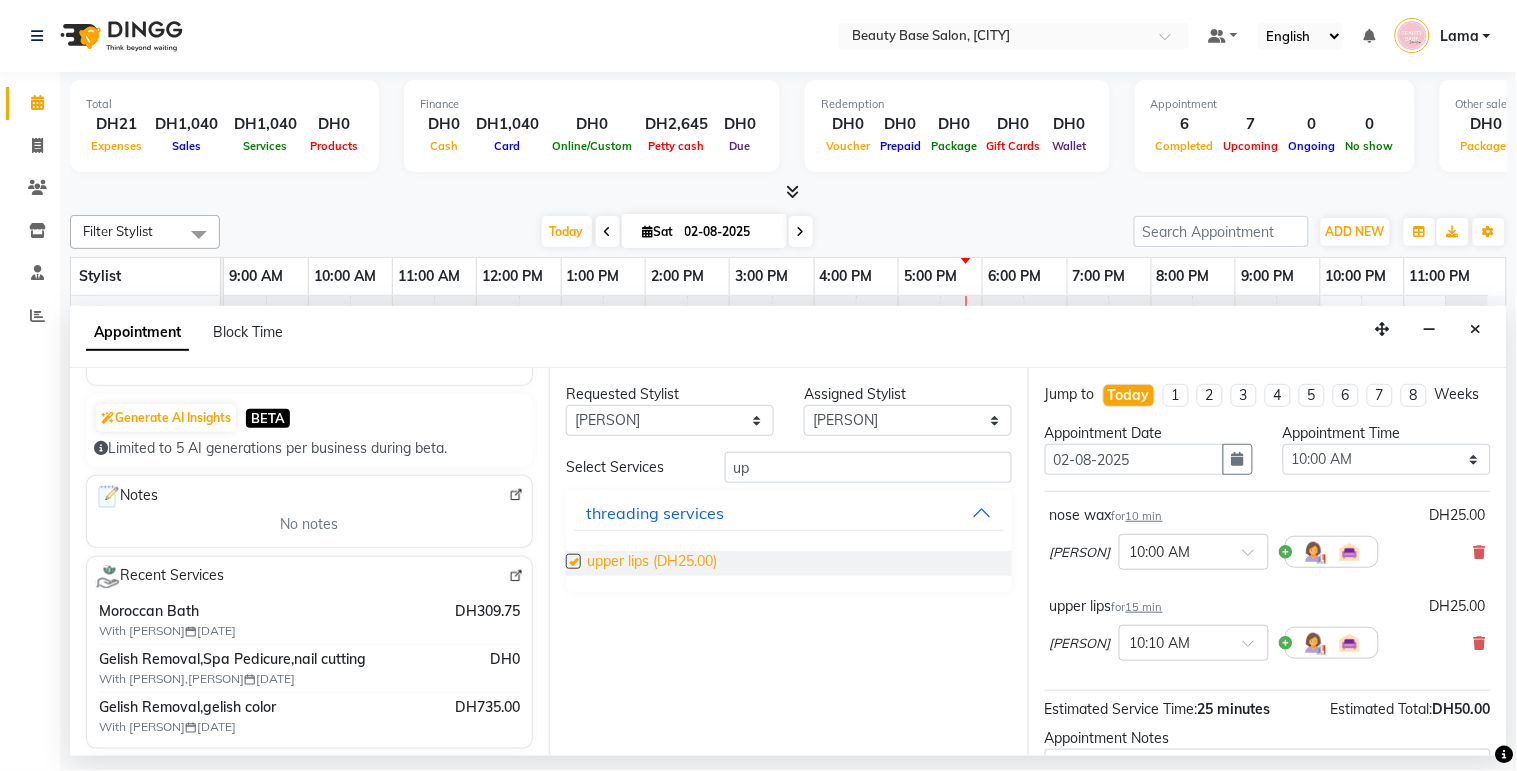 checkbox on "false" 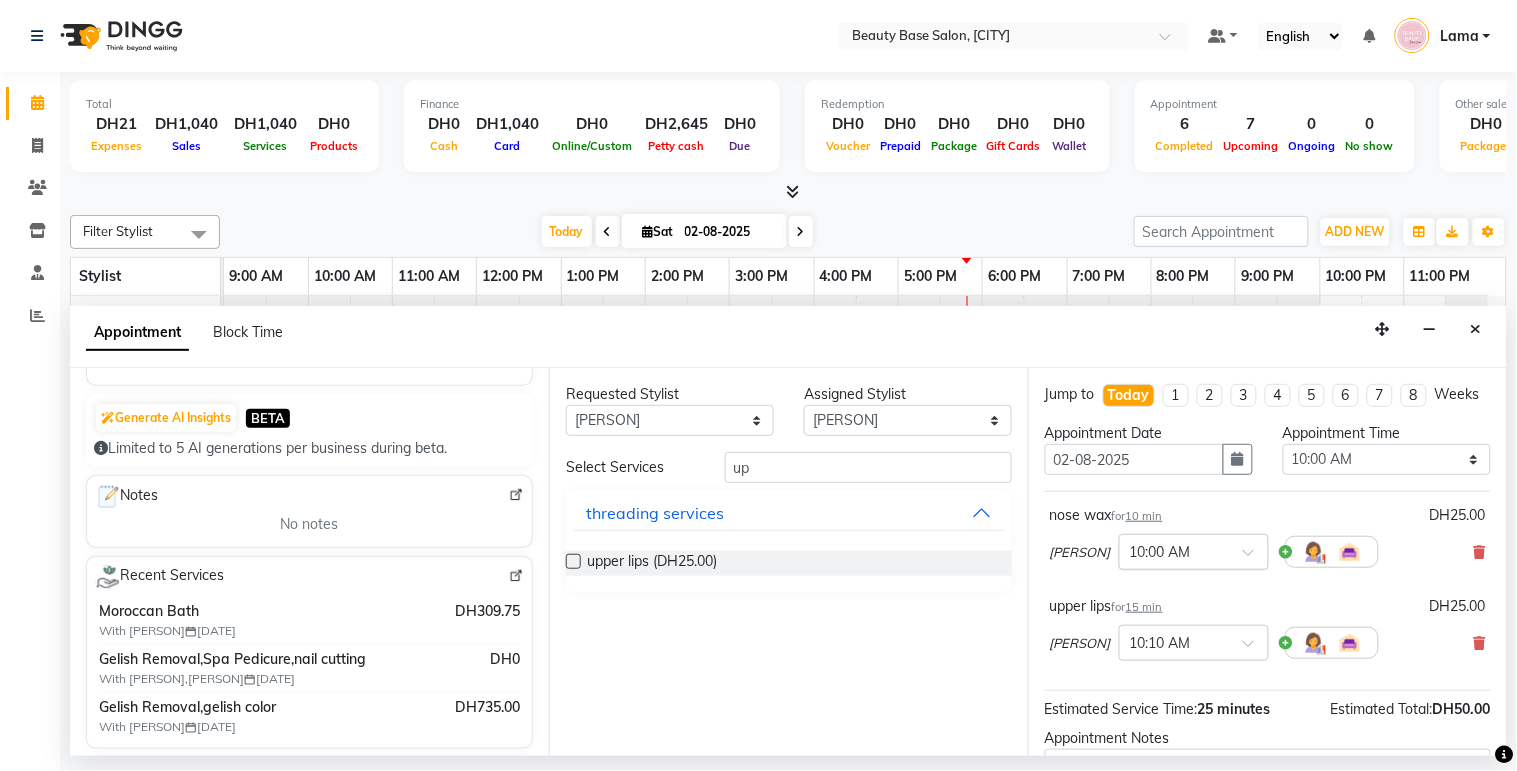 click at bounding box center (1174, 550) 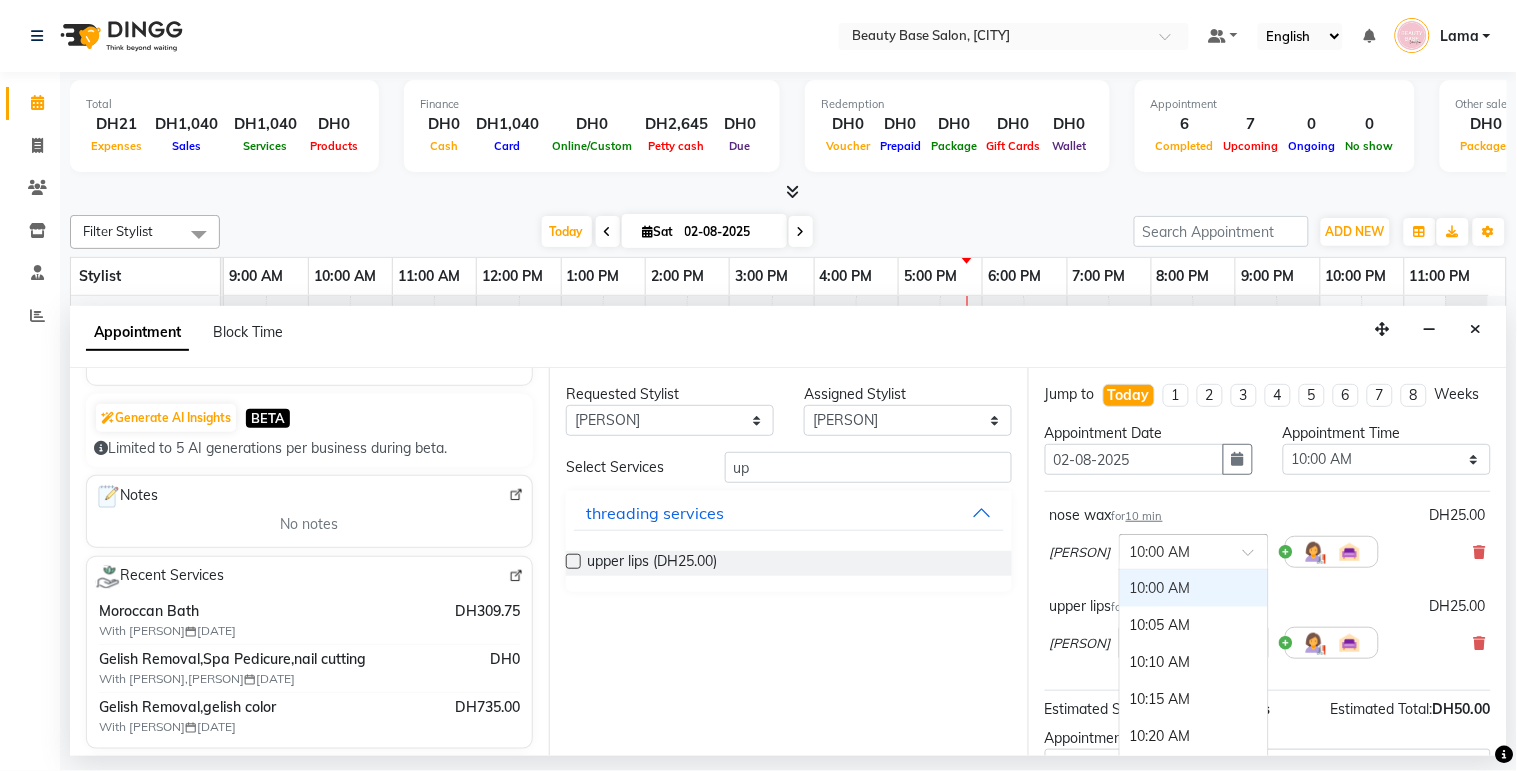 type on "6" 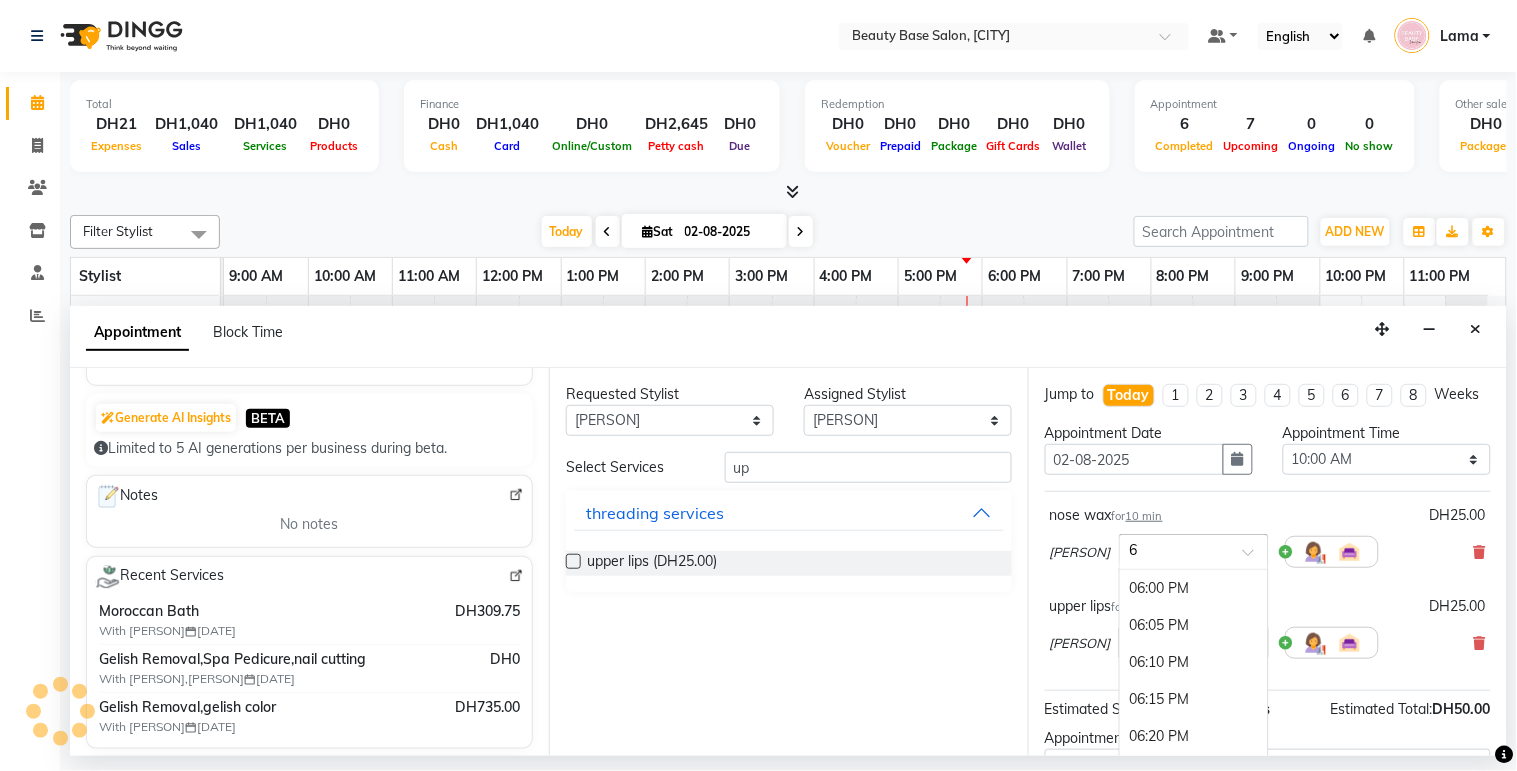 click on "06:00 PM" at bounding box center [1194, 588] 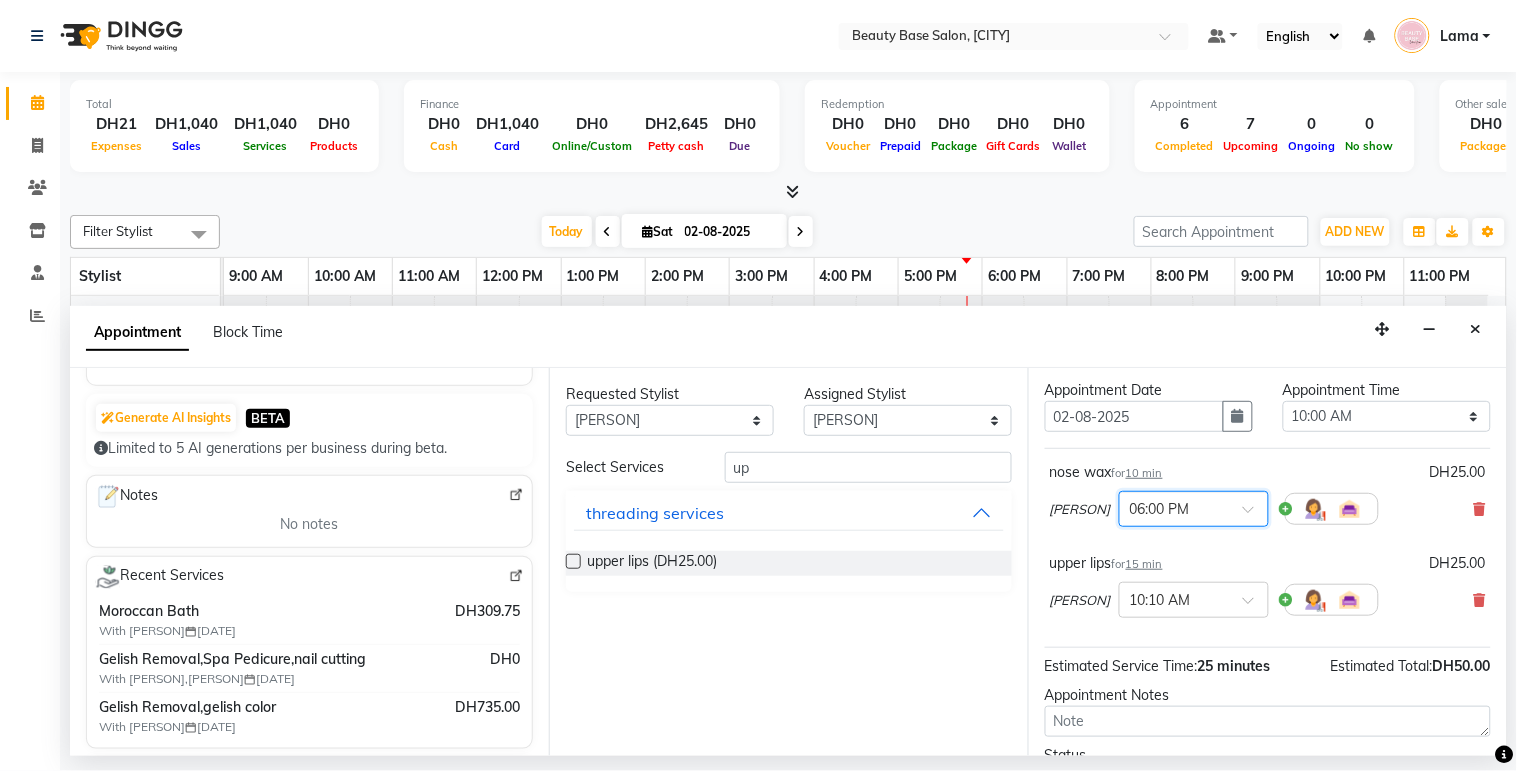 scroll, scrollTop: 64, scrollLeft: 0, axis: vertical 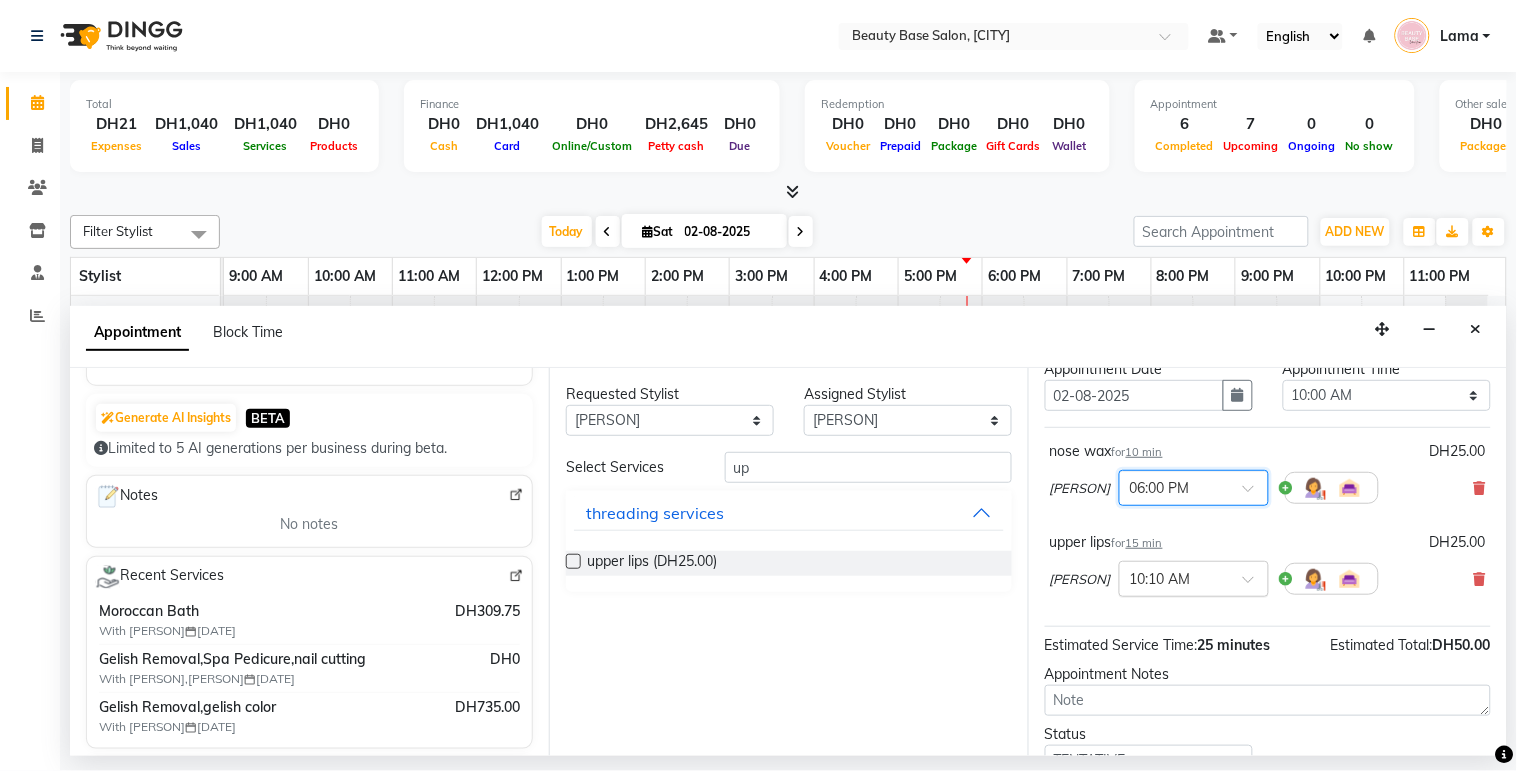click at bounding box center (1174, 577) 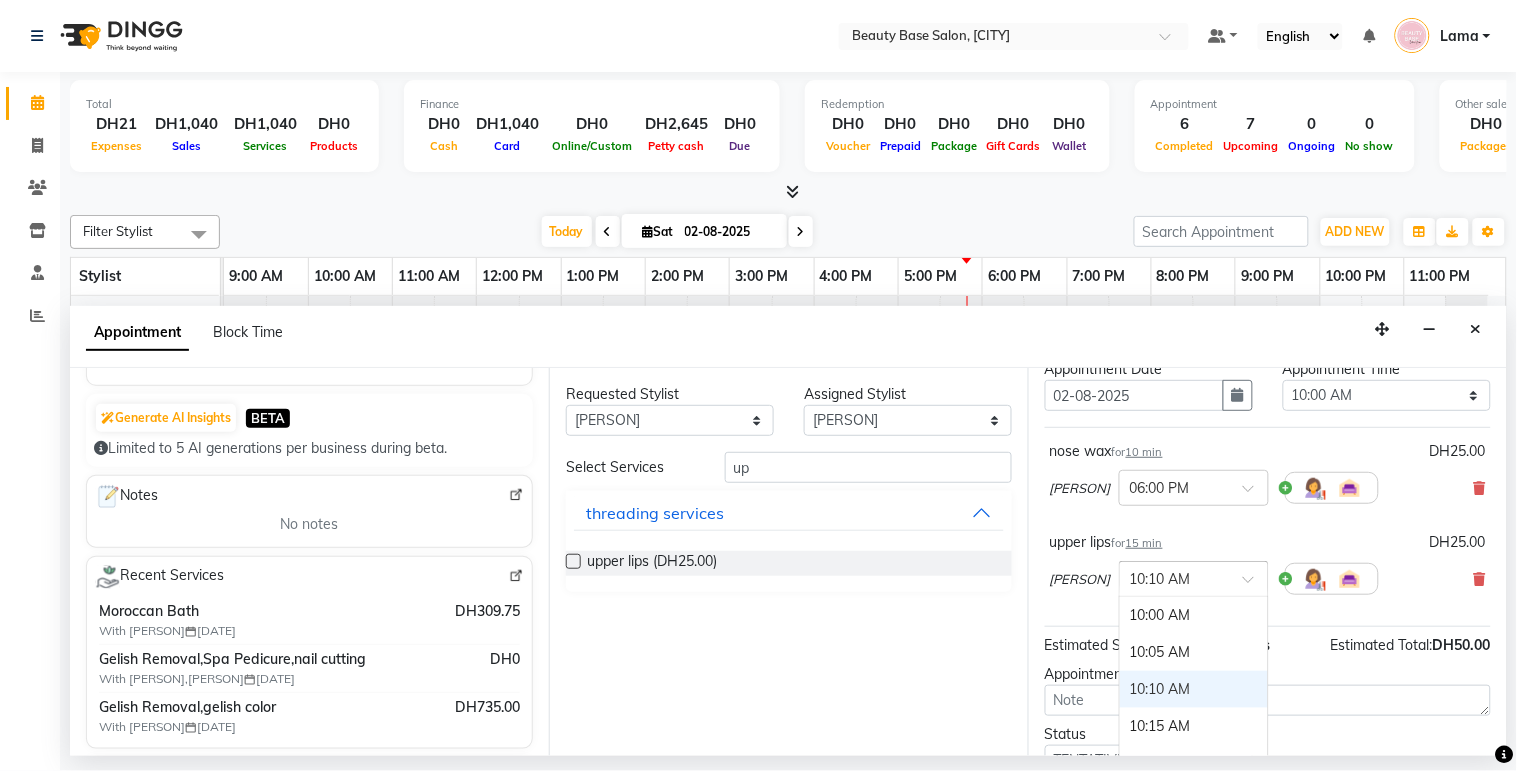 type on "6" 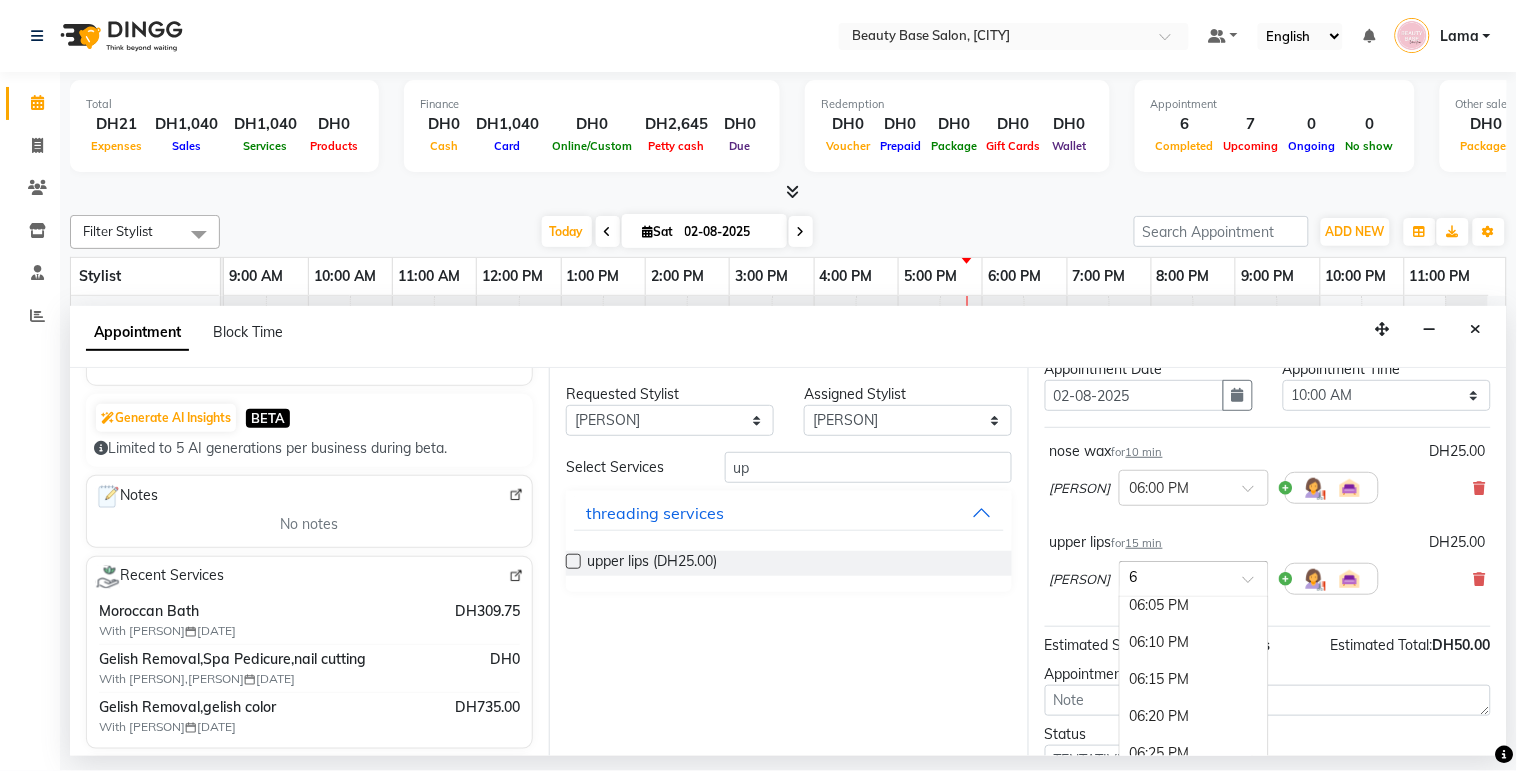 scroll, scrollTop: 53, scrollLeft: 0, axis: vertical 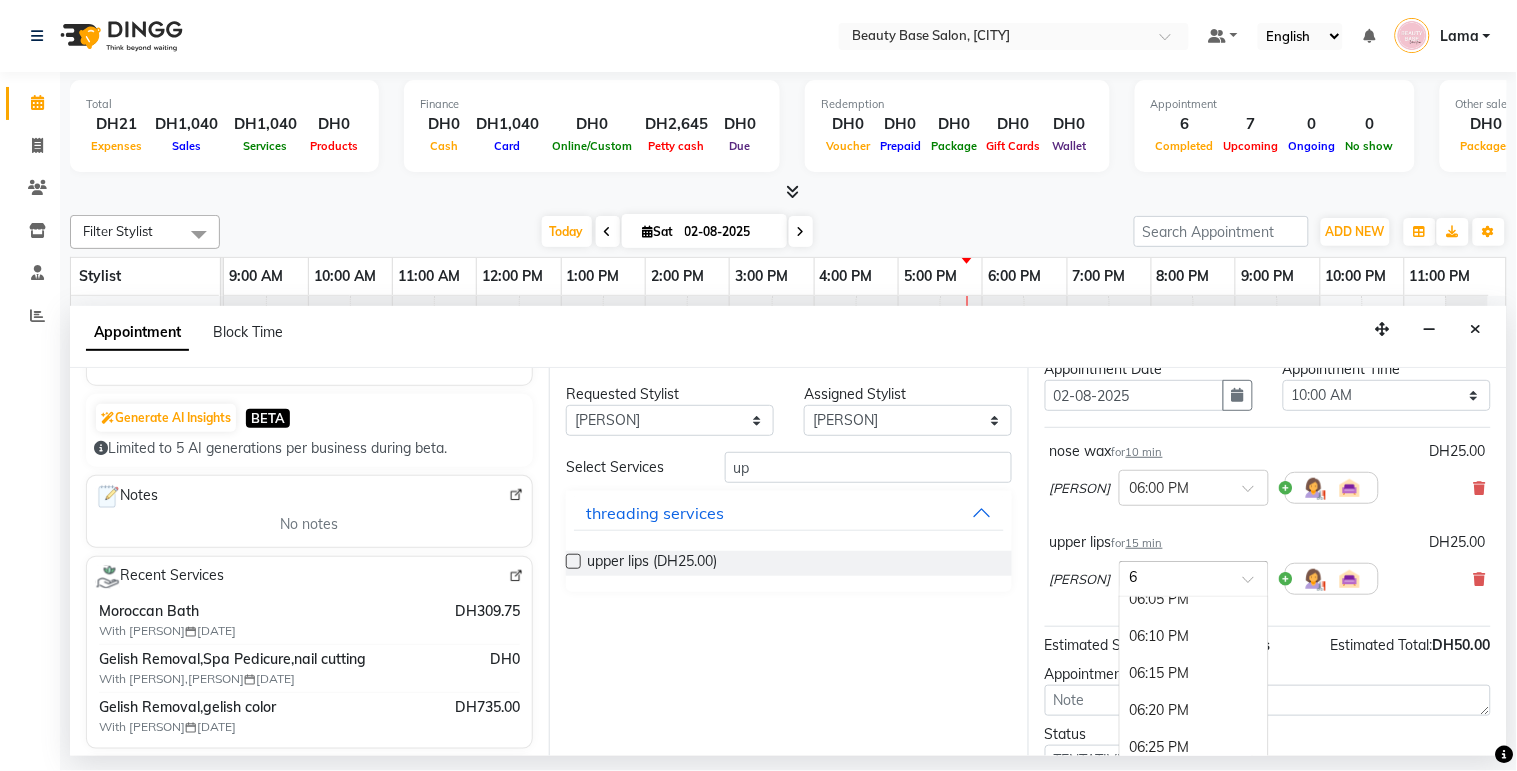 click on "06:10 PM" at bounding box center [1194, 636] 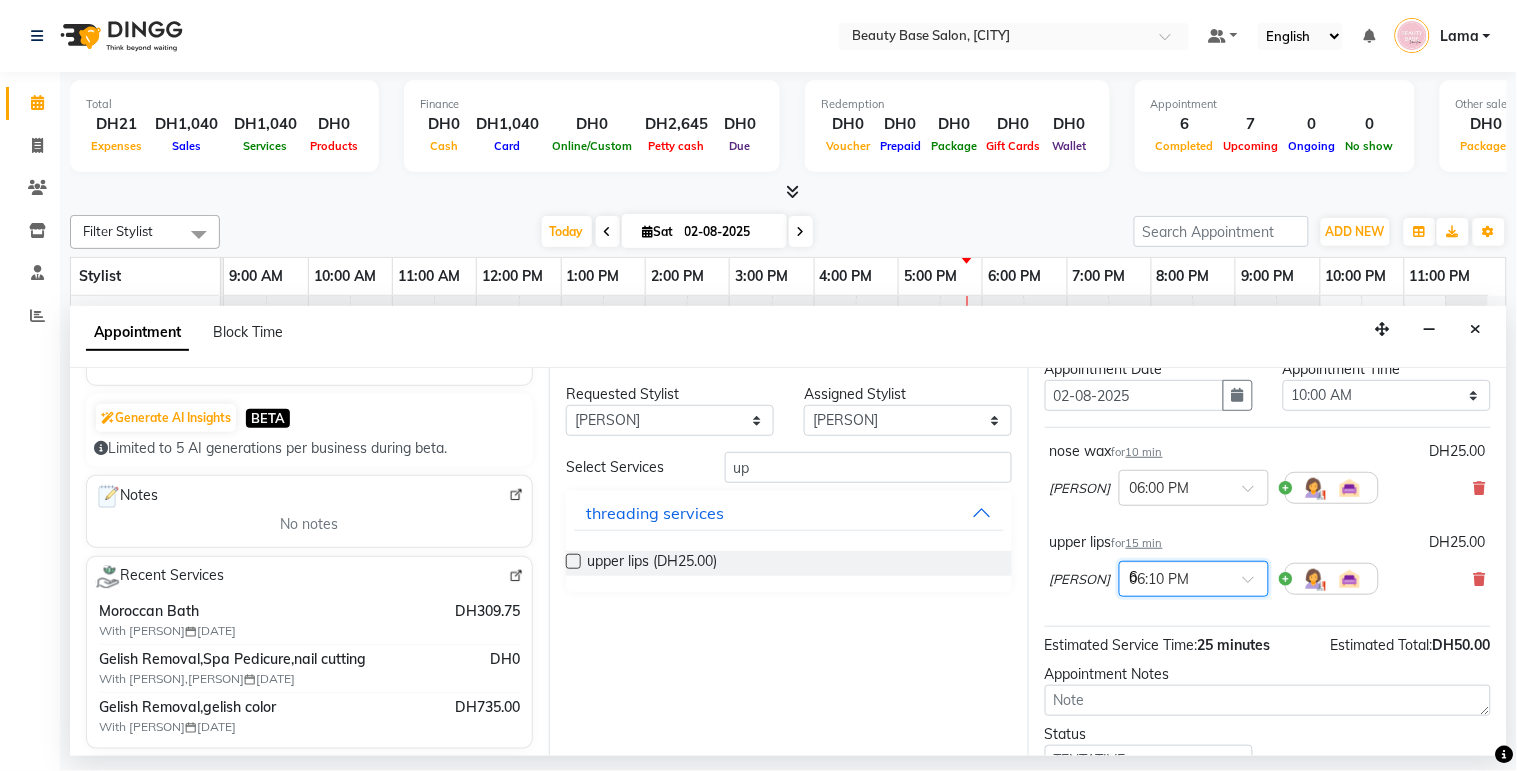 type 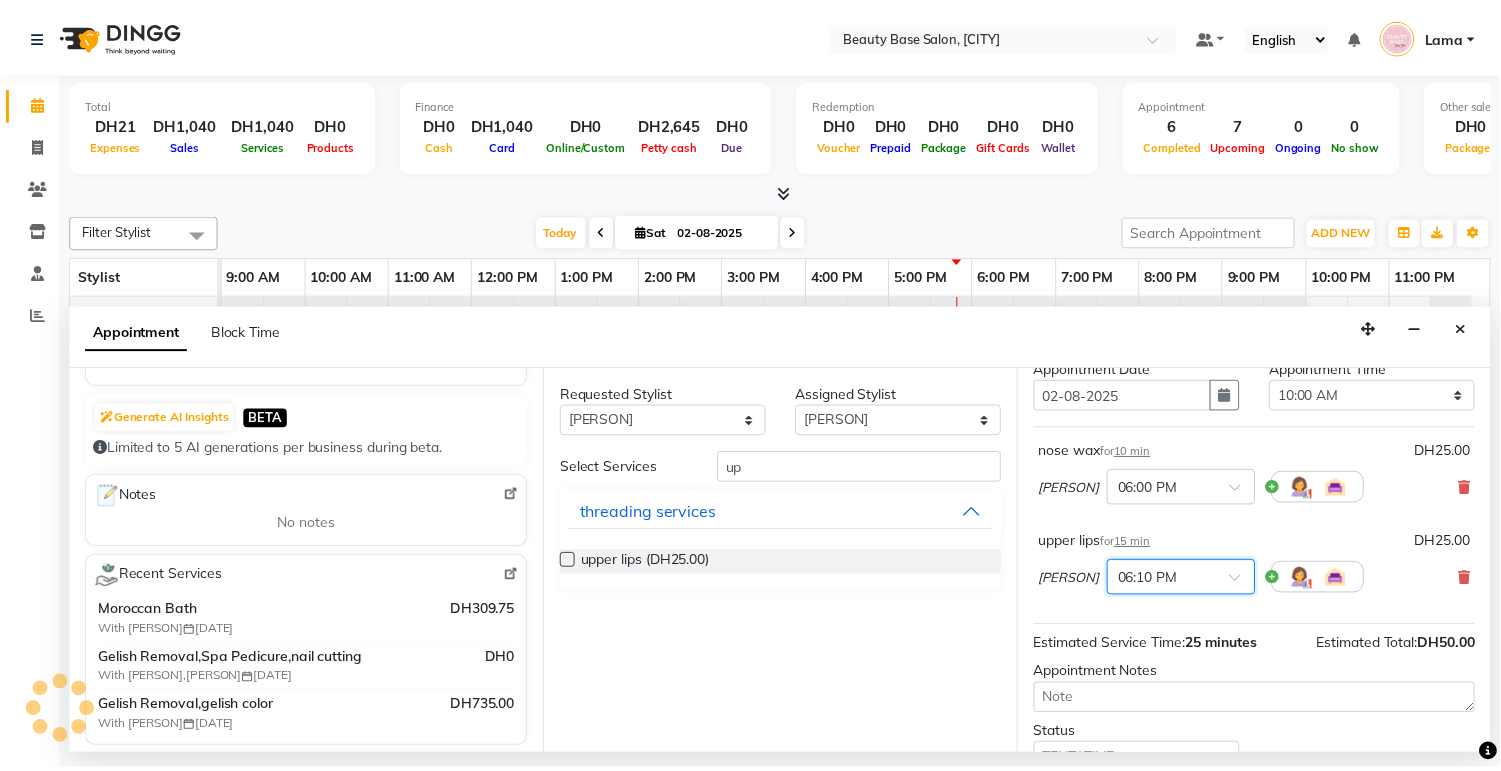 scroll, scrollTop: 230, scrollLeft: 0, axis: vertical 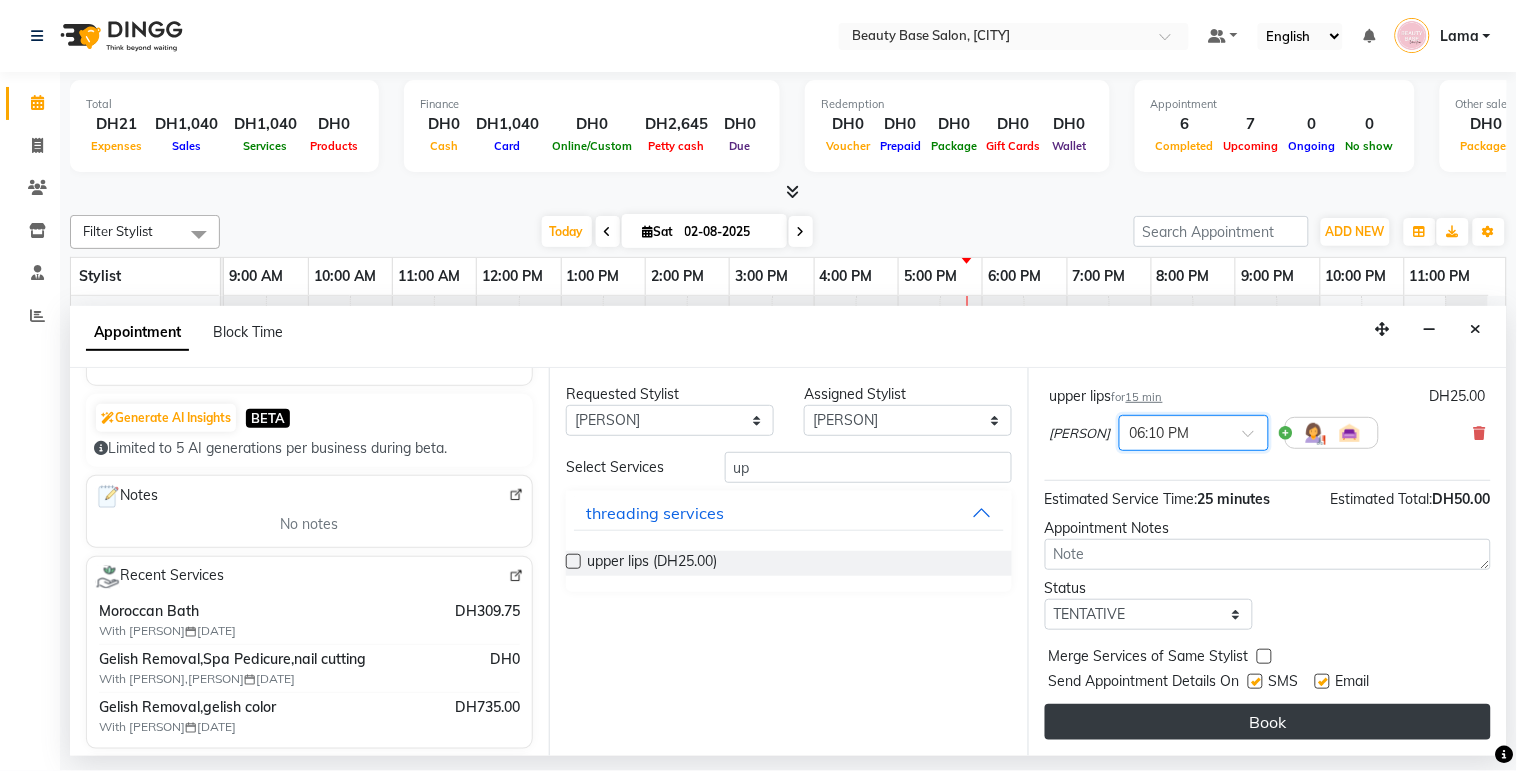 click on "Book" at bounding box center [1268, 722] 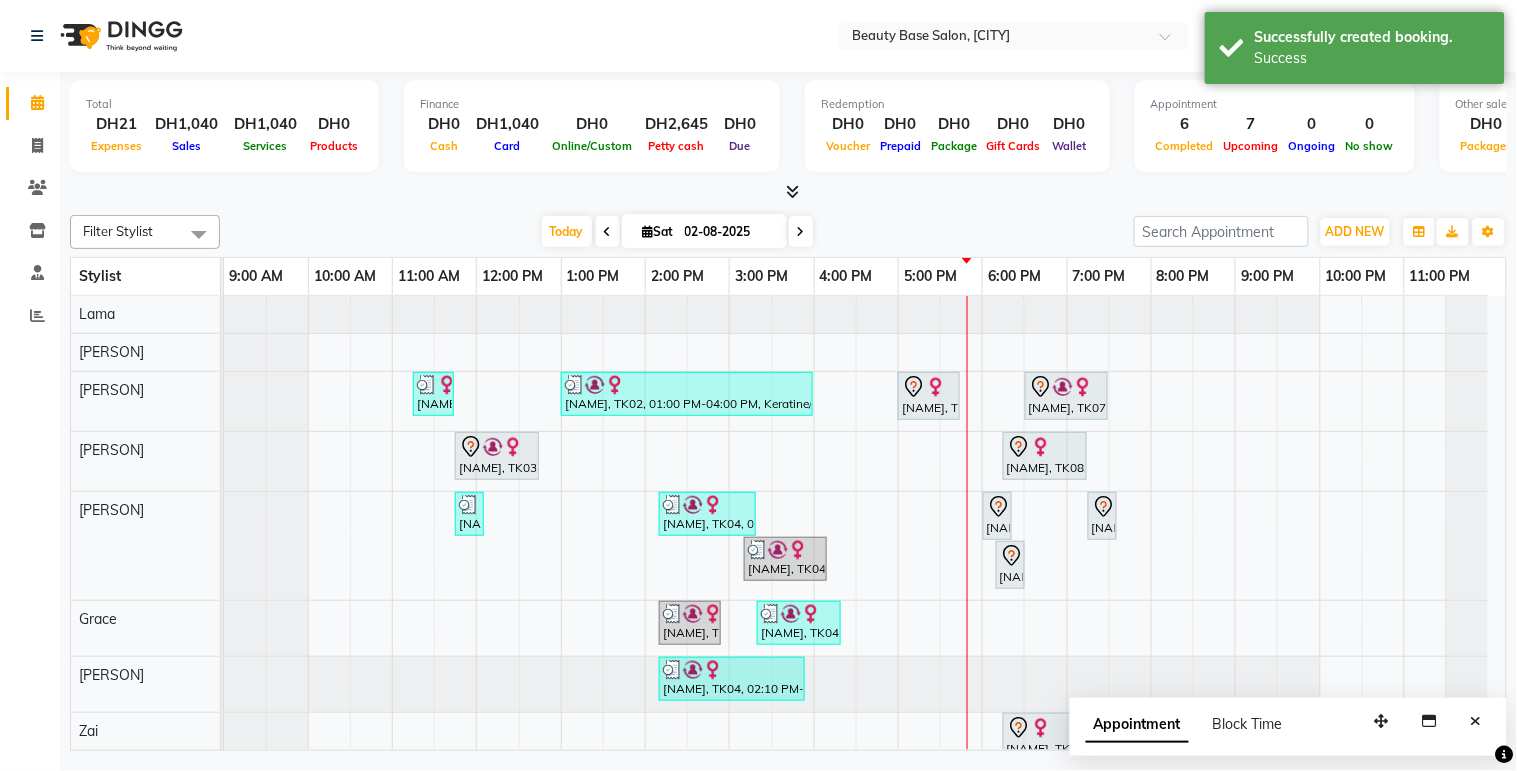 click at bounding box center [936, 387] 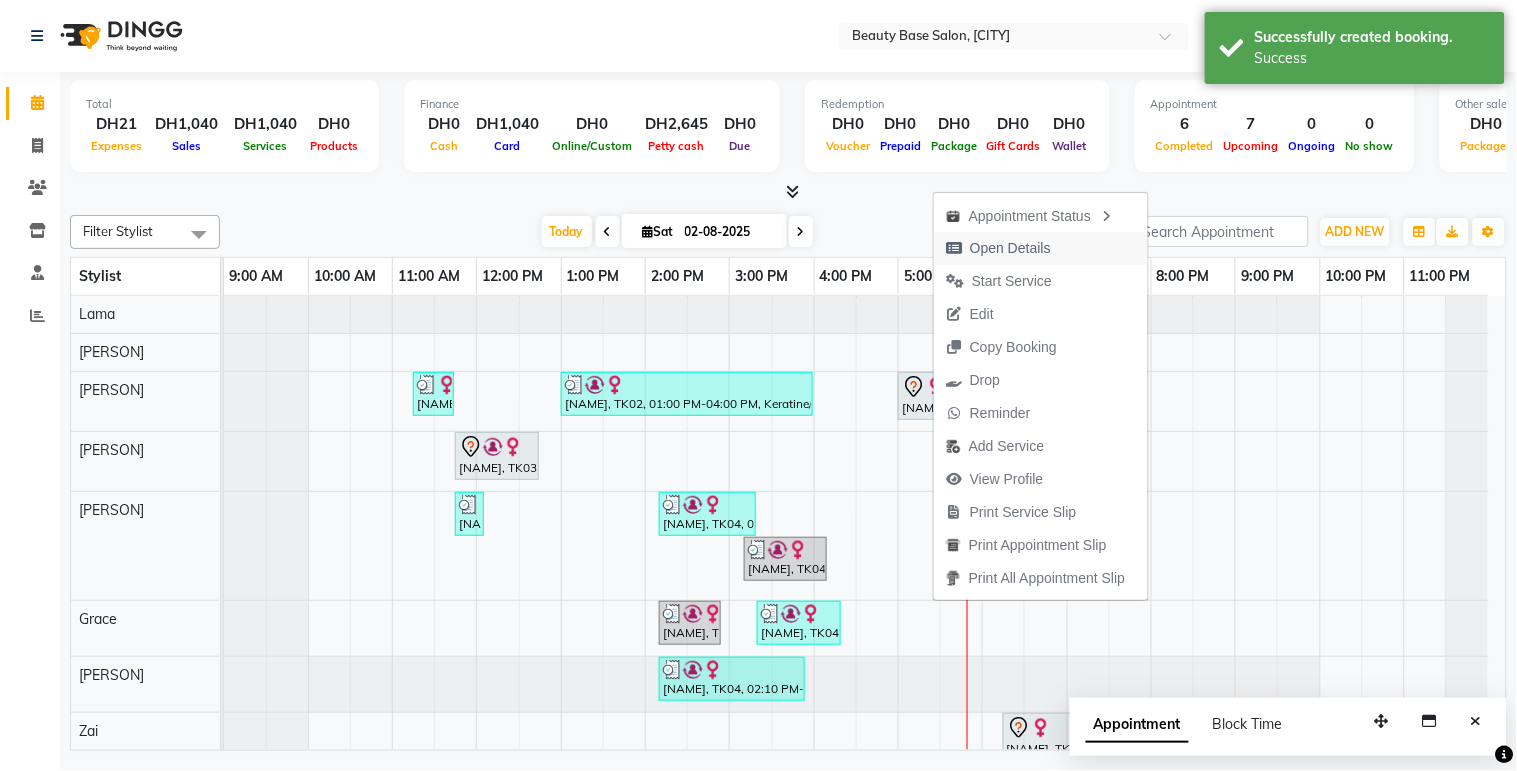 click on "Open Details" at bounding box center [1041, 248] 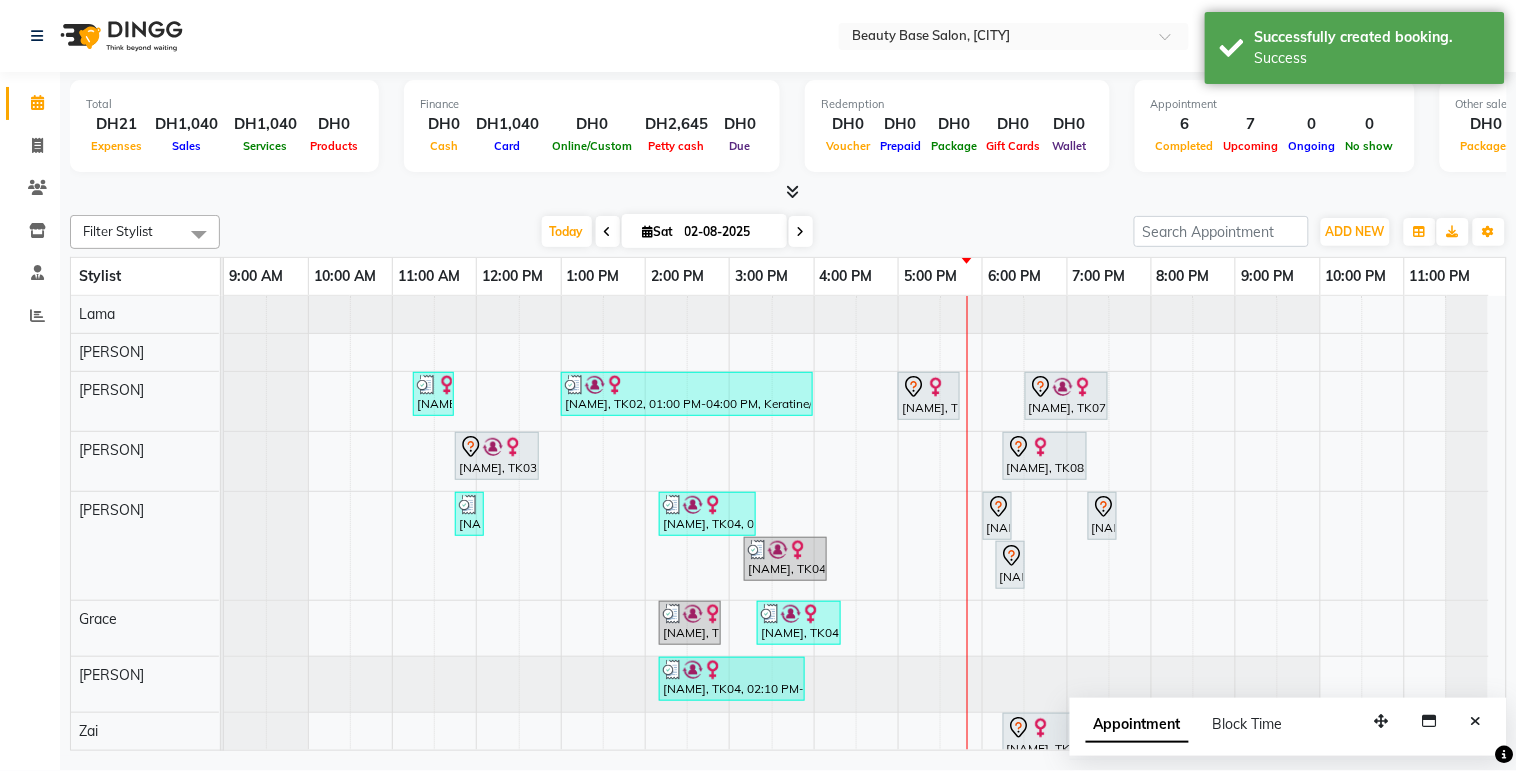 click on "[NAME], TK05, 05:00 PM-05:45 PM, Blowdry classic" at bounding box center (929, 396) 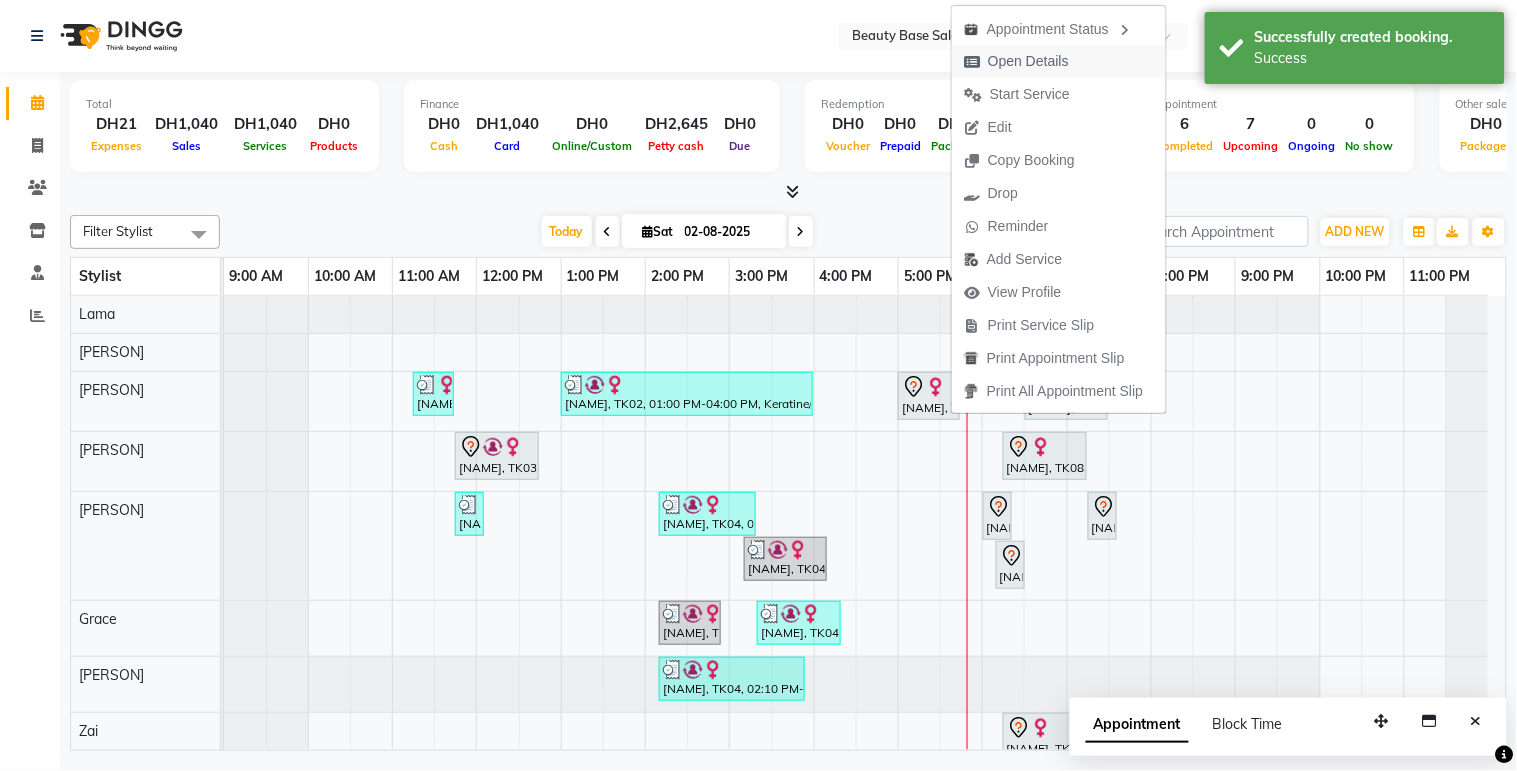 click on "Open Details" at bounding box center [1016, 61] 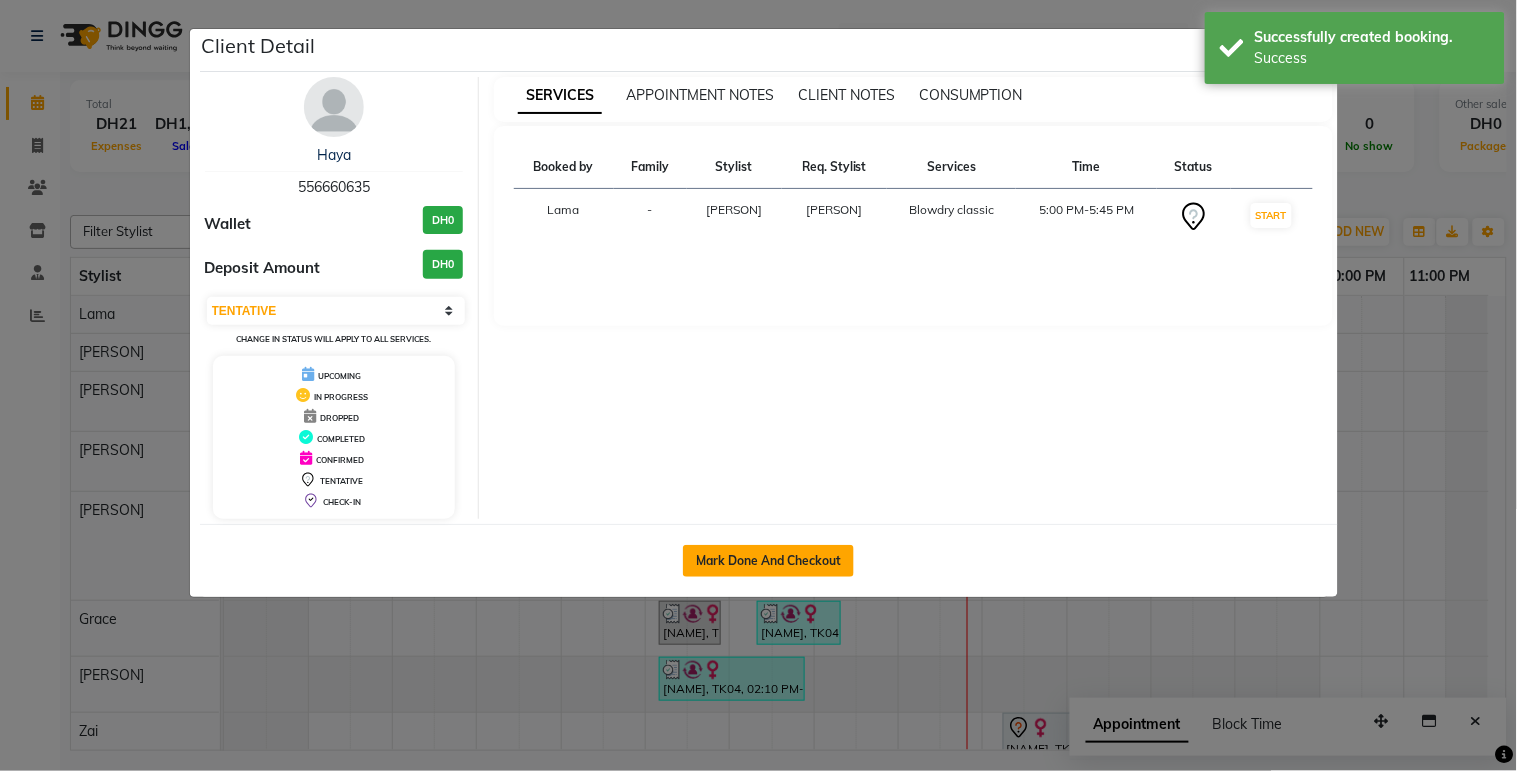 click on "Mark Done And Checkout" 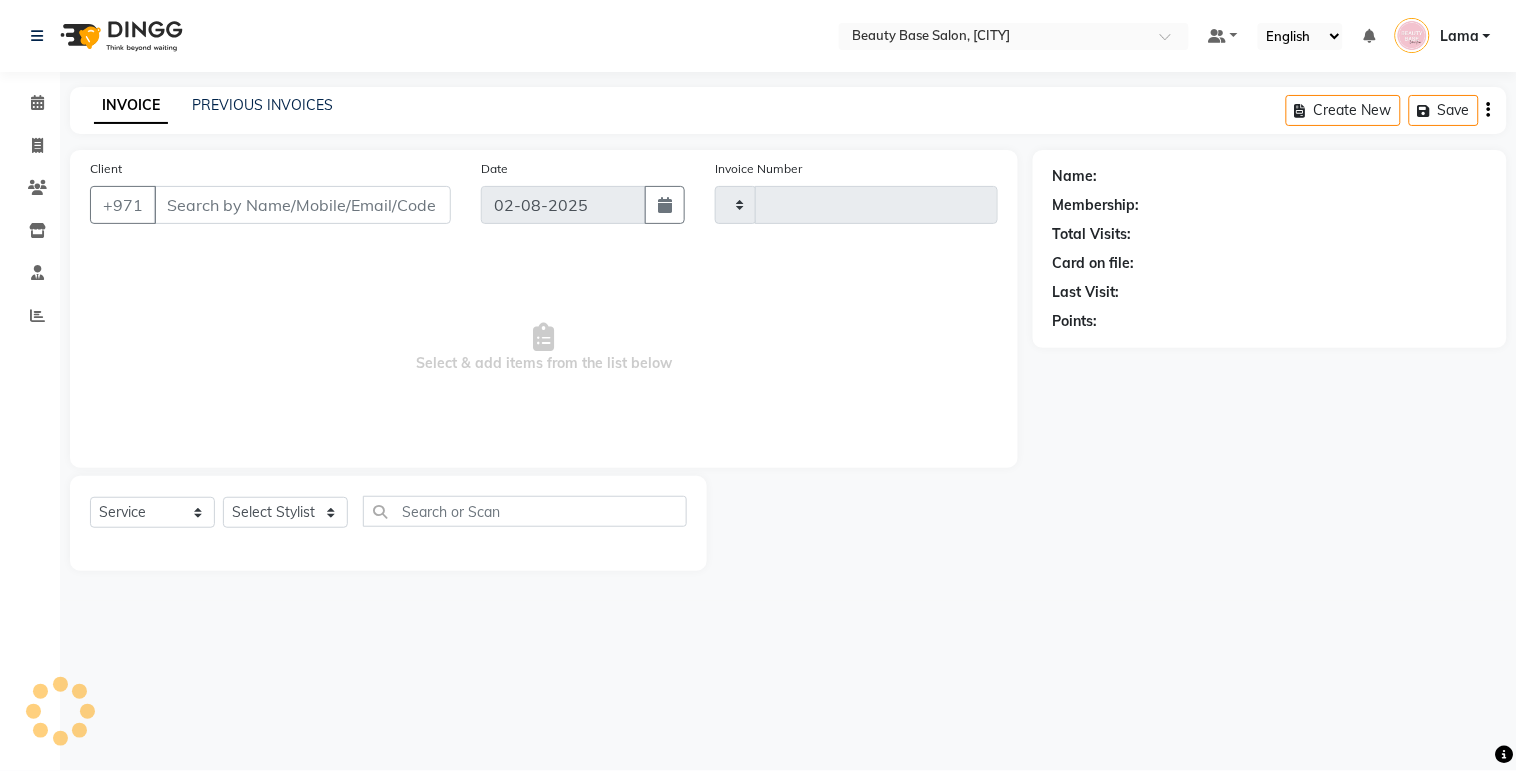 type on "1701" 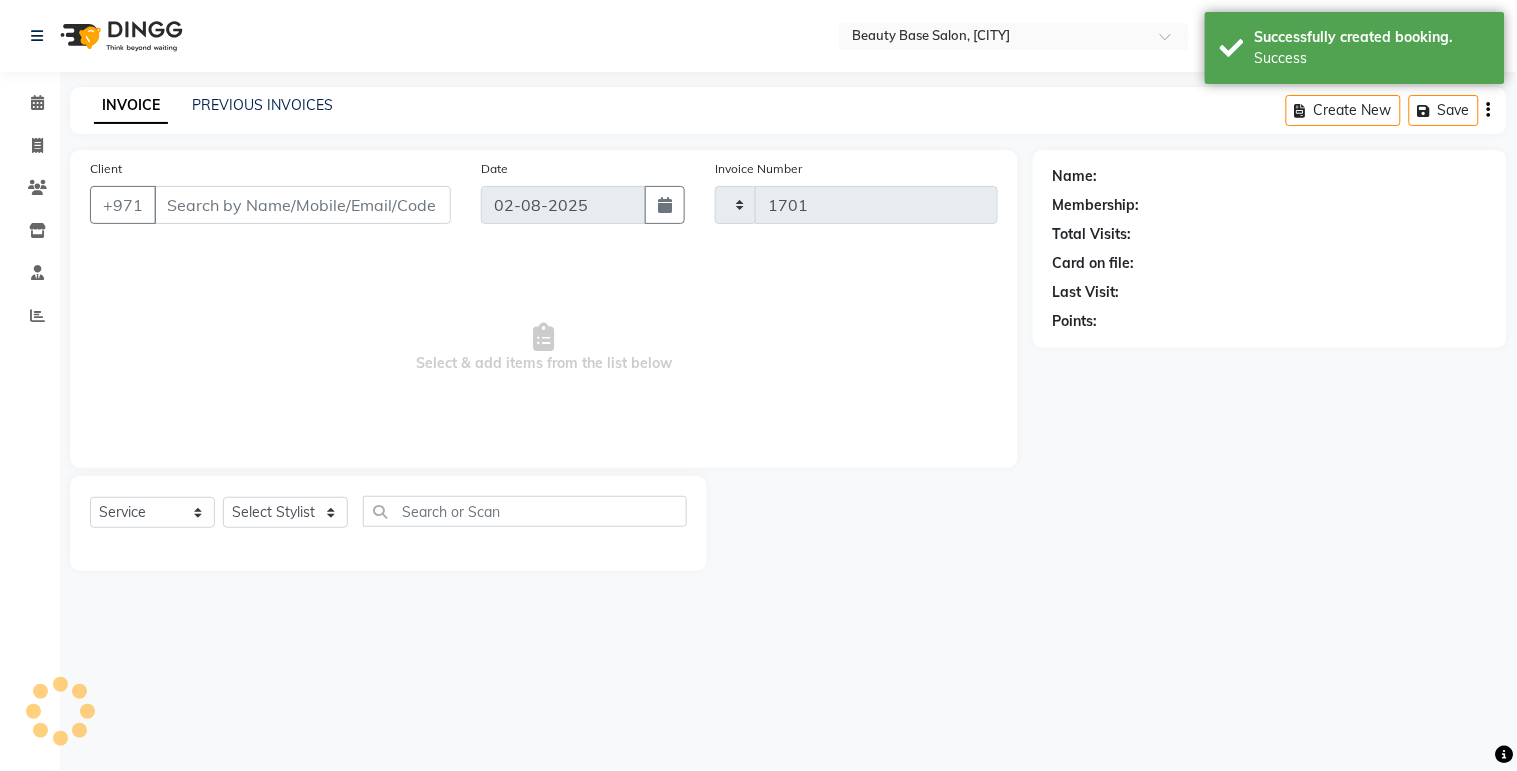 select on "813" 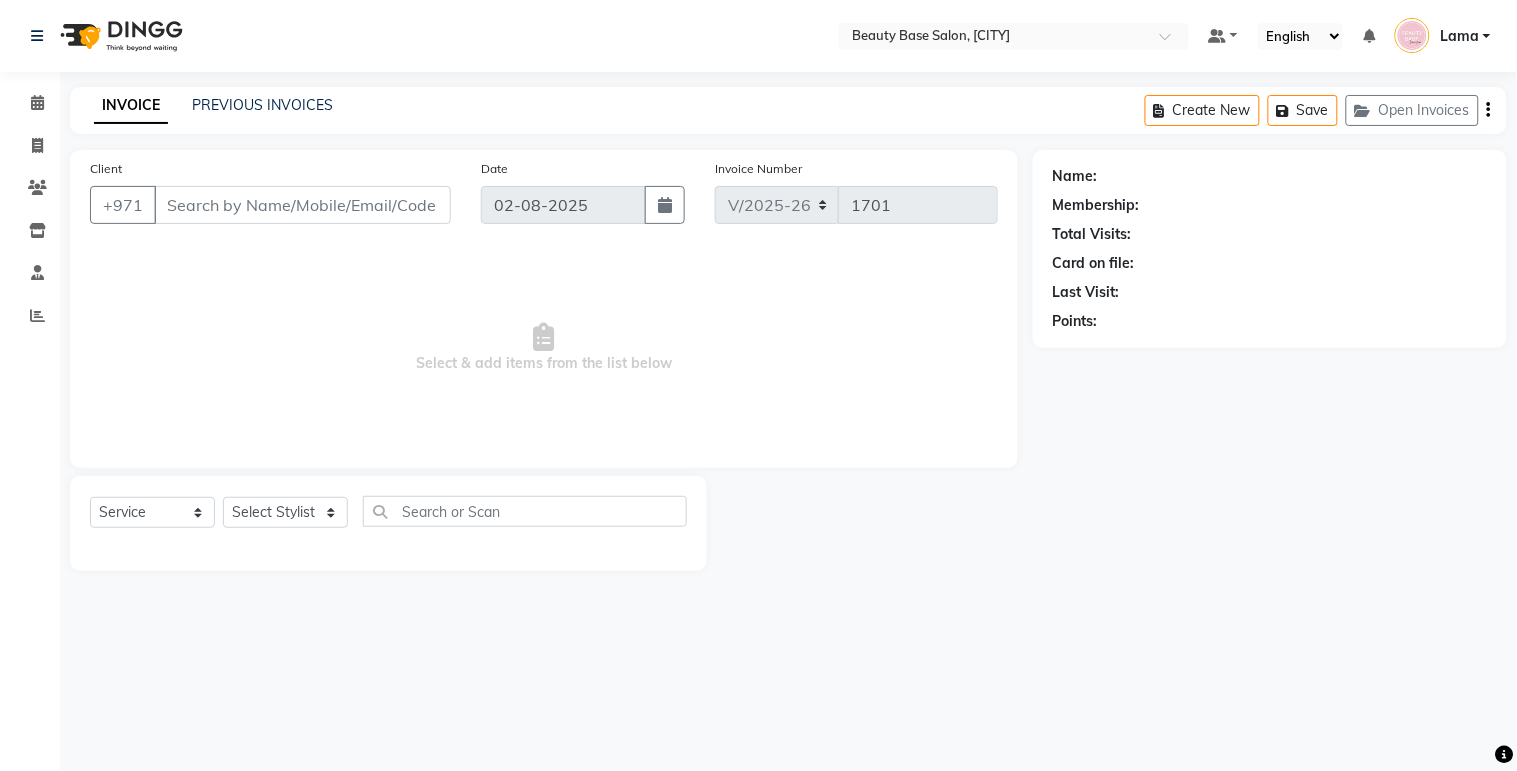 type on "556660635" 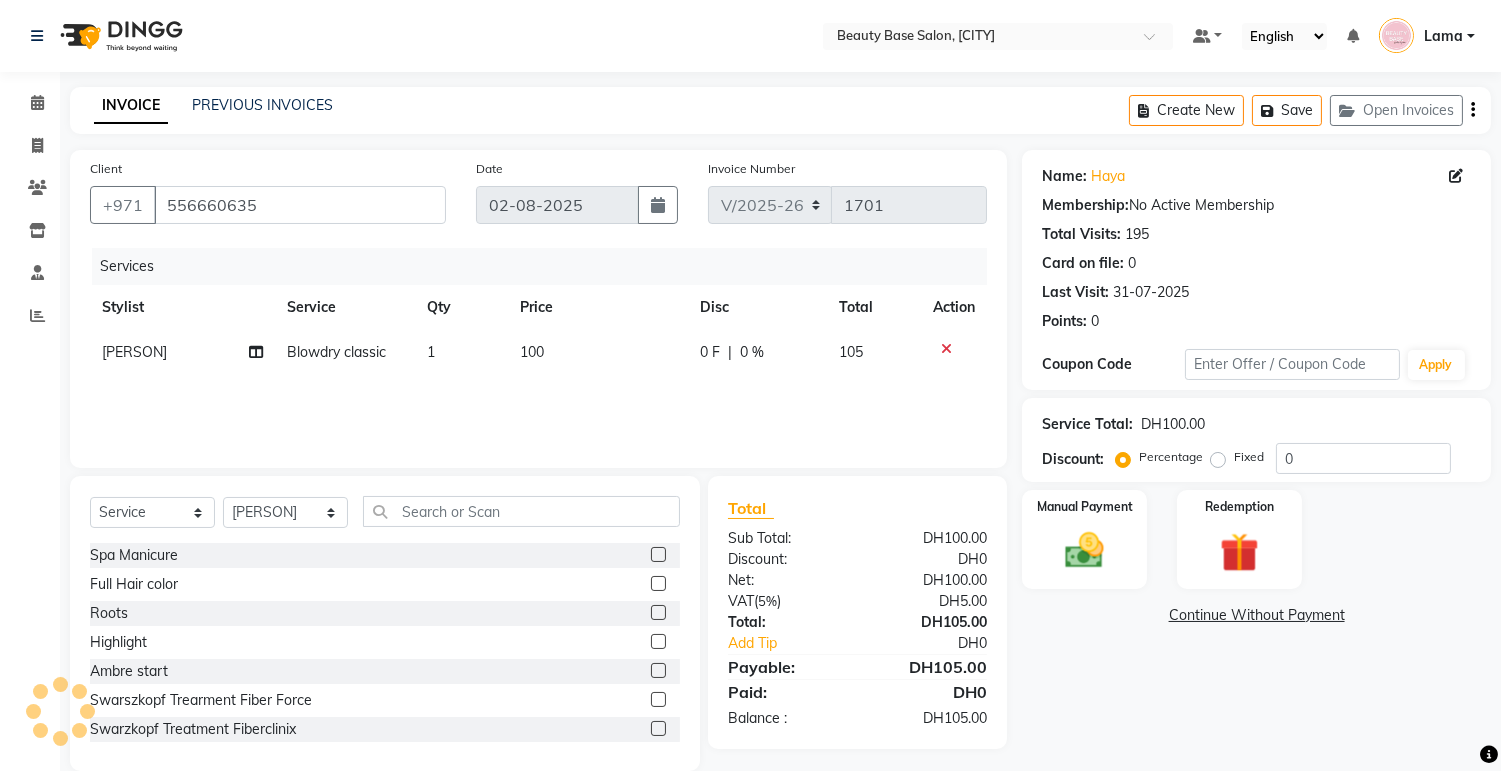 click on "Fixed" 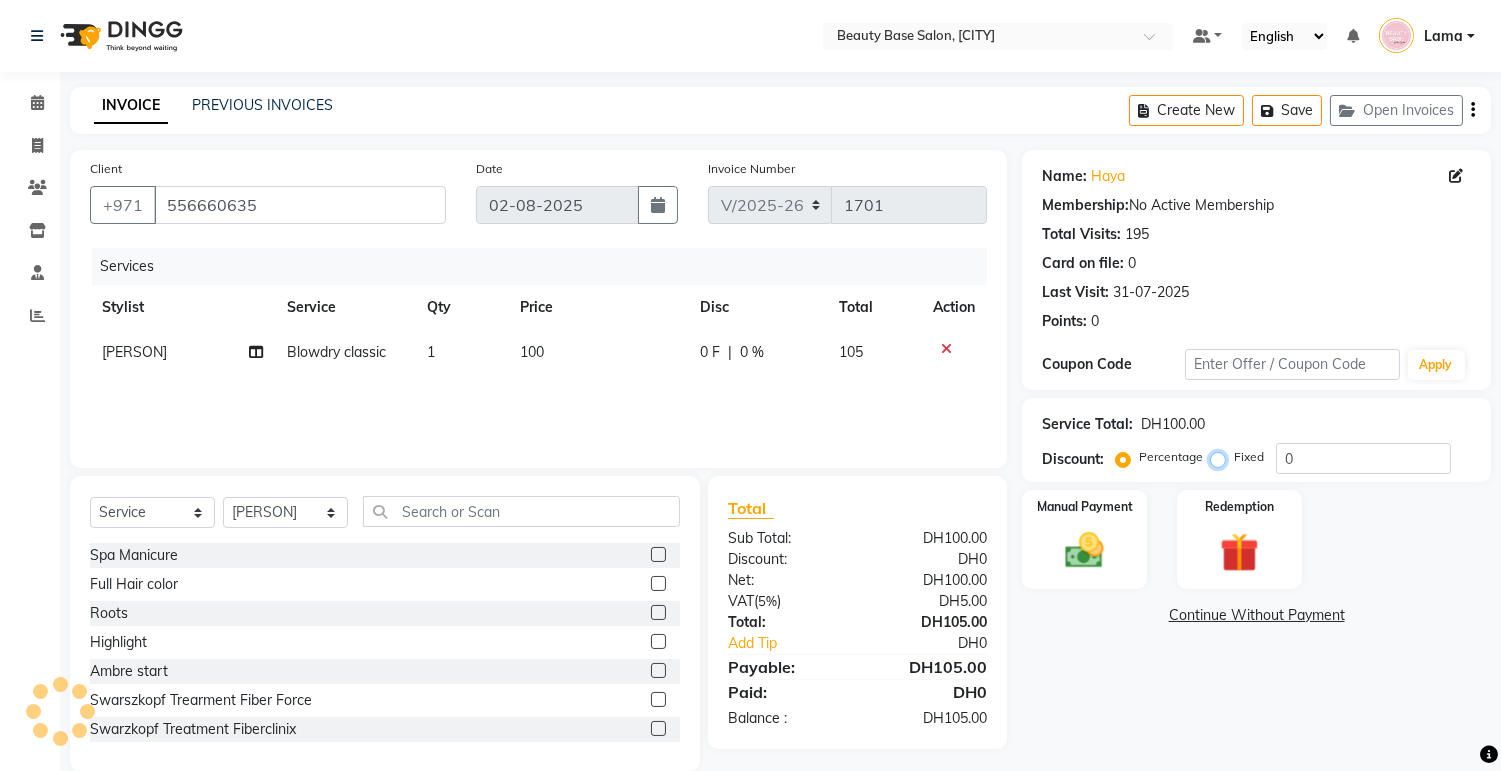 click on "Fixed" at bounding box center [1222, 457] 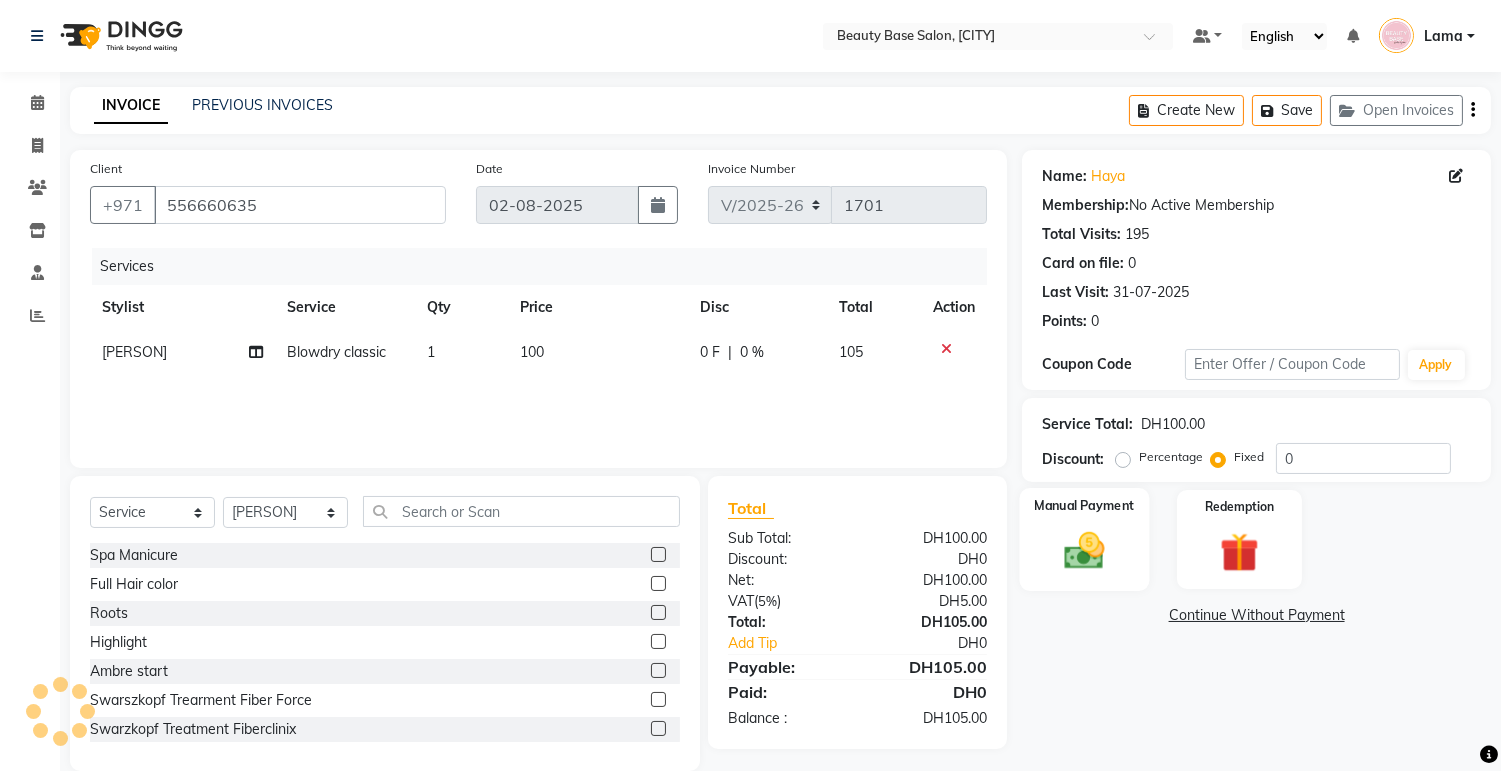 click 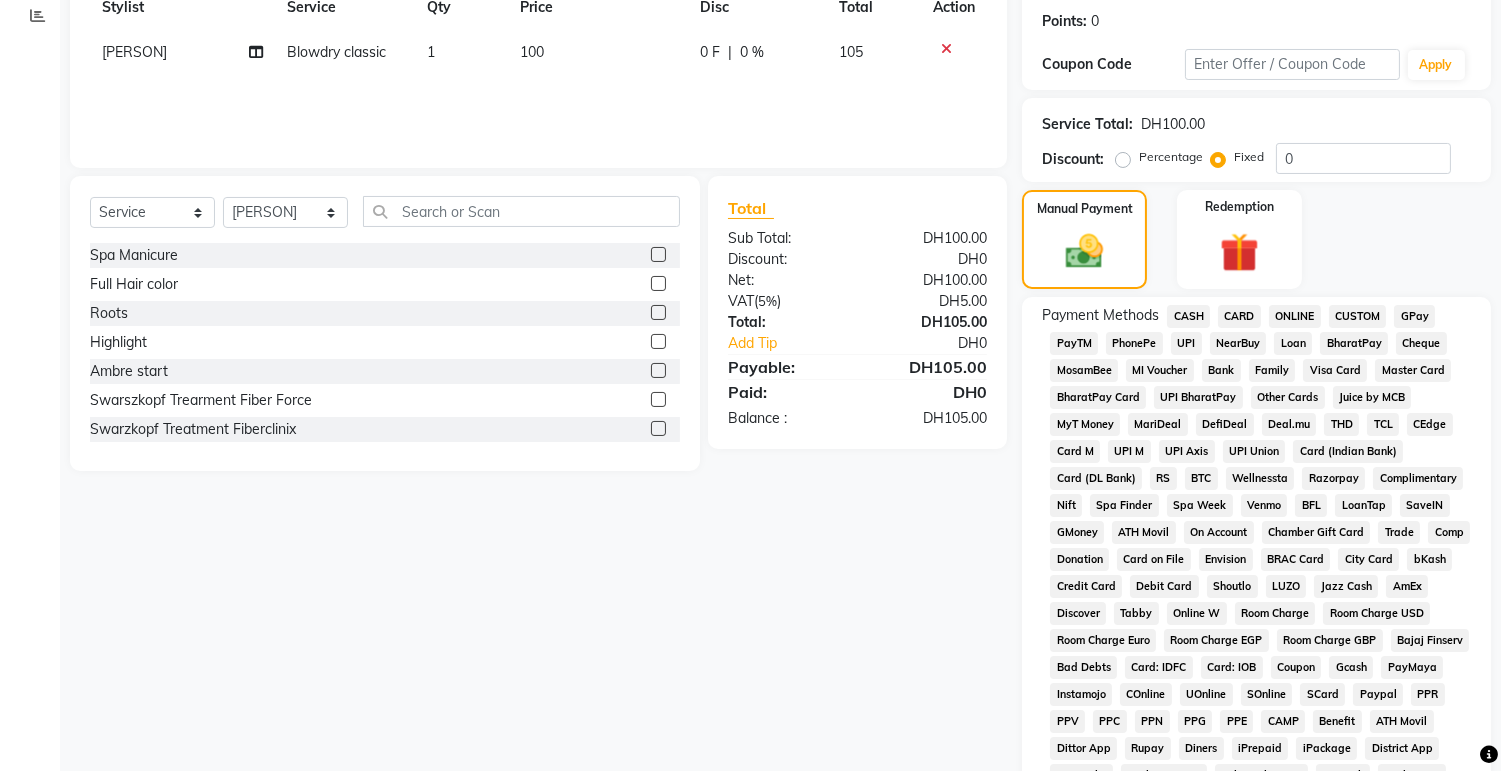 click on "CARD" 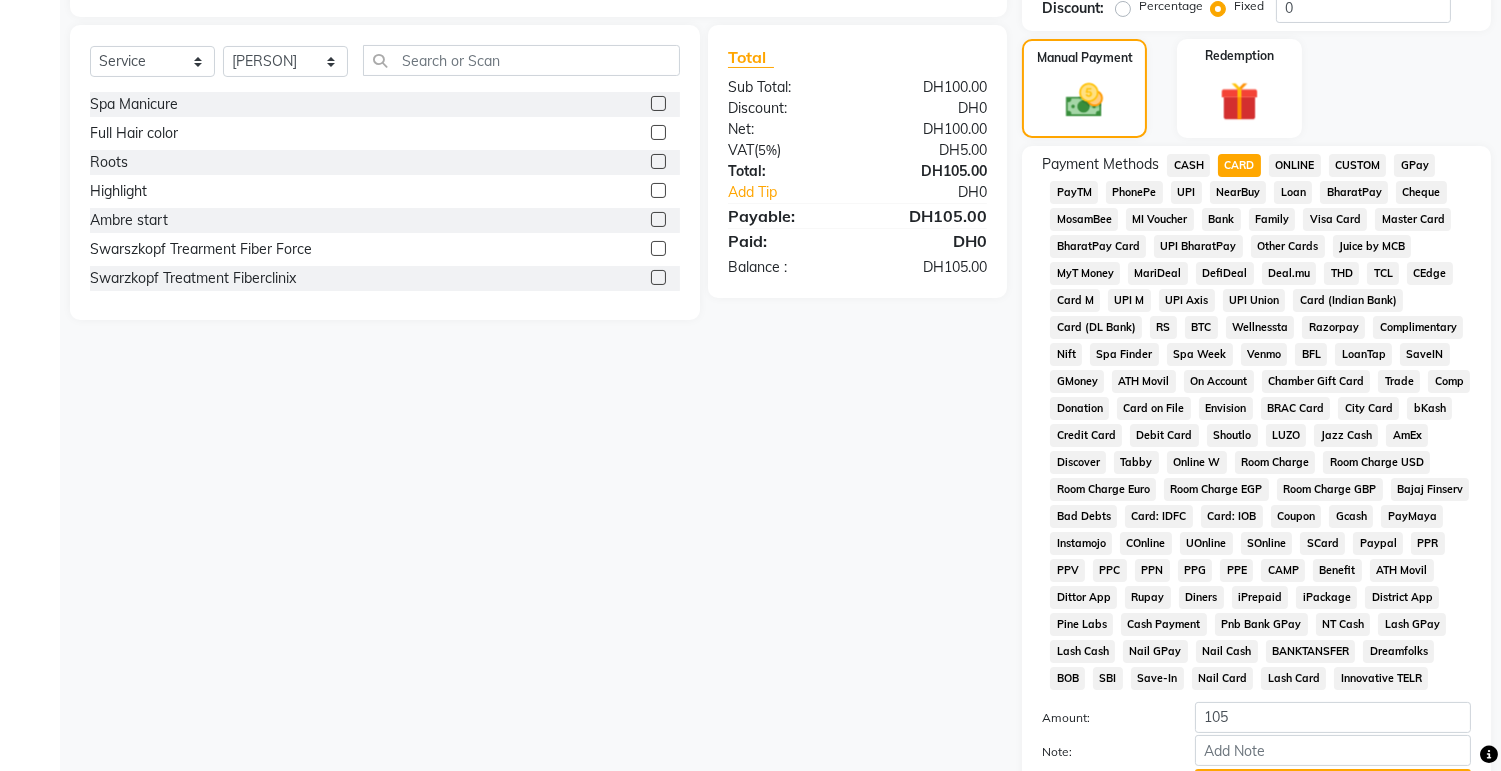 scroll, scrollTop: 563, scrollLeft: 0, axis: vertical 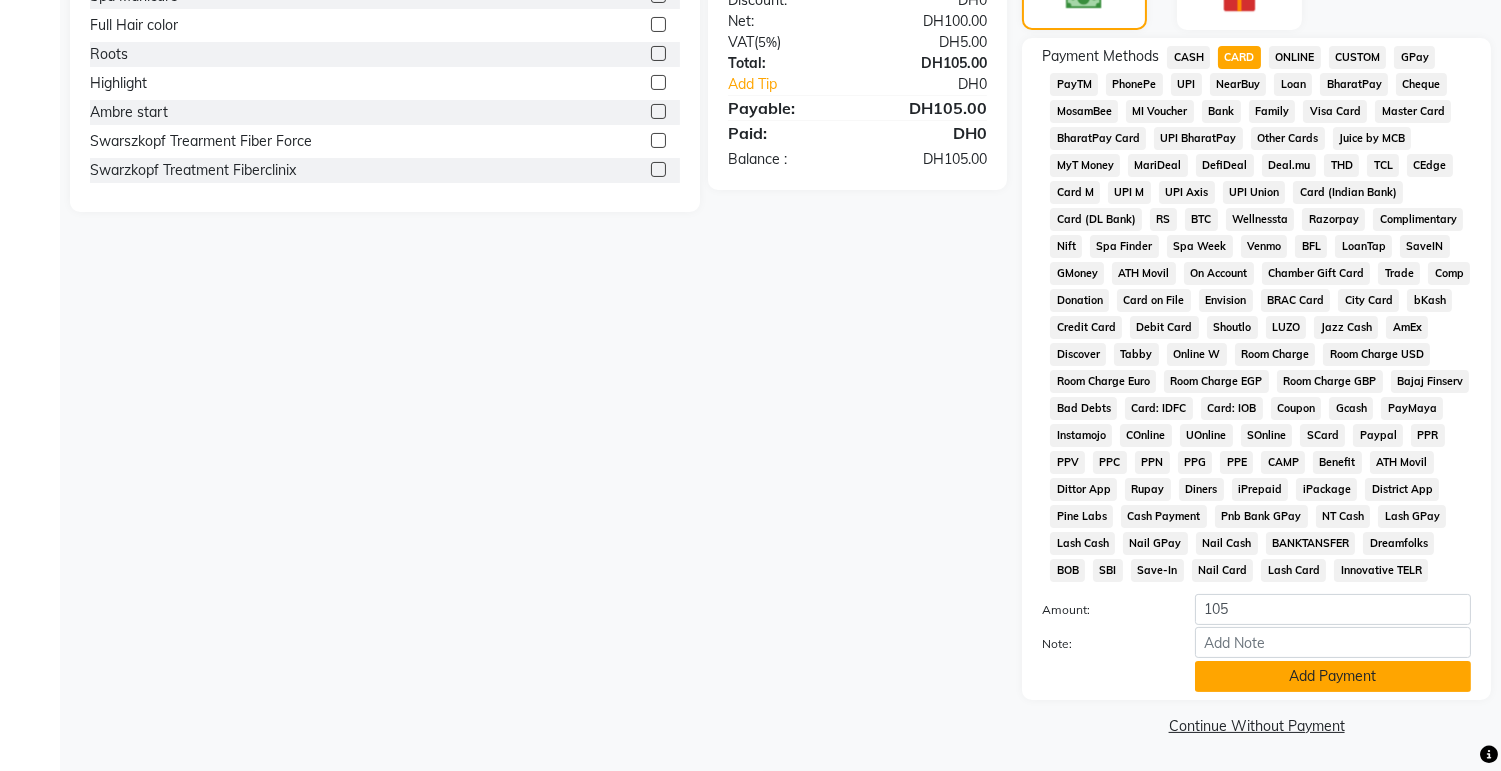 click on "Add Payment" 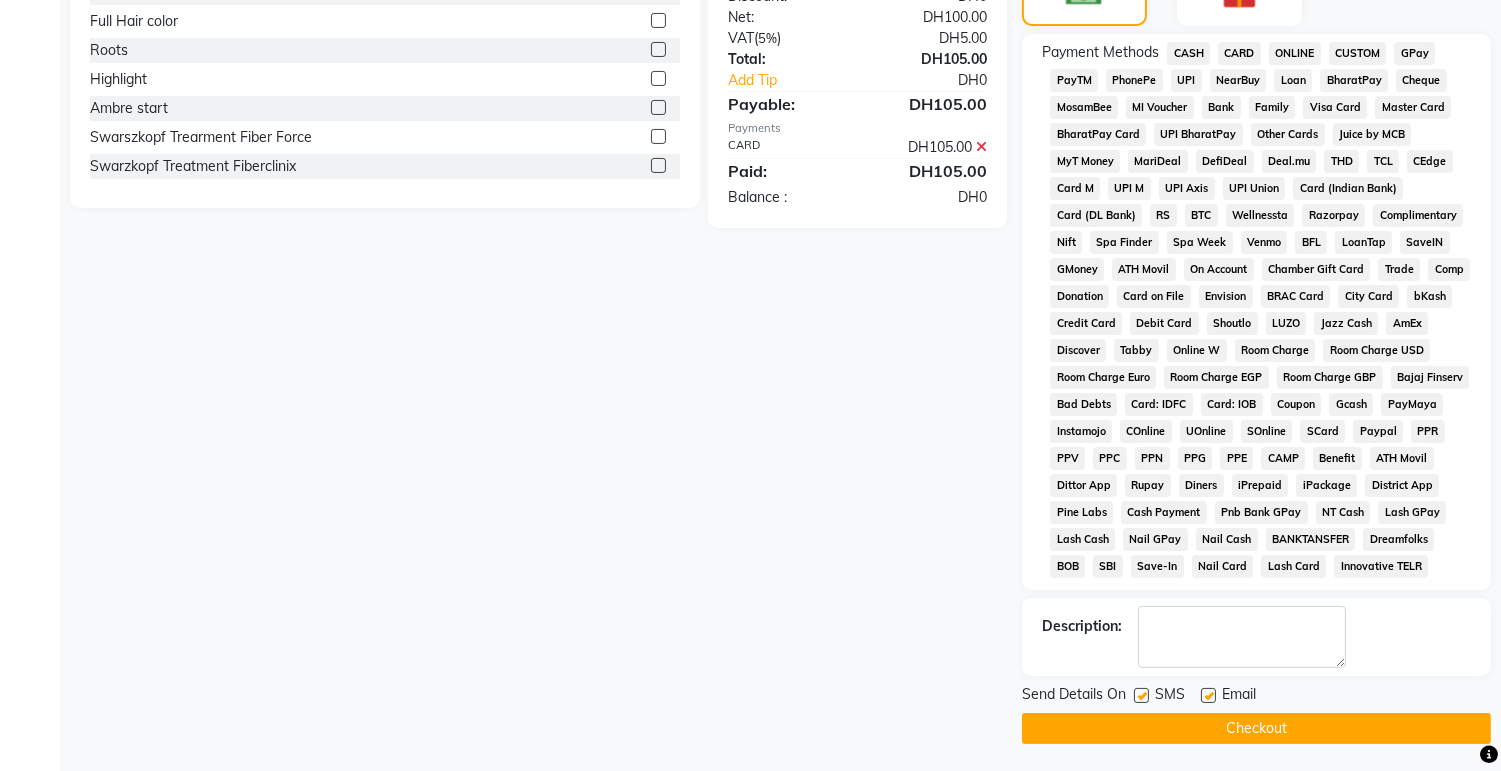 click on "Checkout" 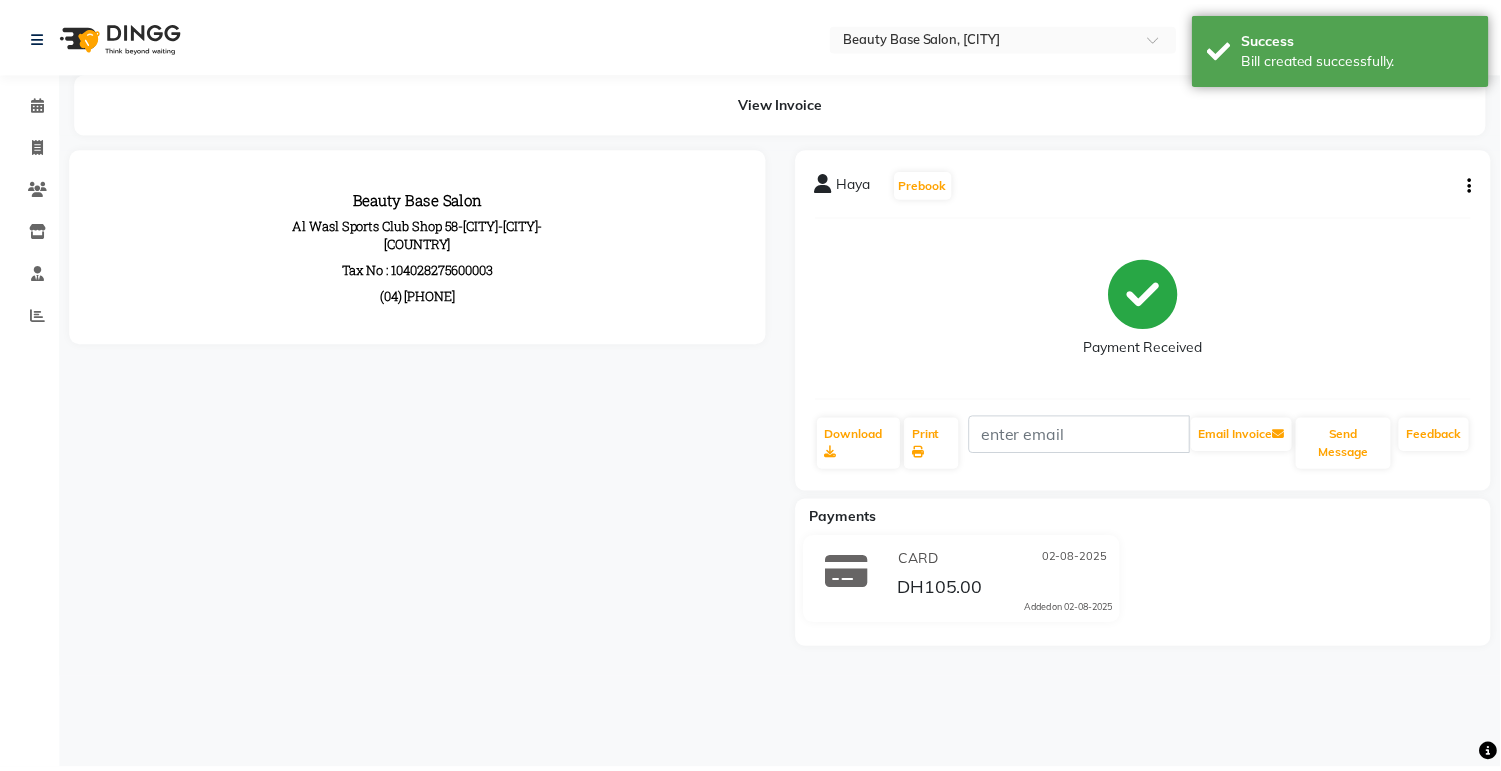 scroll, scrollTop: 0, scrollLeft: 0, axis: both 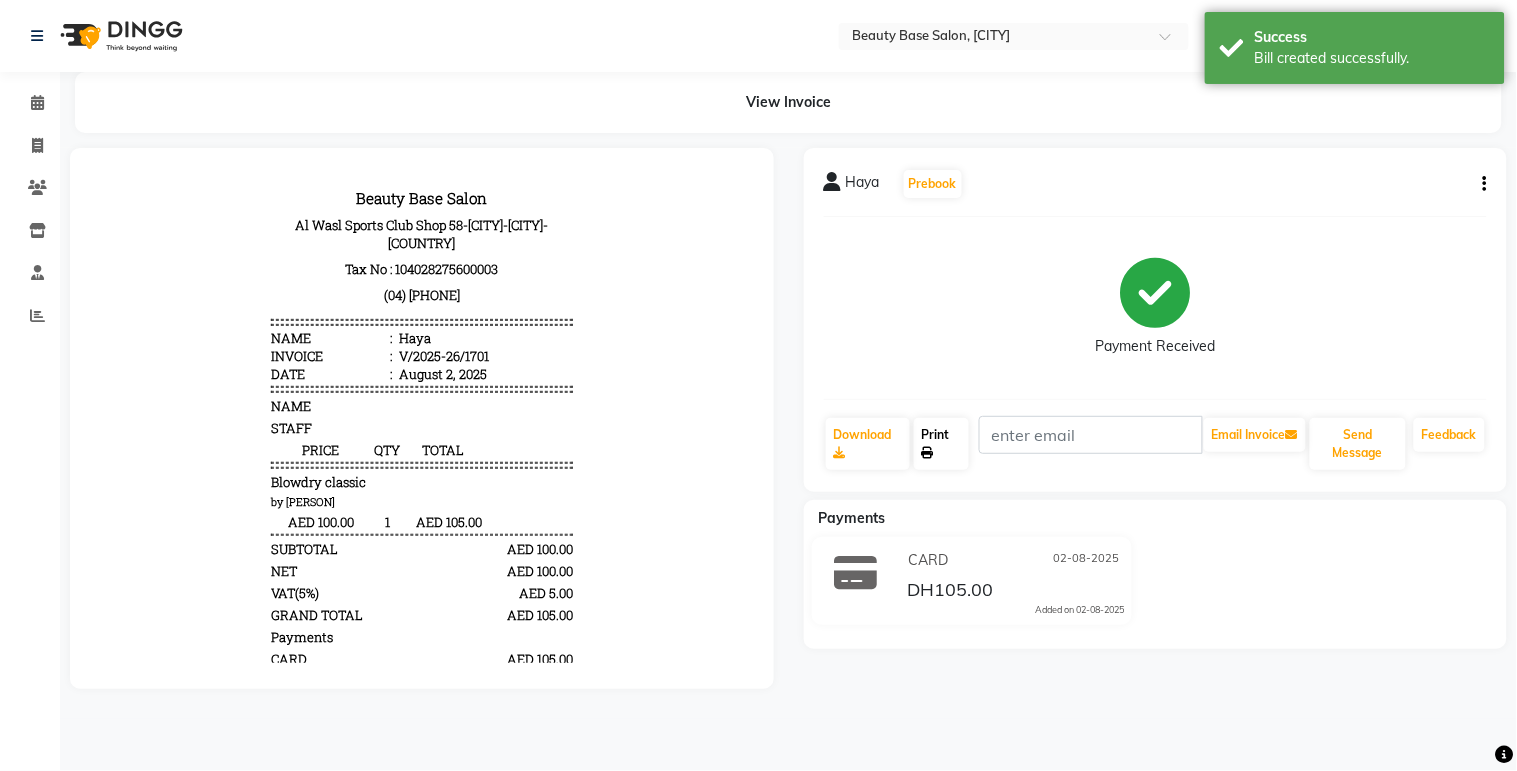 click on "Print" 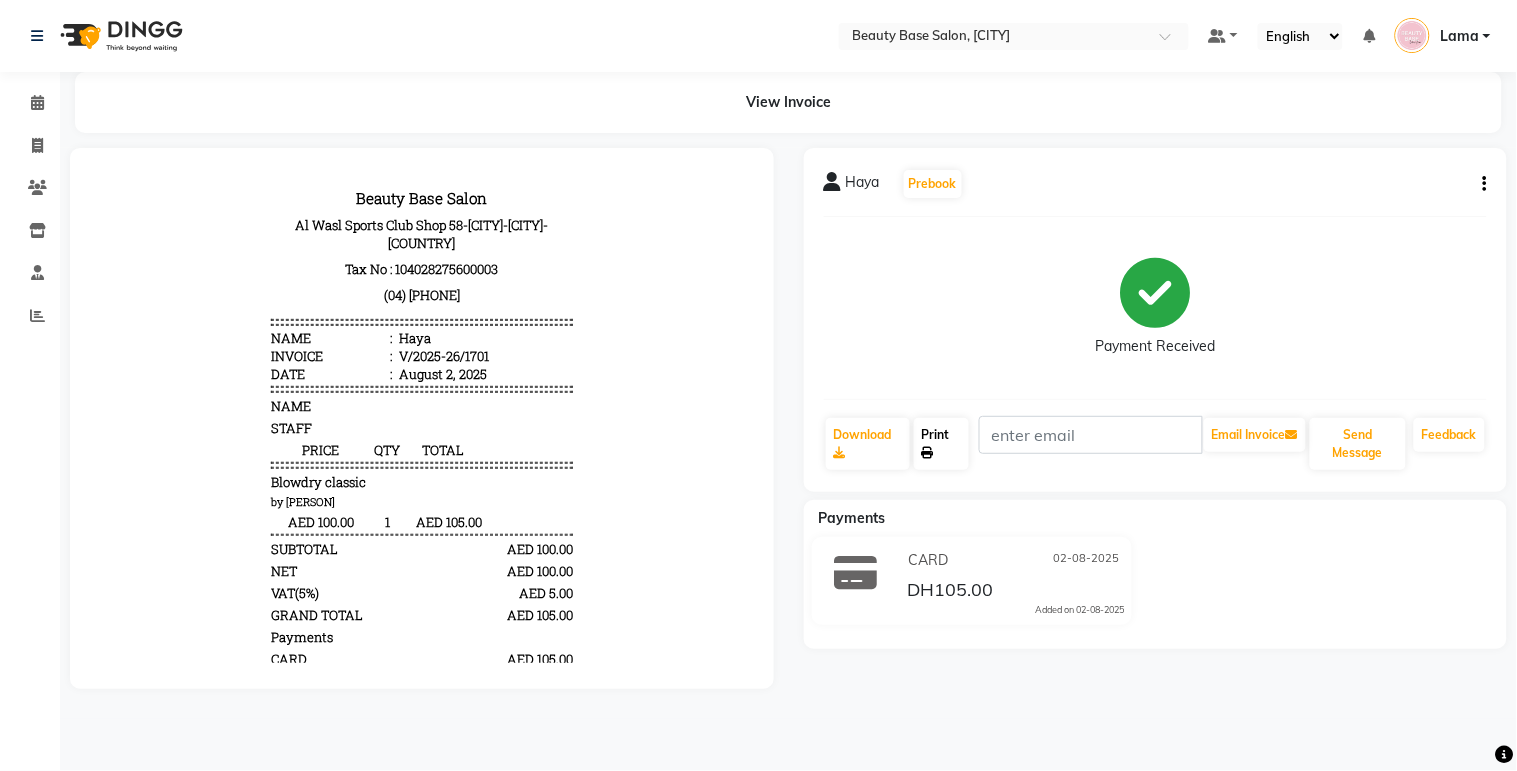 click on "Print" 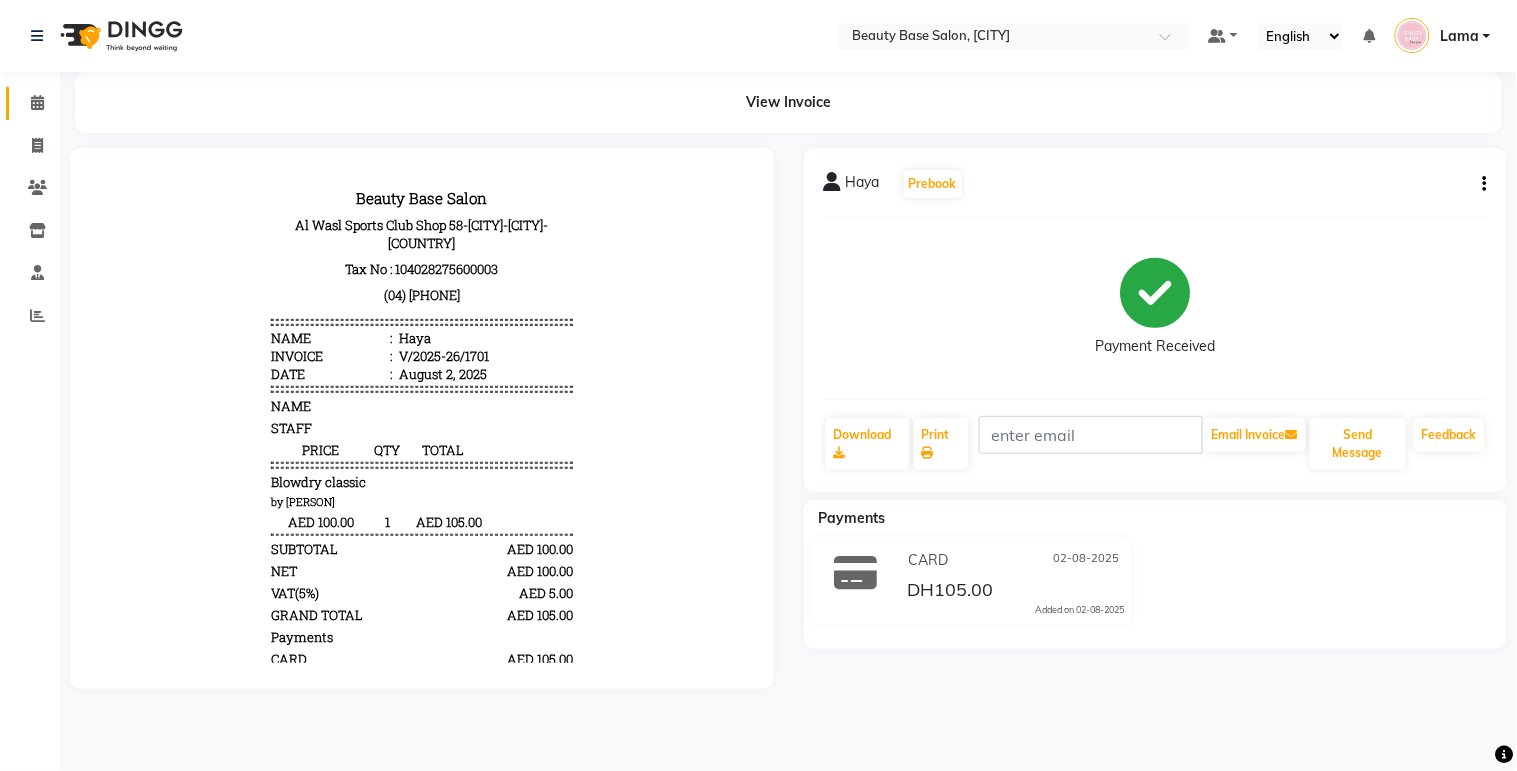 click 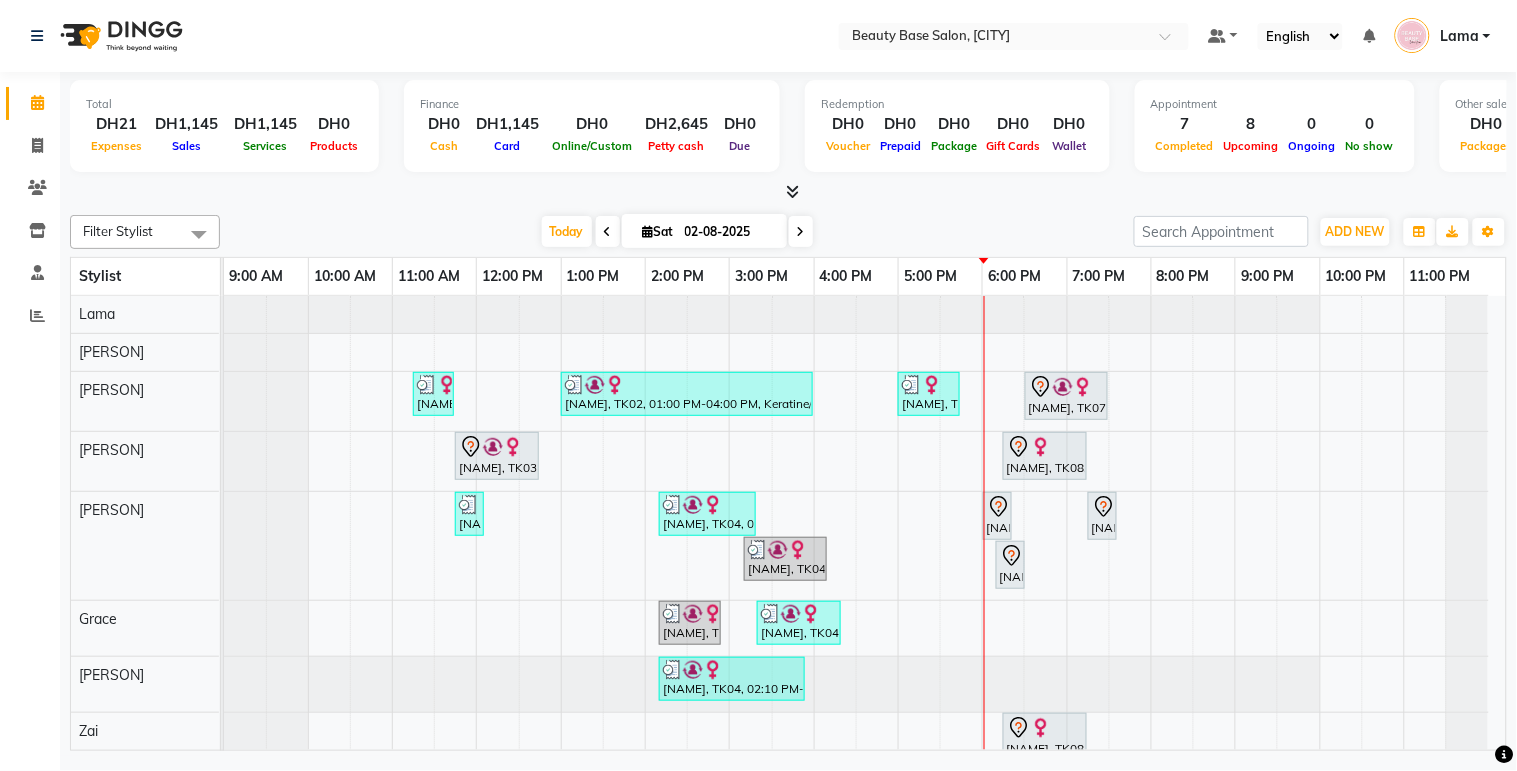 click on "[NAME], TK09, 06:10 PM-06:25 PM, upper lips" at bounding box center [1010, 565] 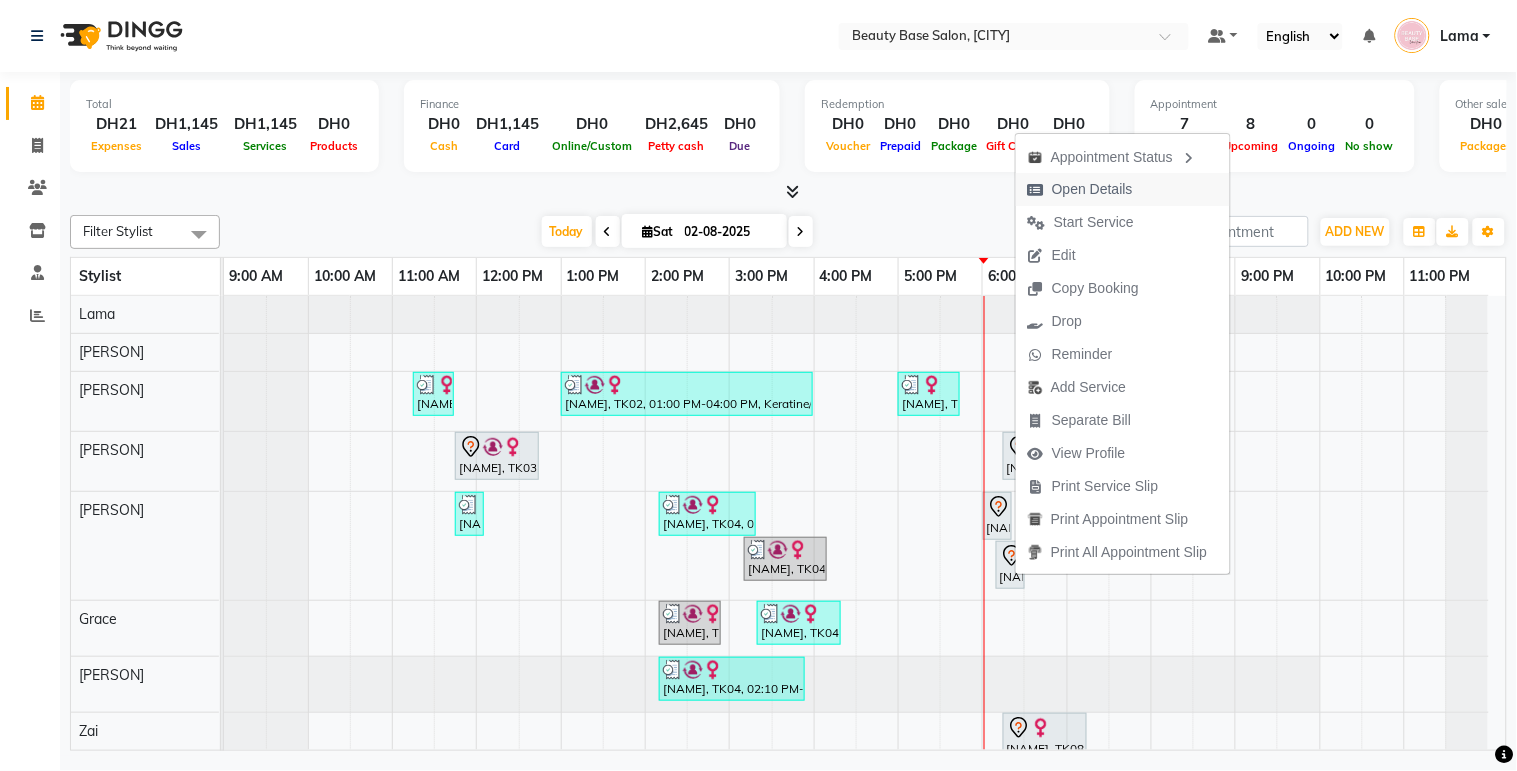 click on "Open Details" at bounding box center [1092, 189] 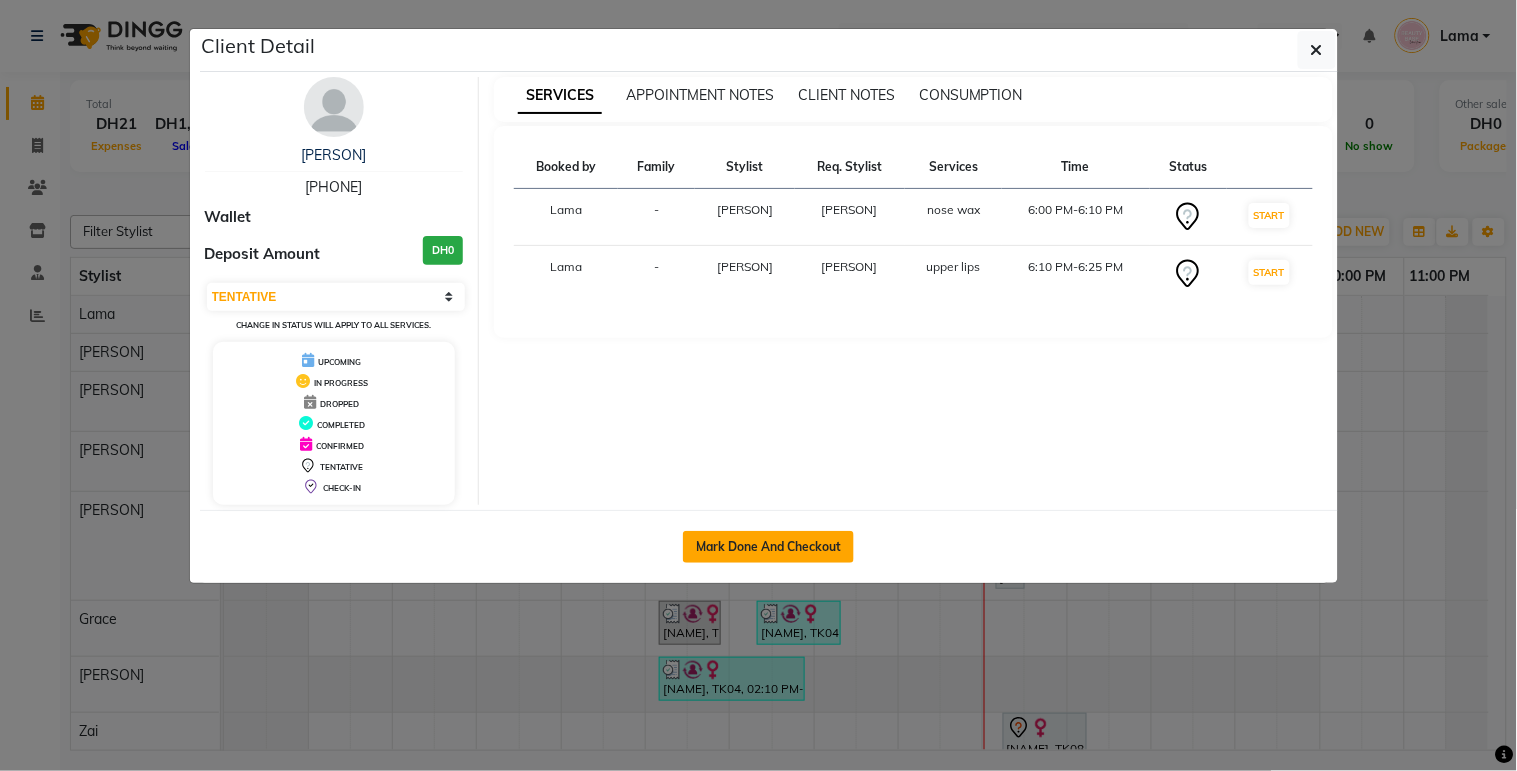 click on "Mark Done And Checkout" 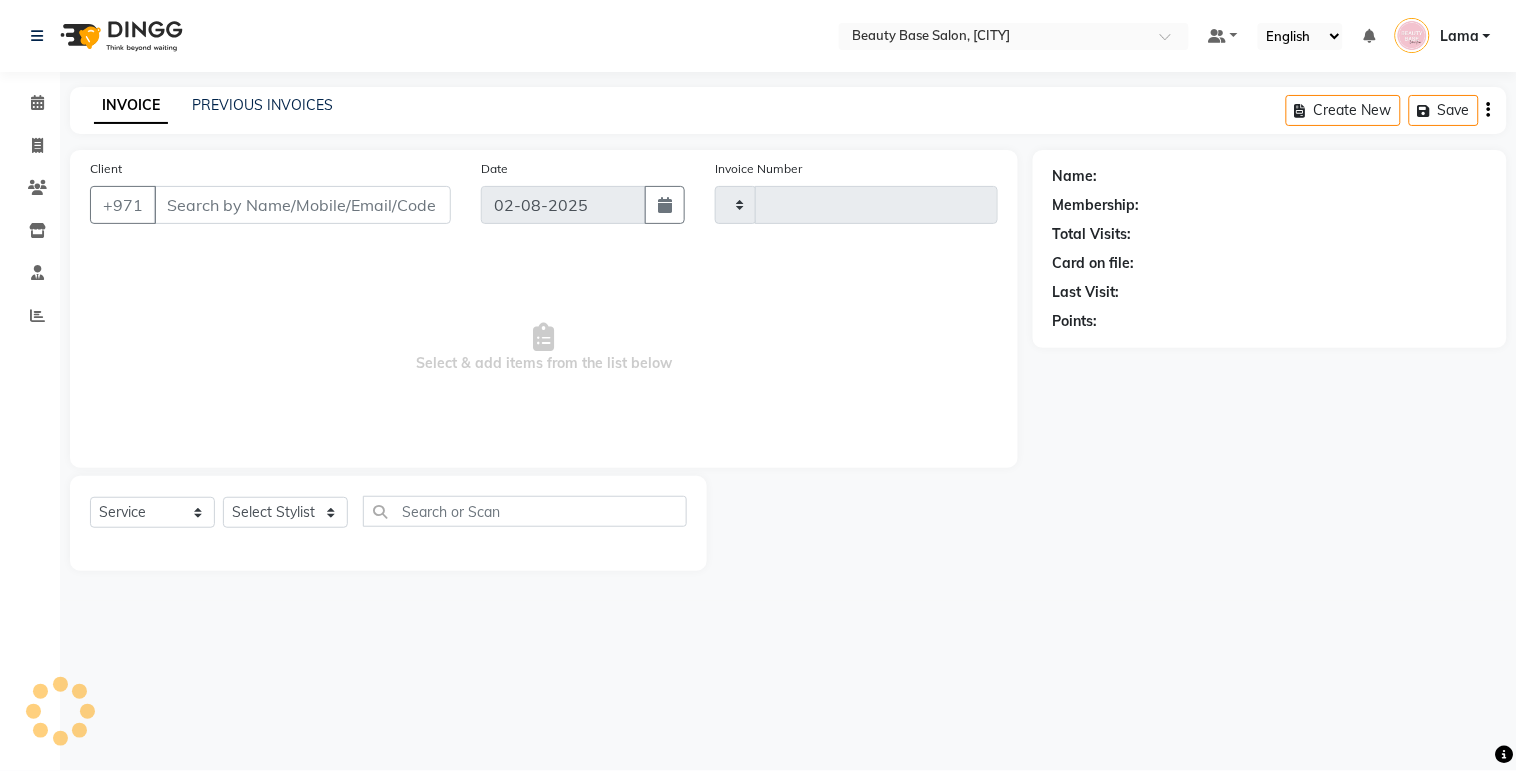 type on "1702" 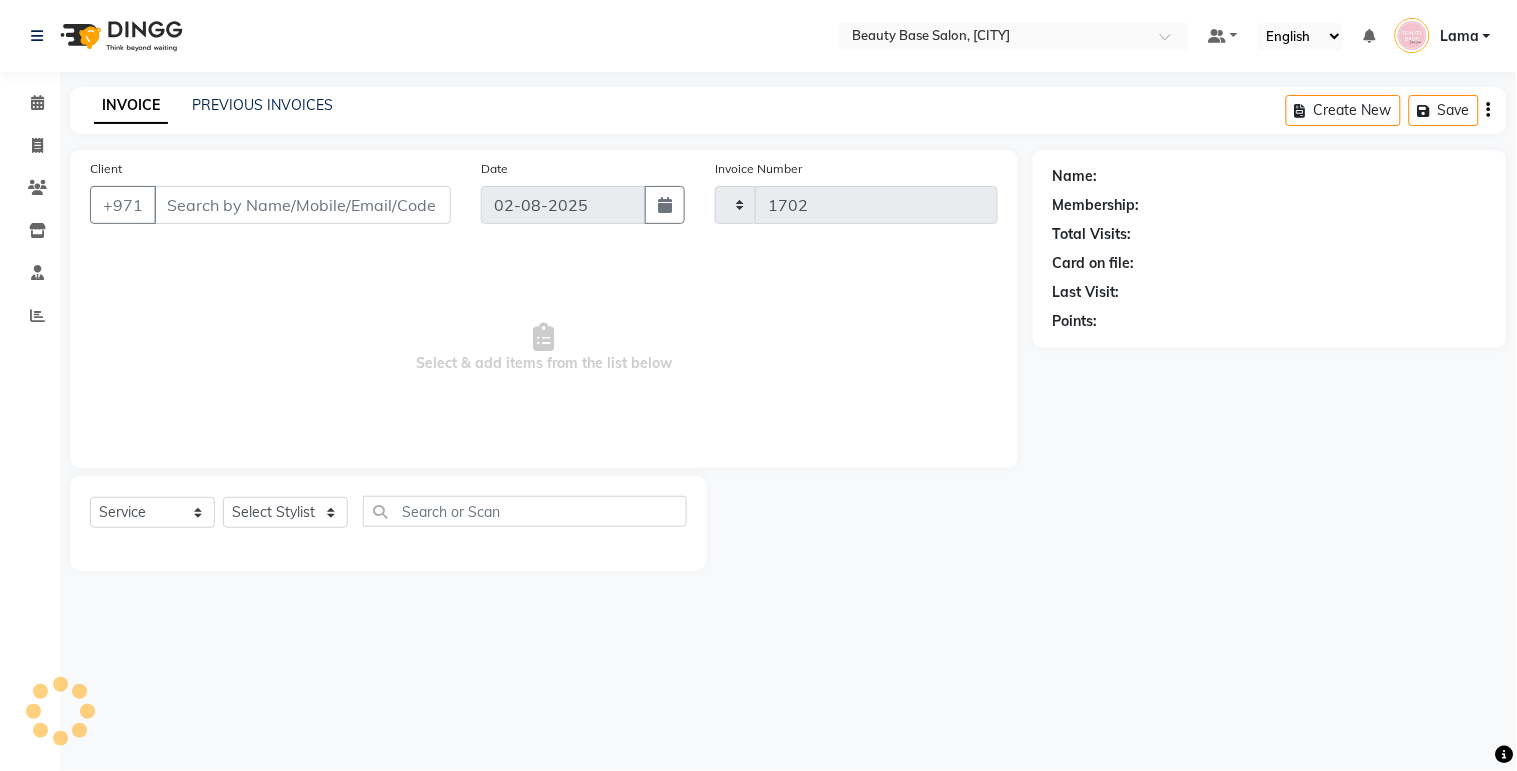 select on "813" 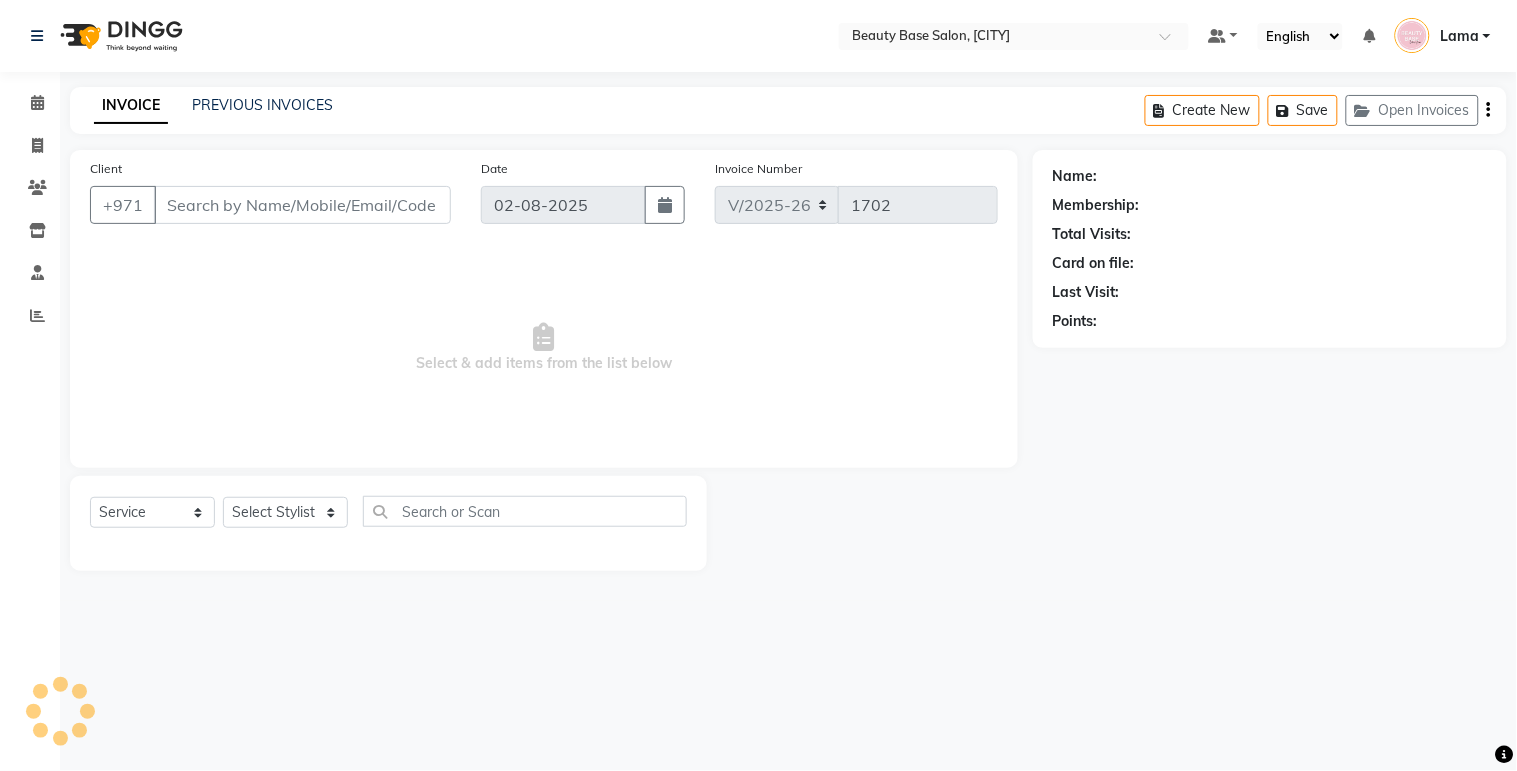 type on "[PHONE]" 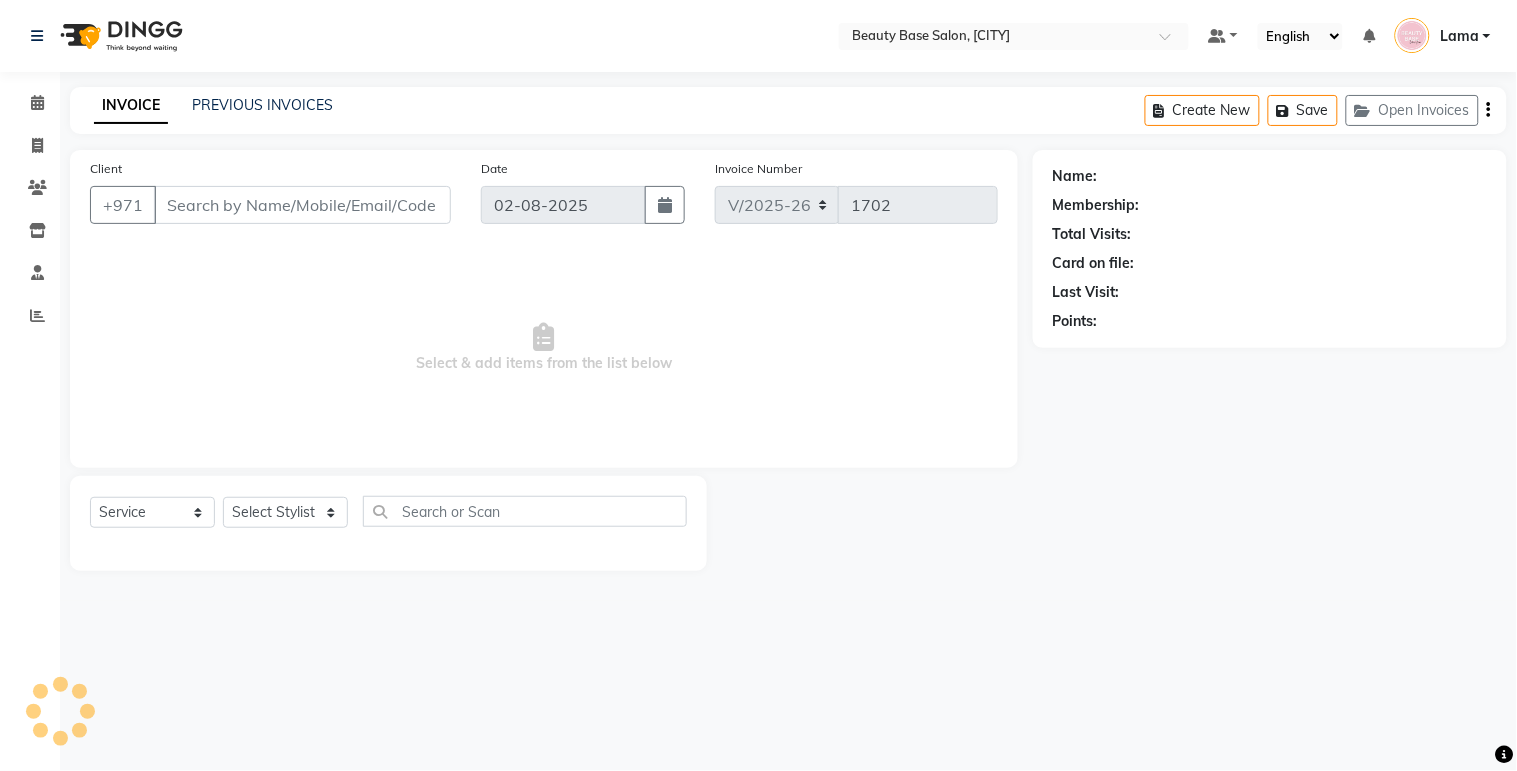 select on "61471" 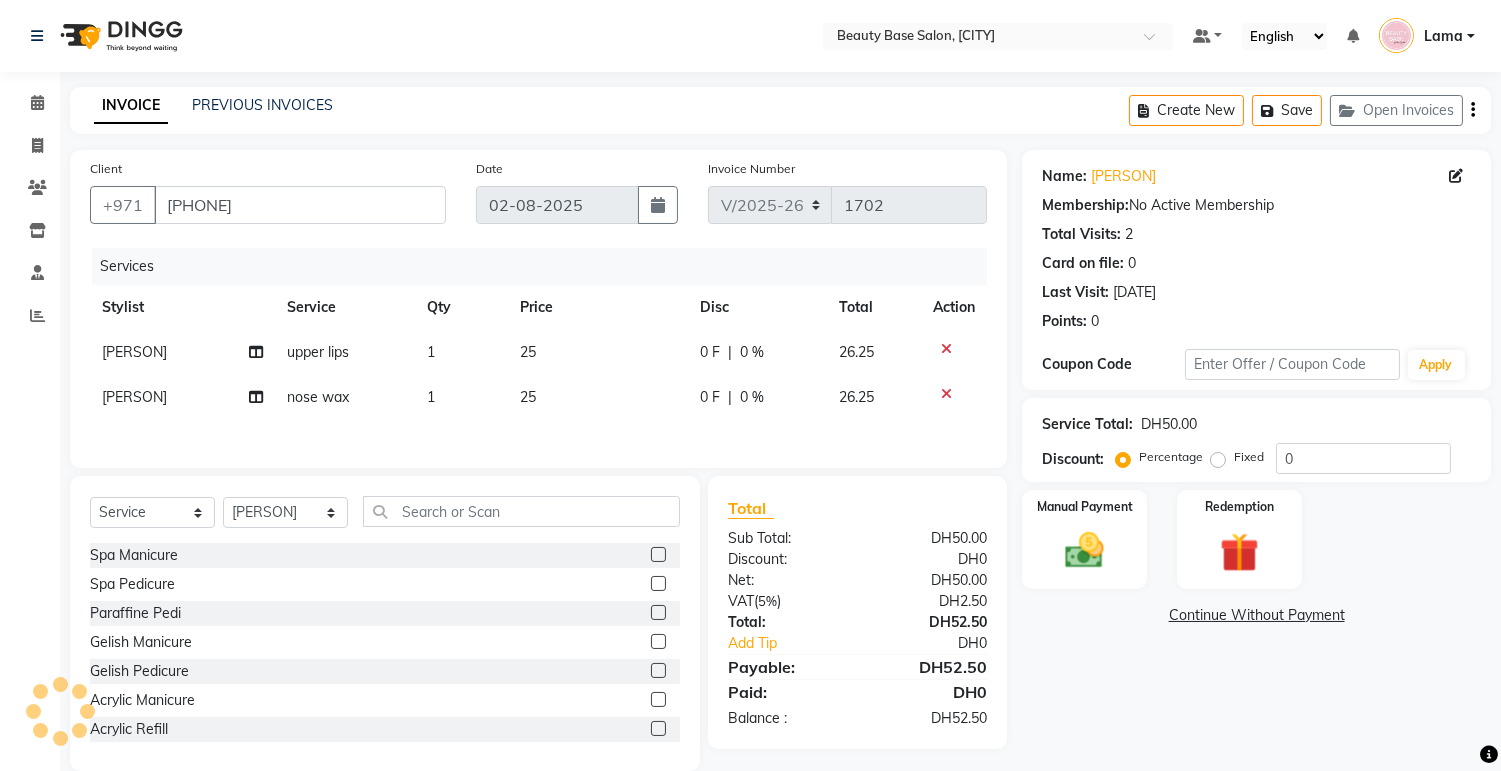 scroll, scrollTop: 34, scrollLeft: 0, axis: vertical 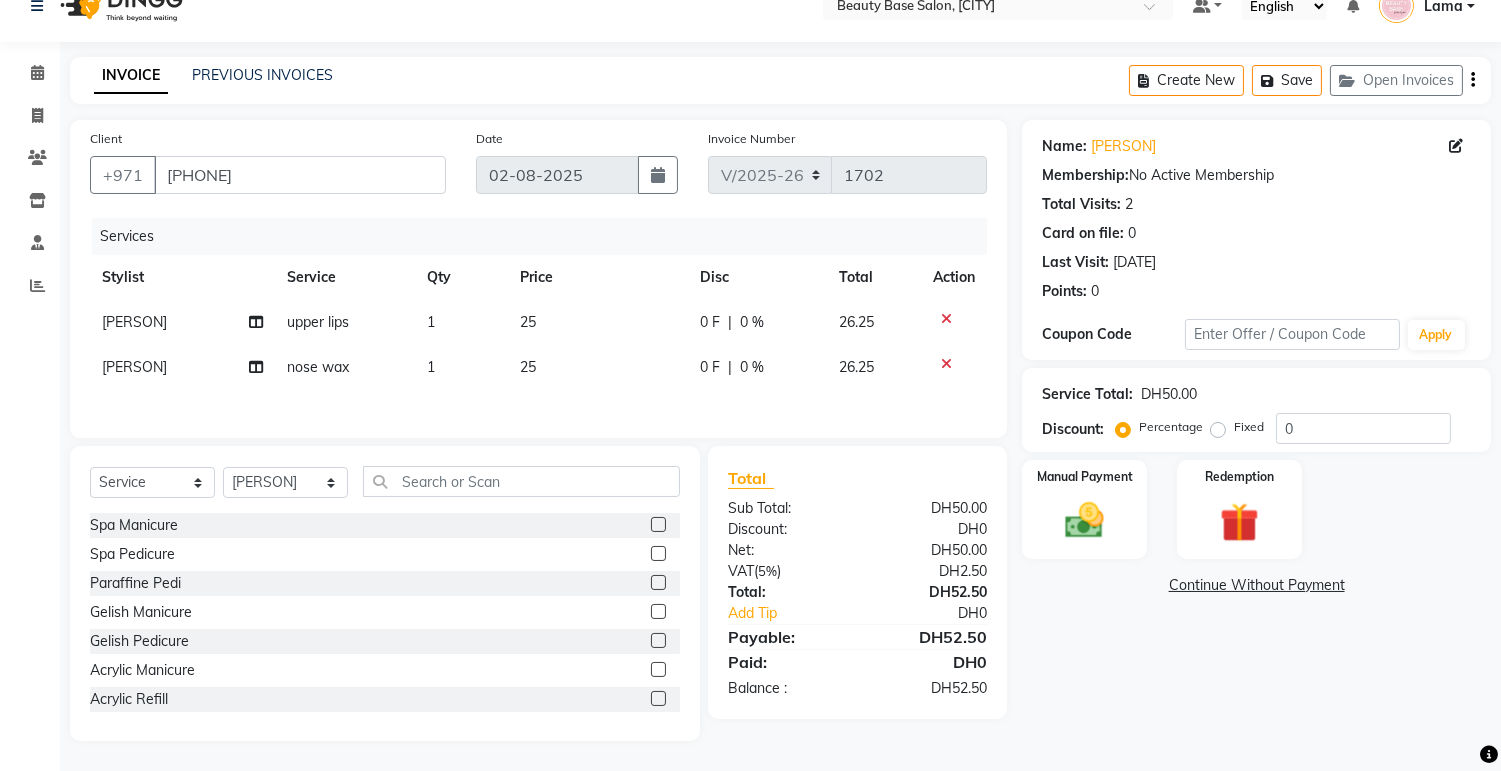click on "Fixed" 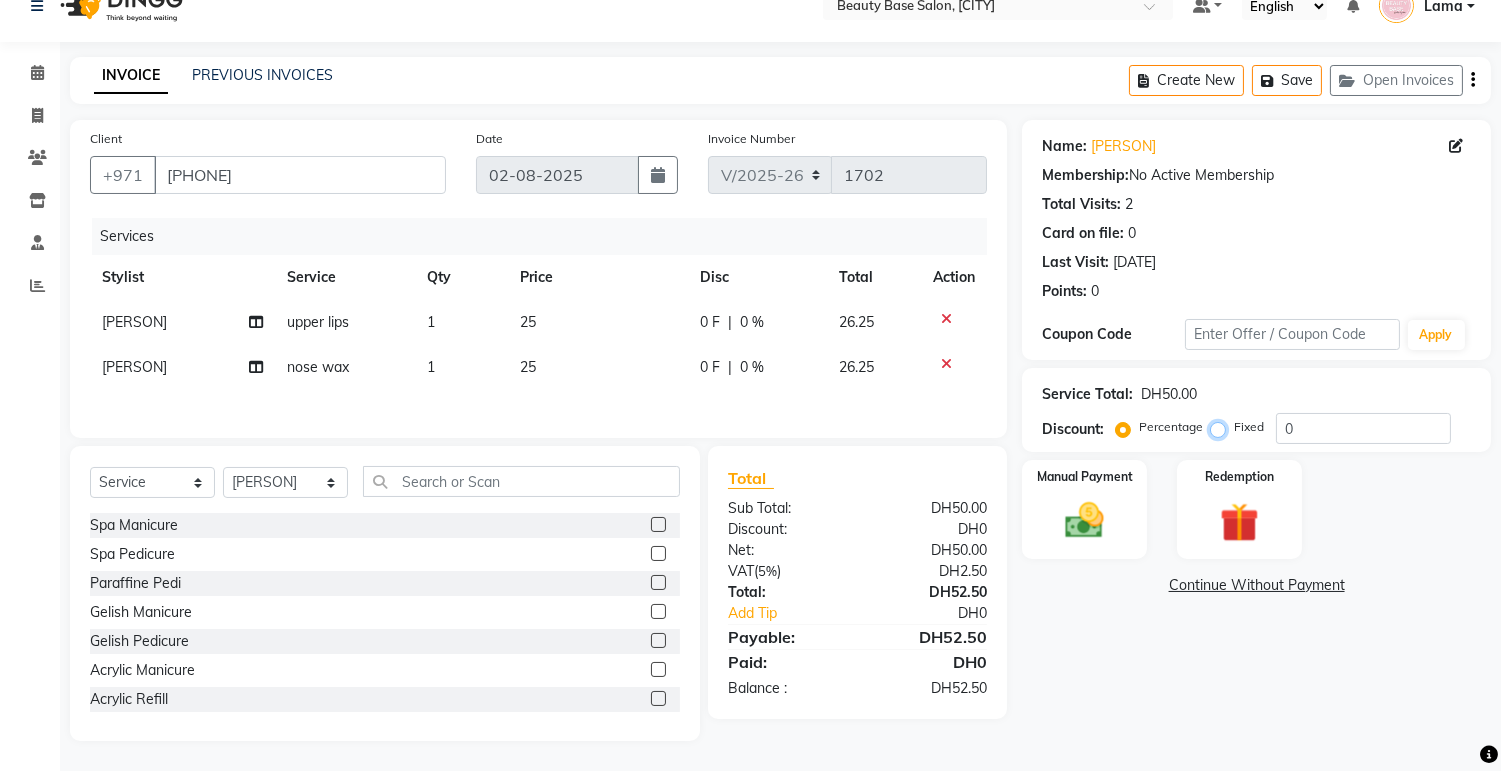 click on "Fixed" at bounding box center [1222, 427] 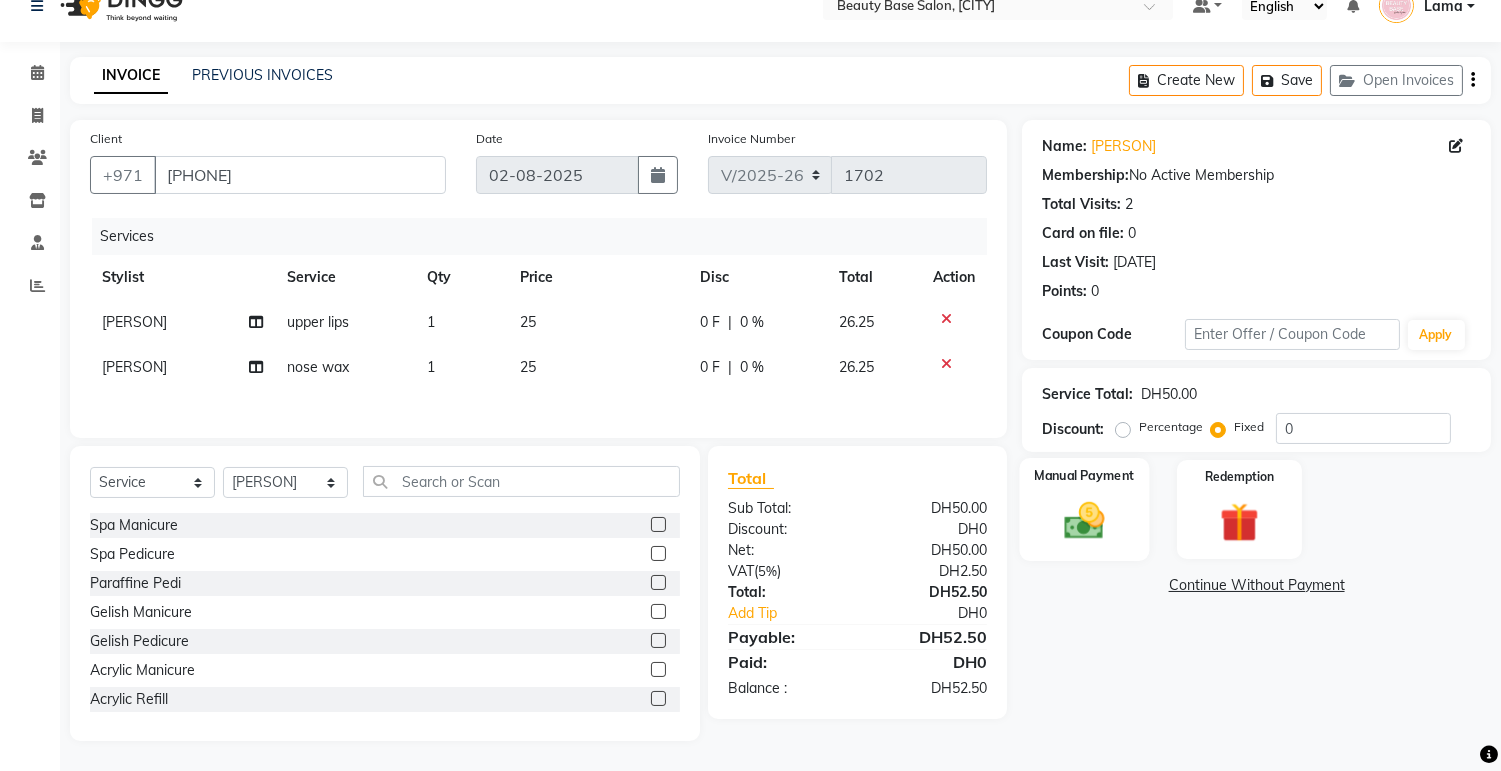 click 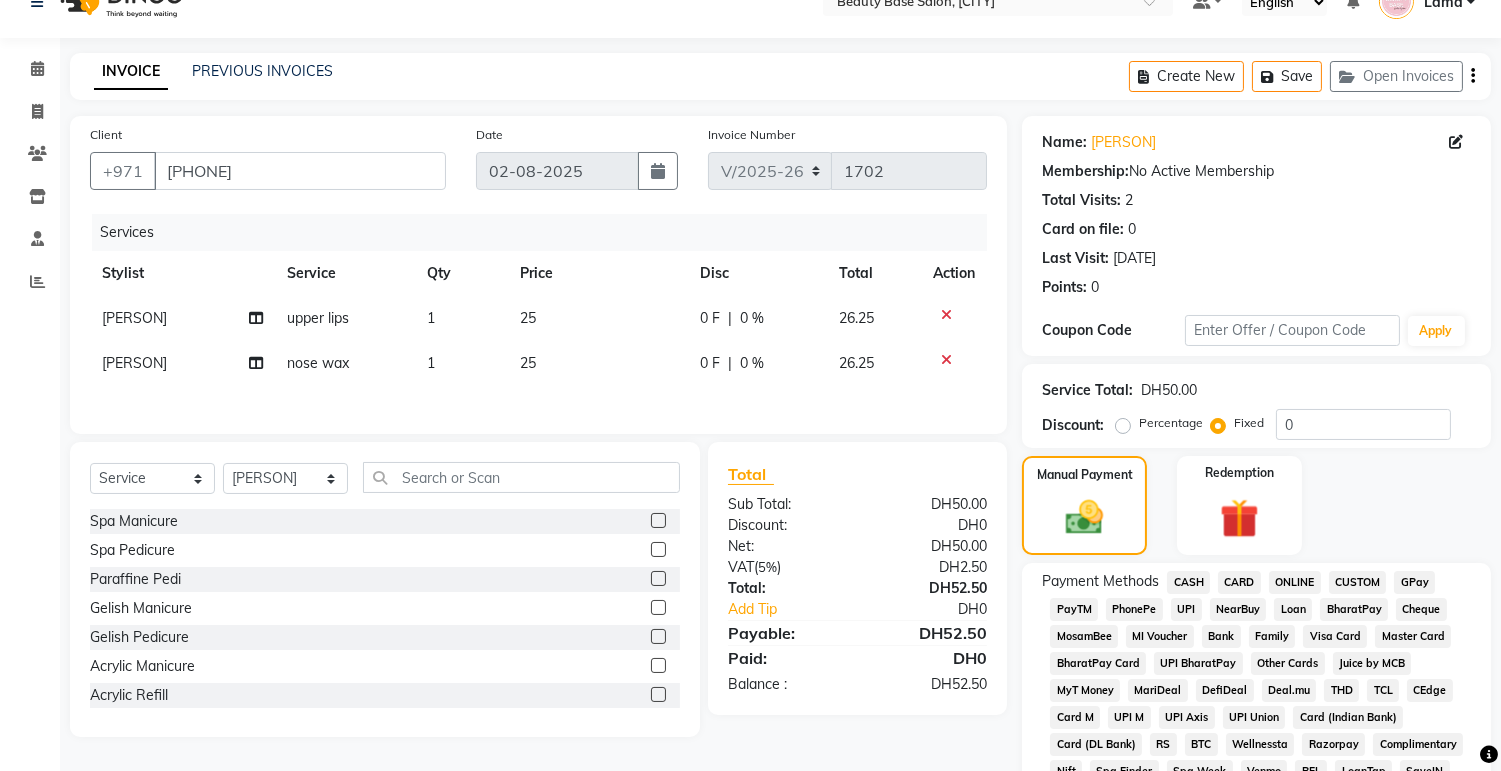 click on "CARD" 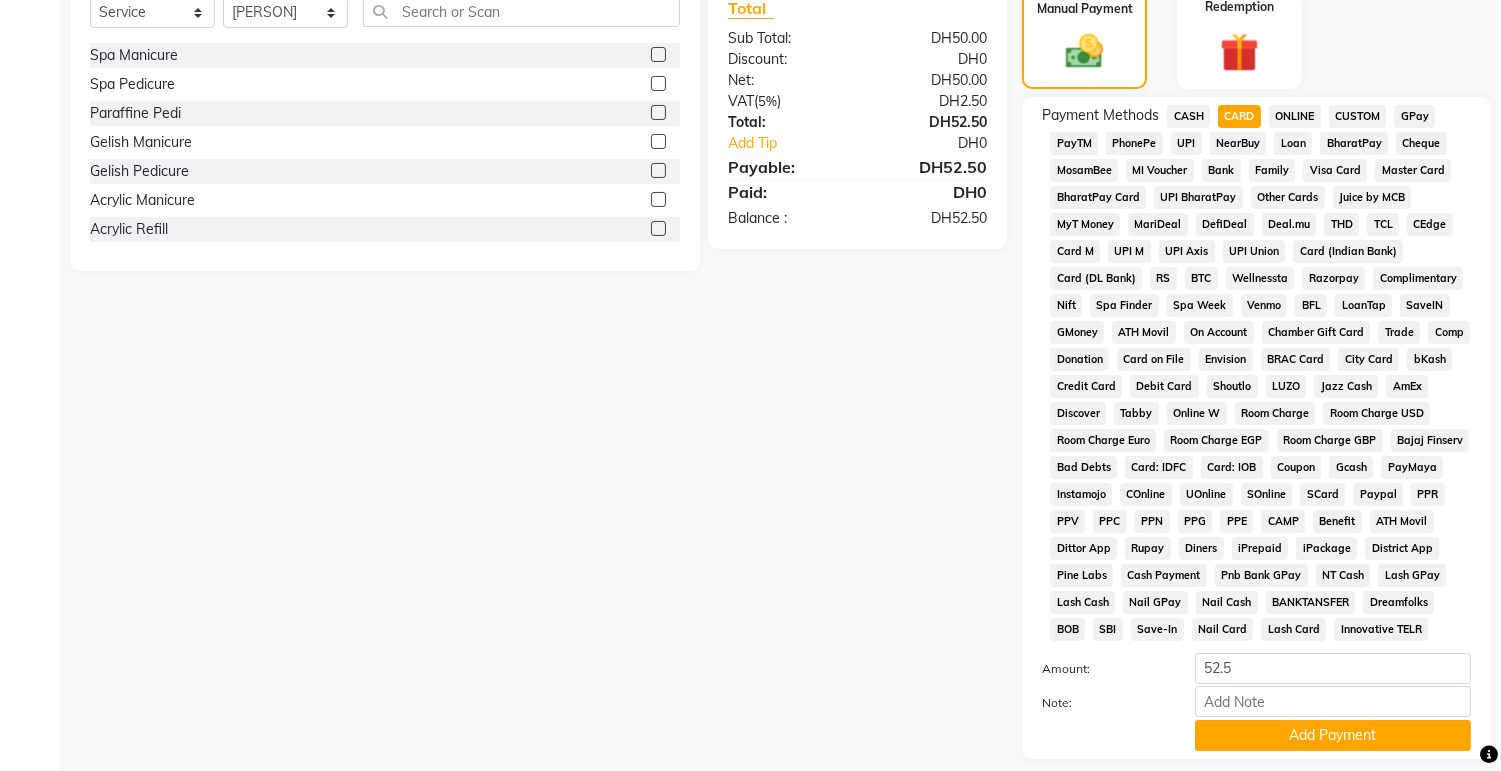 scroll, scrollTop: 563, scrollLeft: 0, axis: vertical 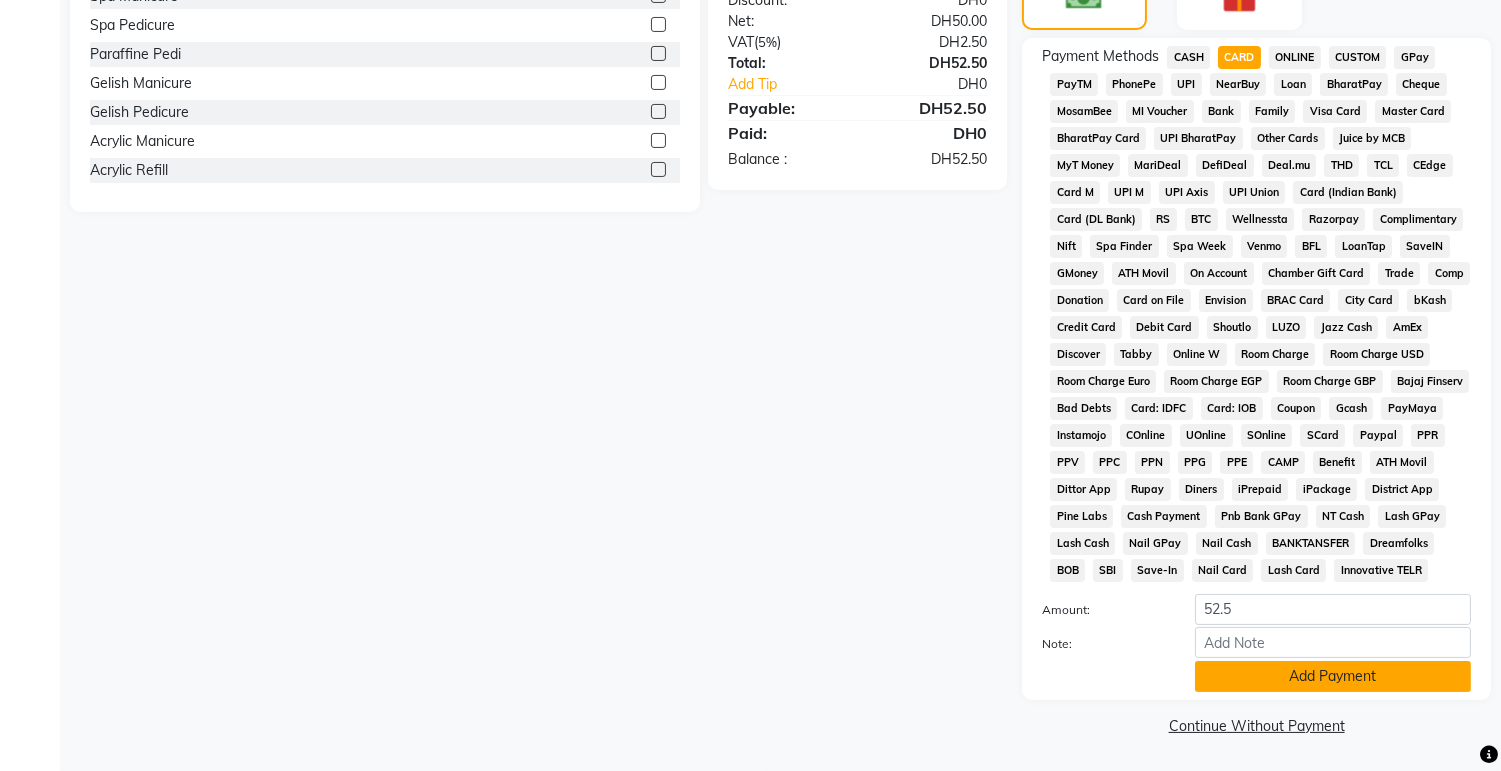 click on "Add Payment" 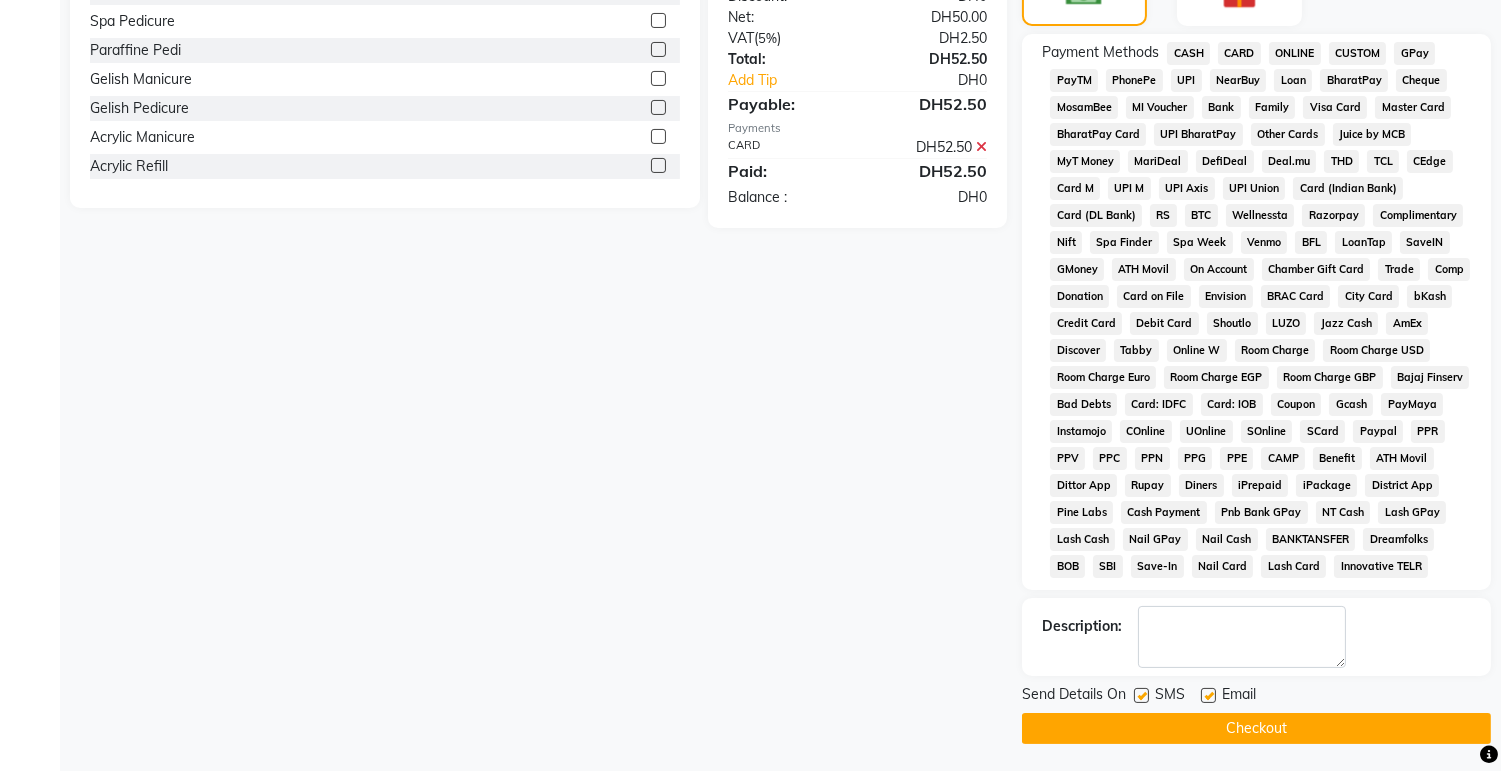 click on "Checkout" 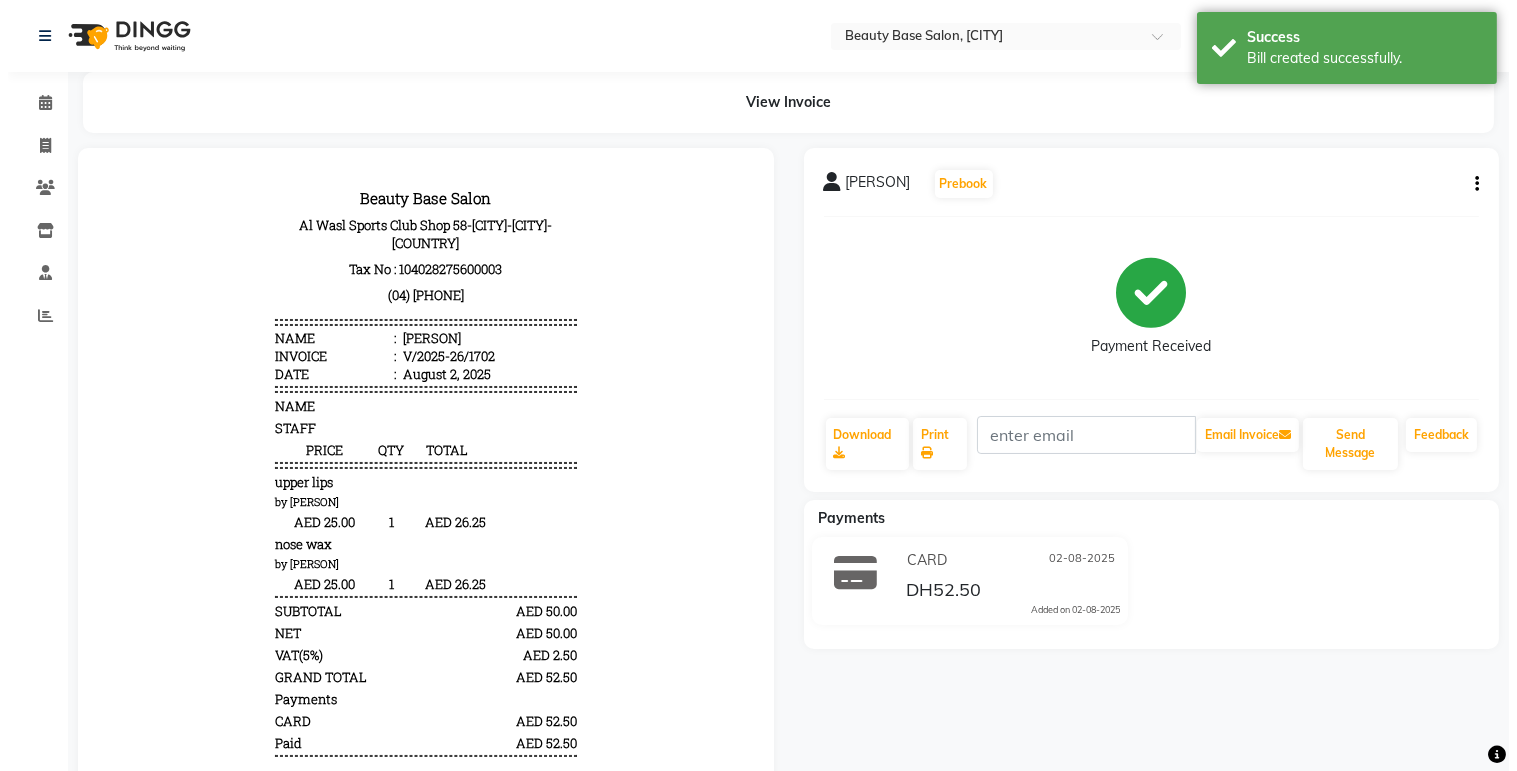 scroll, scrollTop: 0, scrollLeft: 0, axis: both 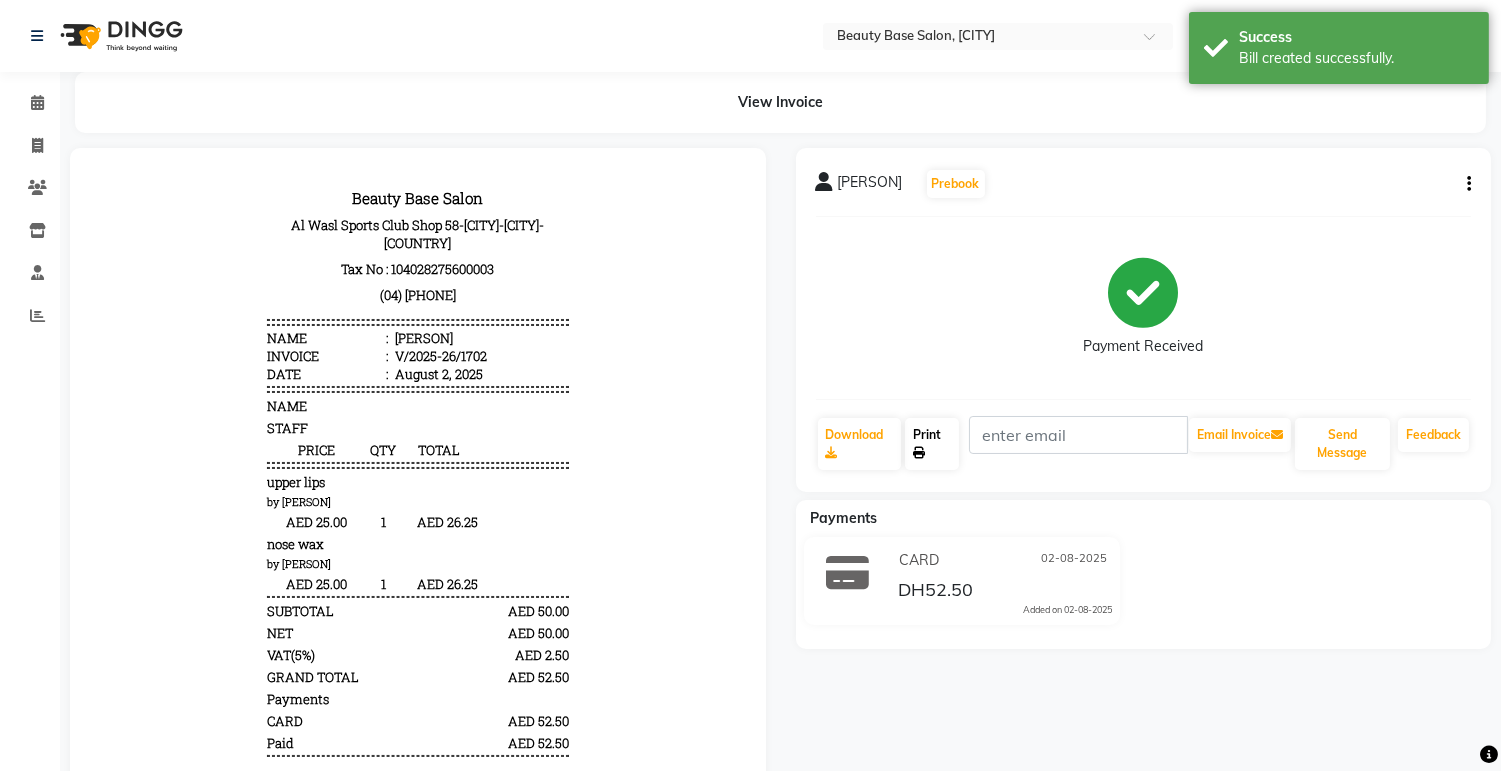 click on "Print" 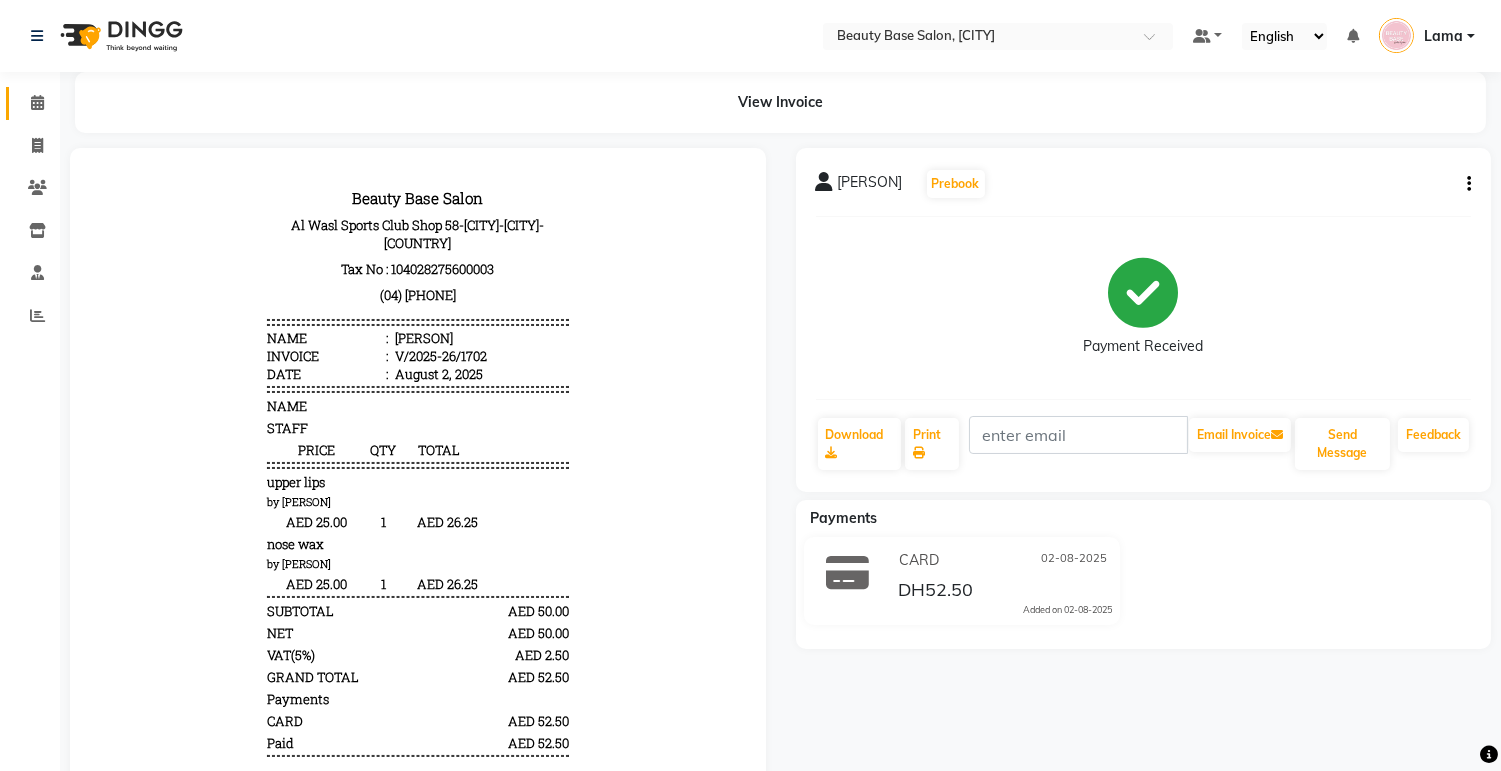 click 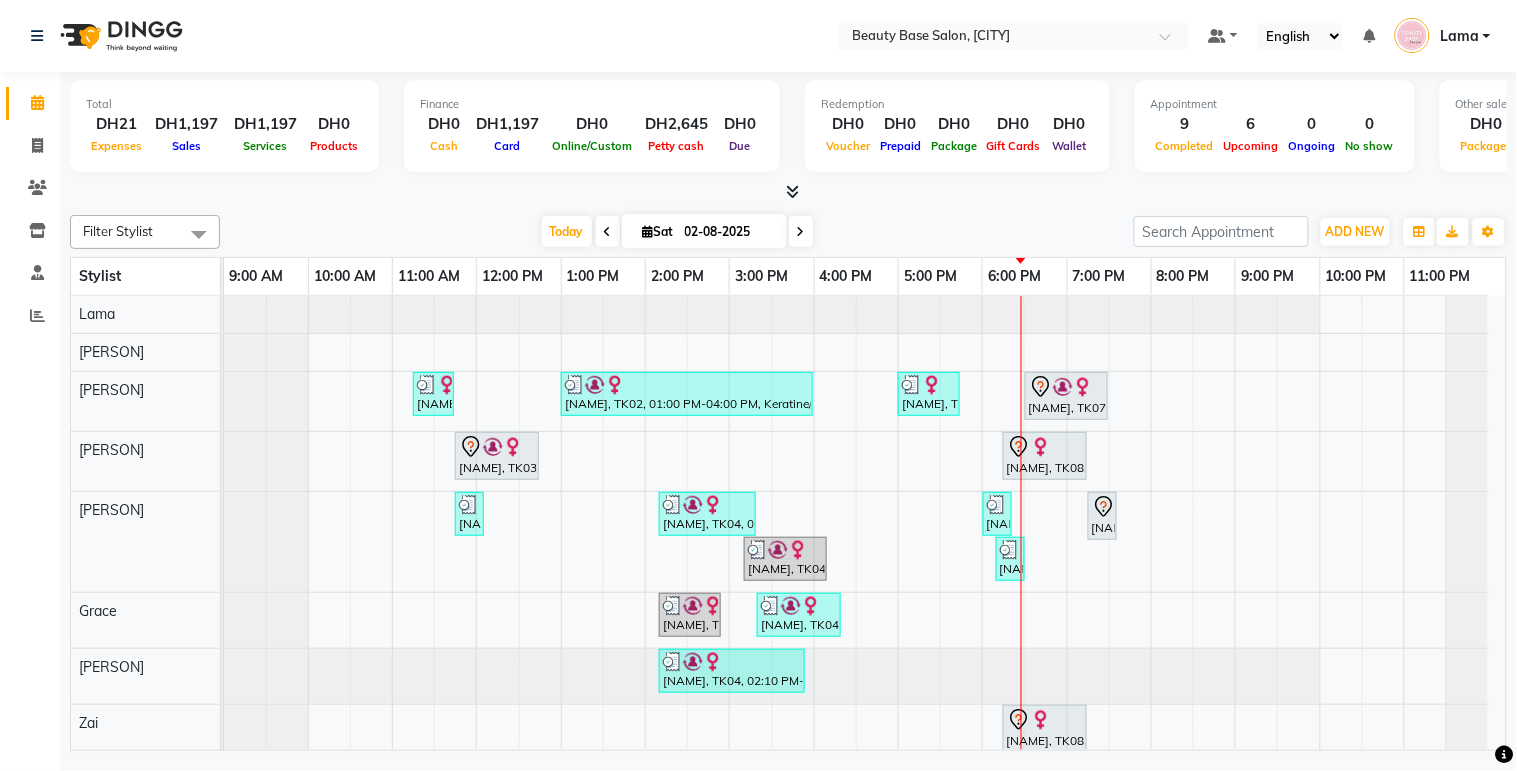 click on "[NAME], TK07, 06:30 PM-07:30 PM, Roots" at bounding box center [1066, 396] 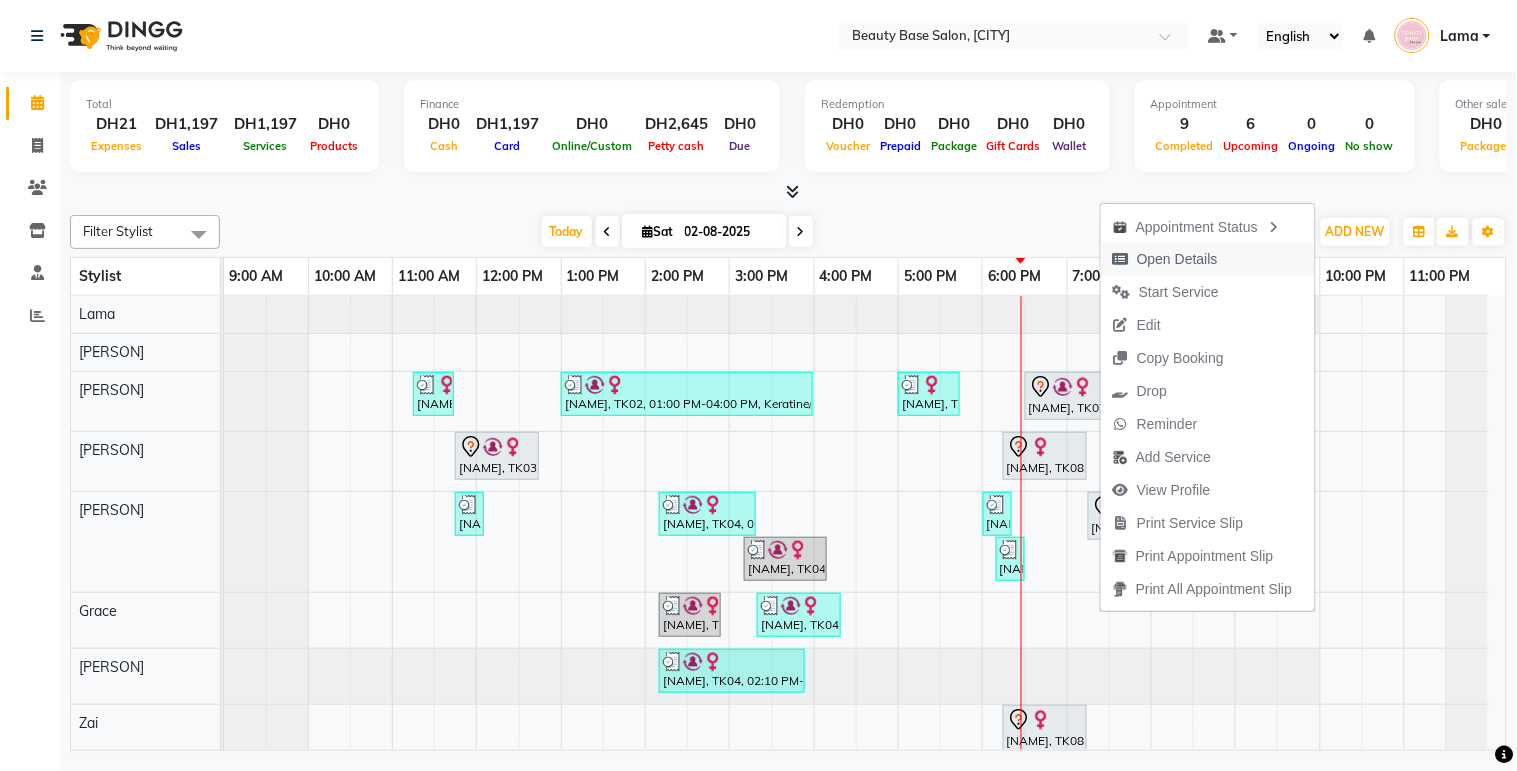 click on "Open Details" at bounding box center (1177, 259) 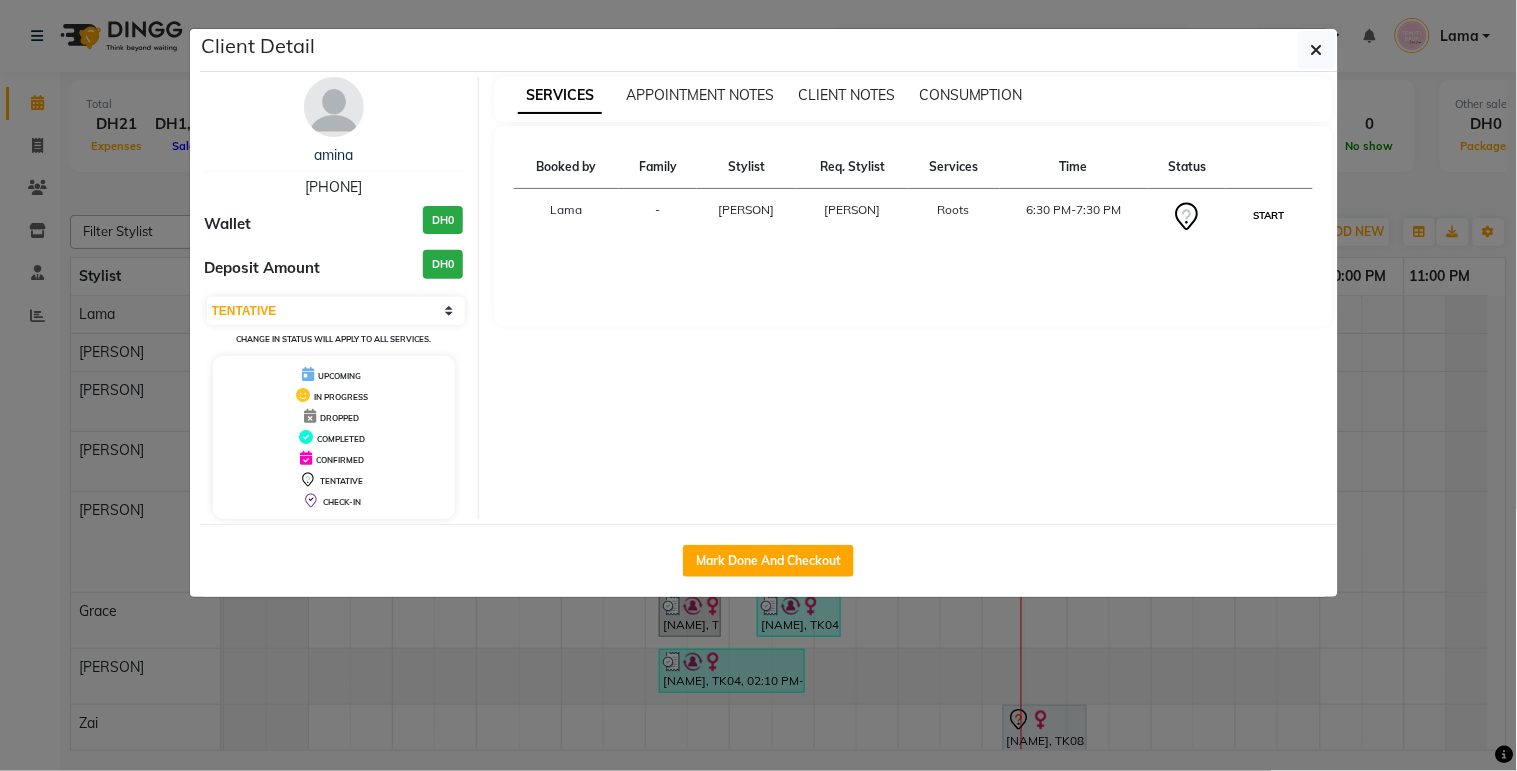 click on "START" at bounding box center [1269, 215] 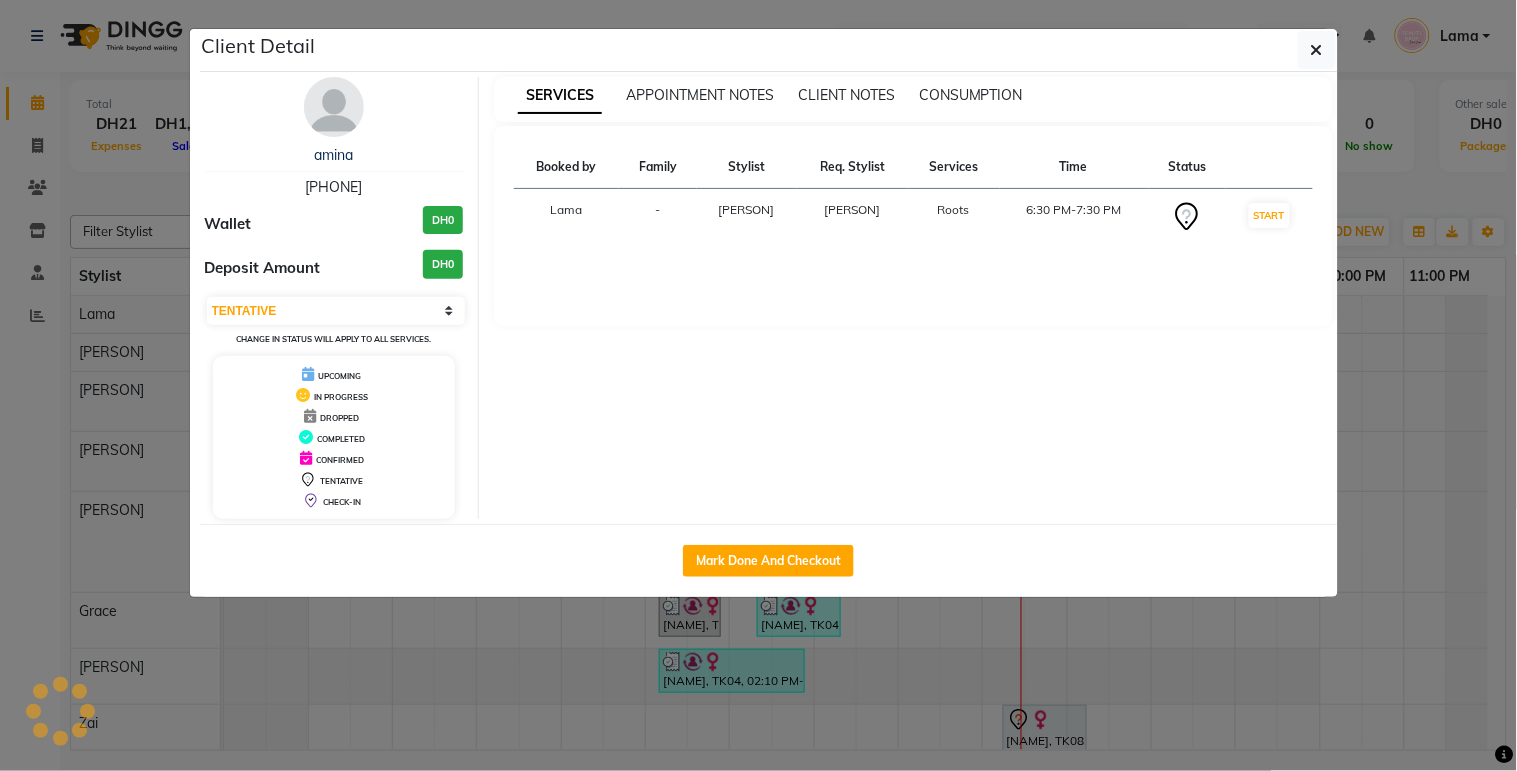 click on "Client Detail  [PERSON]    [PHONE] Wallet DH0 Deposit Amount  DH0  Select IN SERVICE CONFIRMED TENTATIVE CHECK IN MARK DONE DROPPED UPCOMING Change in status will apply to all services. UPCOMING IN PROGRESS DROPPED COMPLETED CONFIRMED TENTATIVE CHECK-IN SERVICES APPOINTMENT NOTES CLIENT NOTES CONSUMPTION Booked by Family Stylist Req. Stylist Services Time Status  [PERSON]  - [PERSON] [PERSON]  Roots   6:30 PM-7:30 PM   START   Mark Done And Checkout" 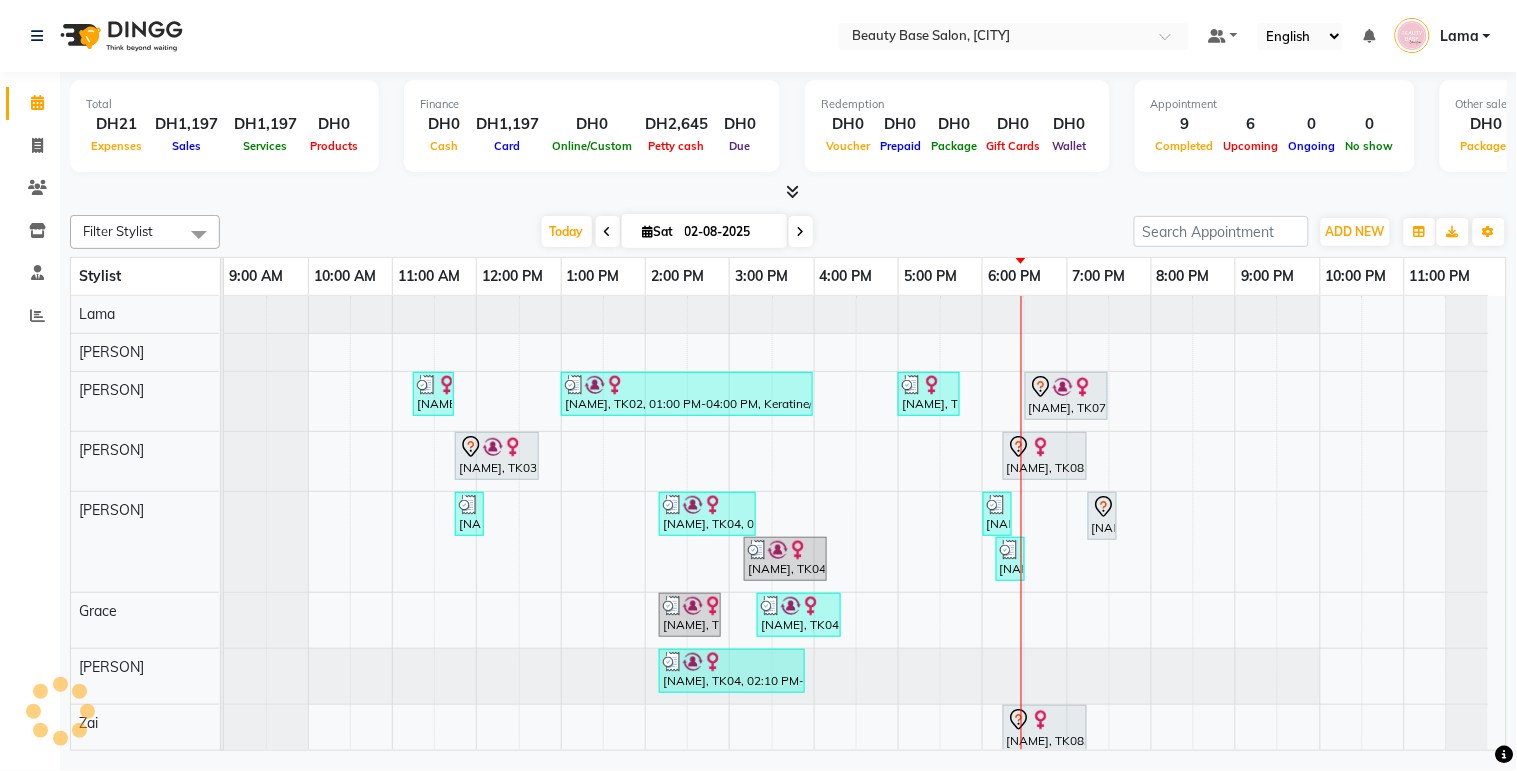 click on "Client Detail  [PERSON]    [PHONE] Wallet DH0 Deposit Amount  DH0  Select IN SERVICE CONFIRMED TENTATIVE CHECK IN MARK DONE DROPPED UPCOMING Change in status will apply to all services. UPCOMING IN PROGRESS DROPPED COMPLETED CONFIRMED TENTATIVE CHECK-IN SERVICES APPOINTMENT NOTES CLIENT NOTES CONSUMPTION Booked by Family Stylist Req. Stylist Services Time Status  [PERSON]  - [PERSON] [PERSON]  Roots   6:30 PM-7:30 PM   START   Mark Done And Checkout" 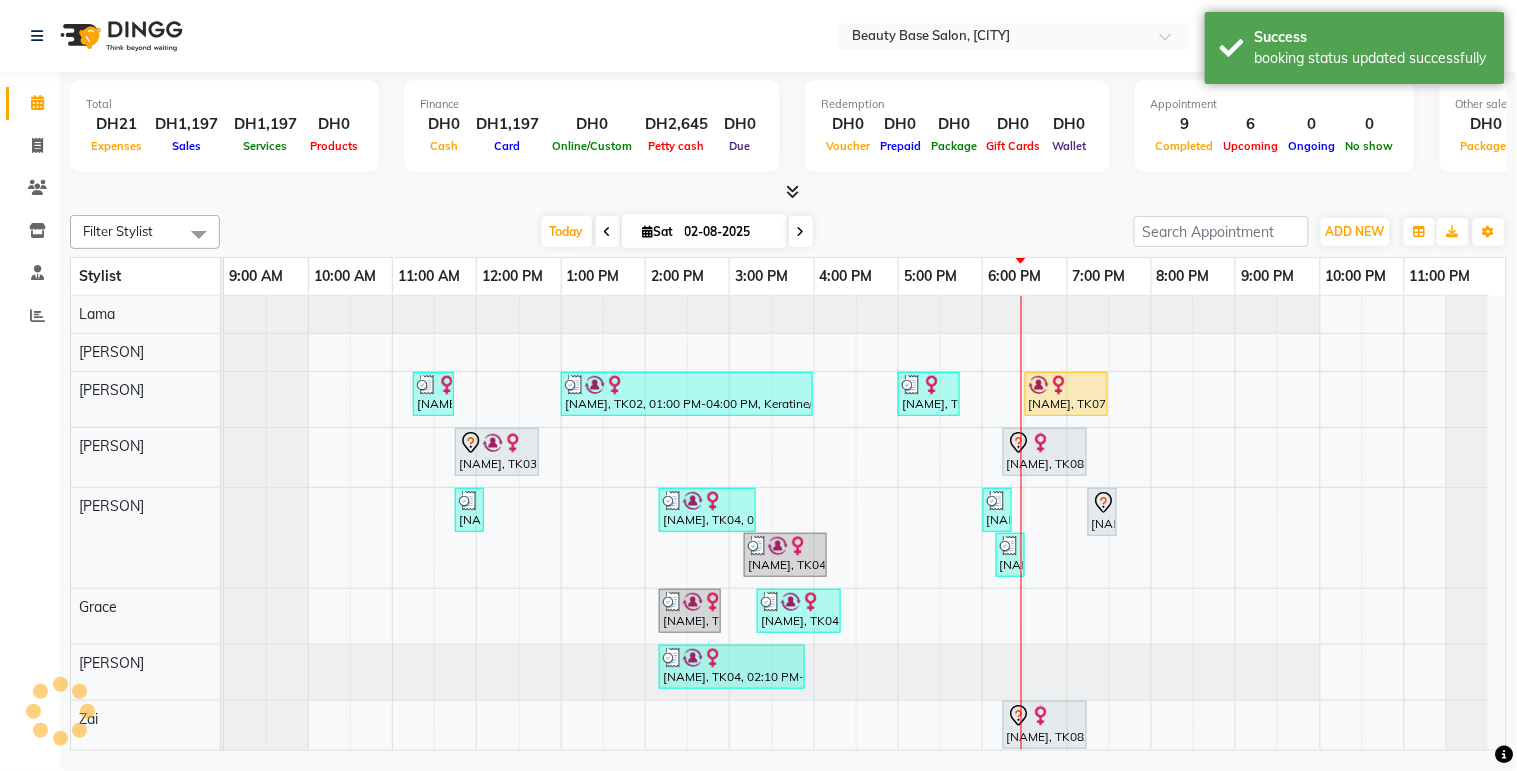 select on "1" 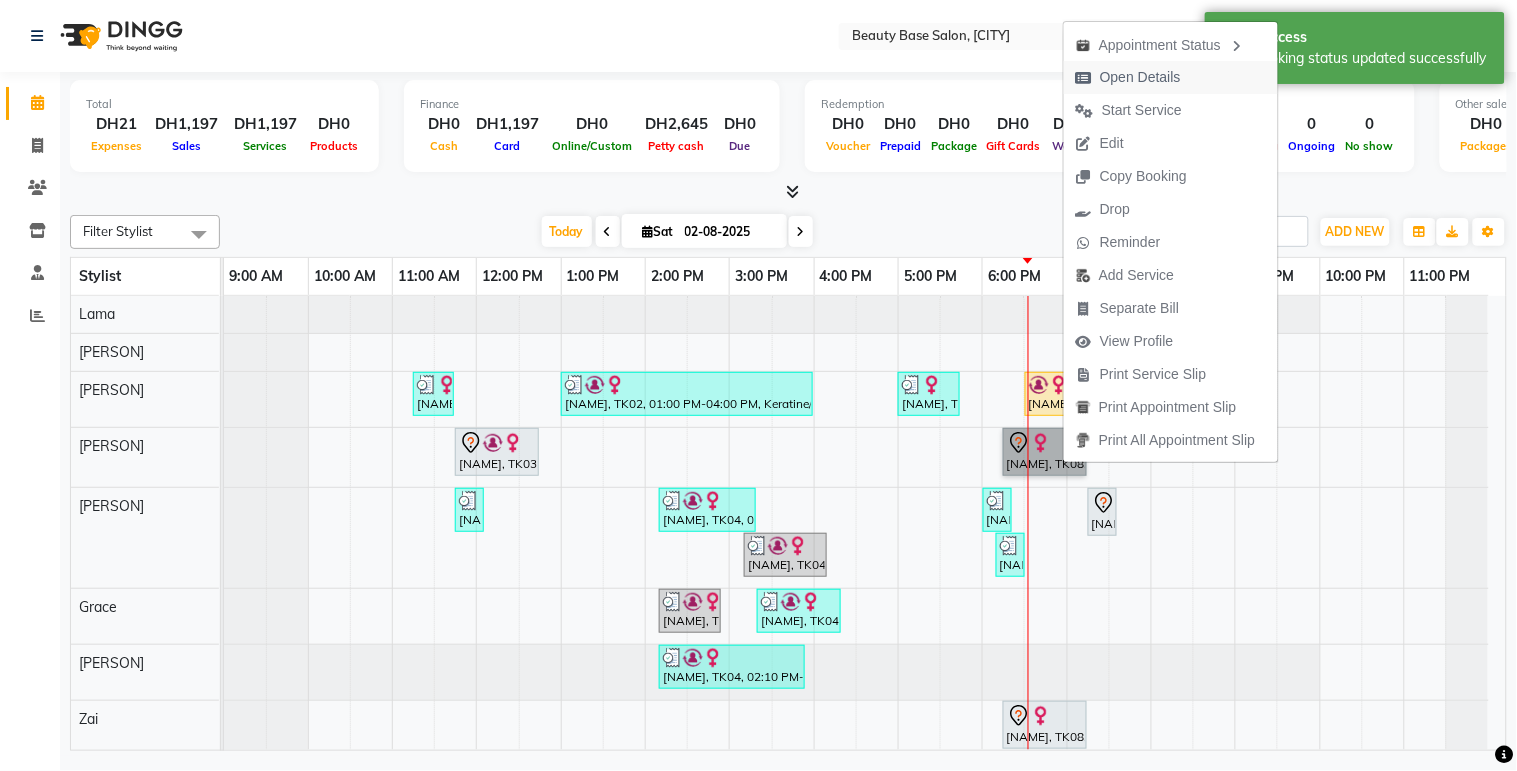 click on "Open Details" at bounding box center [1140, 77] 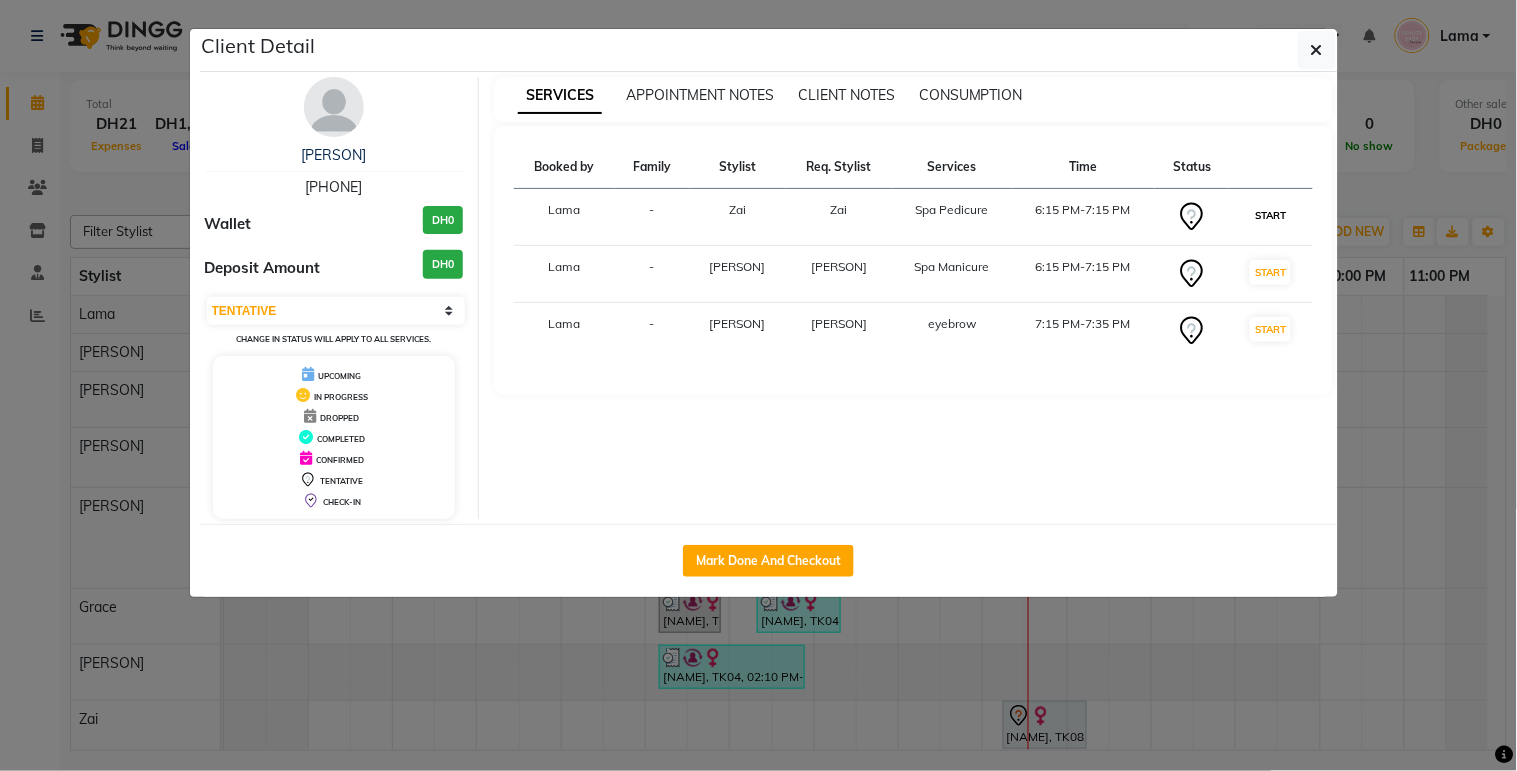 click on "START" at bounding box center (1270, 215) 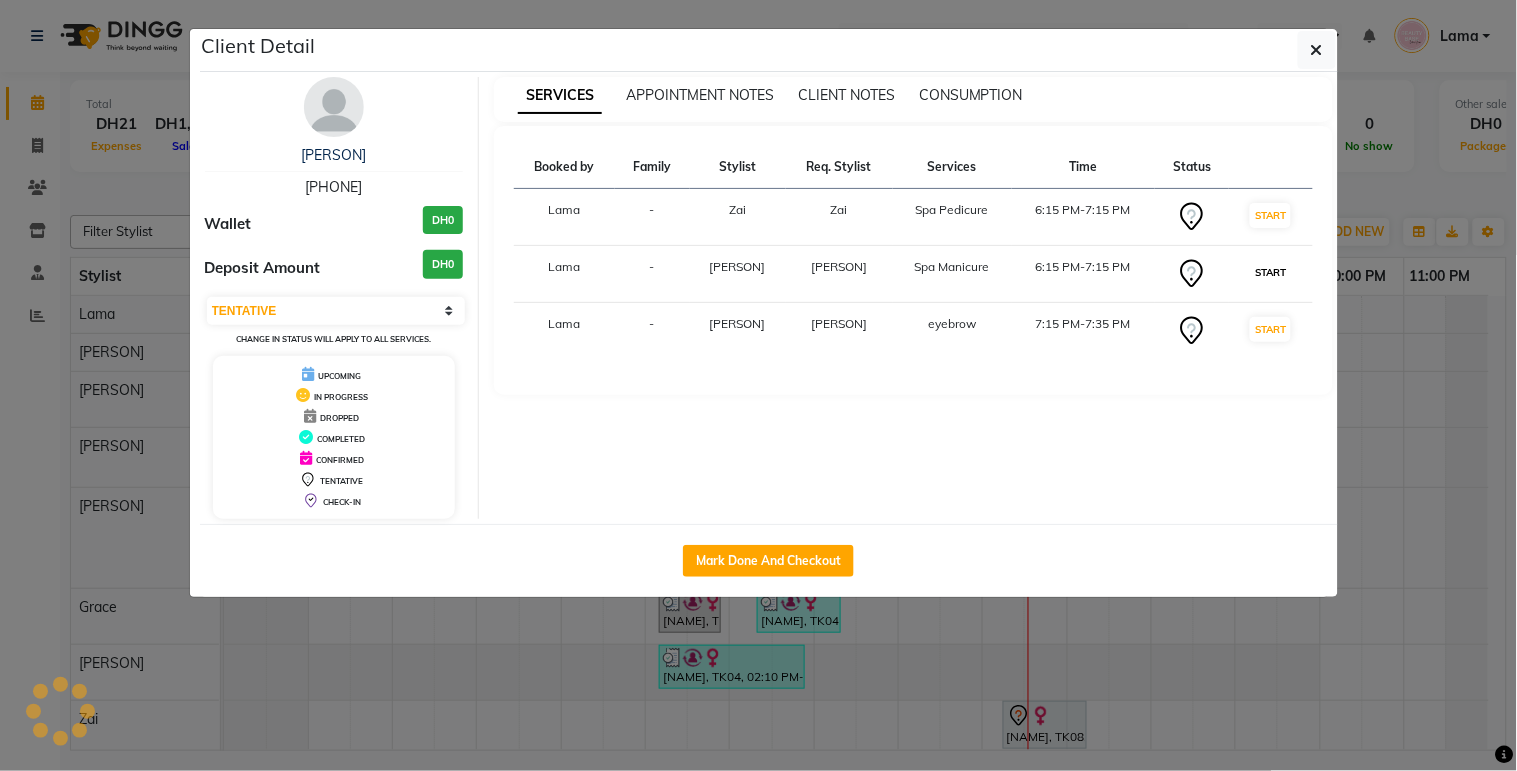 click on "START" at bounding box center [1270, 272] 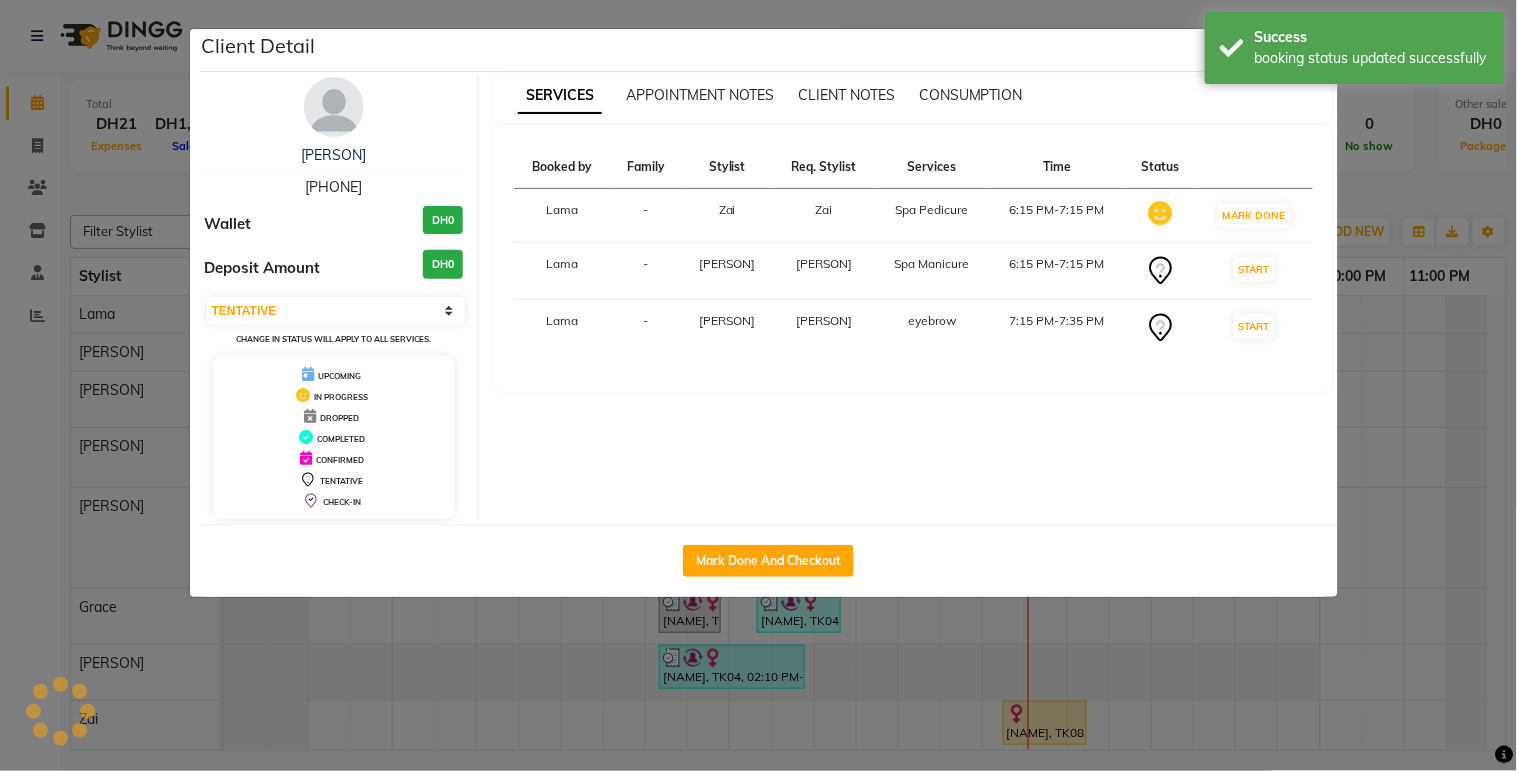 select on "select" 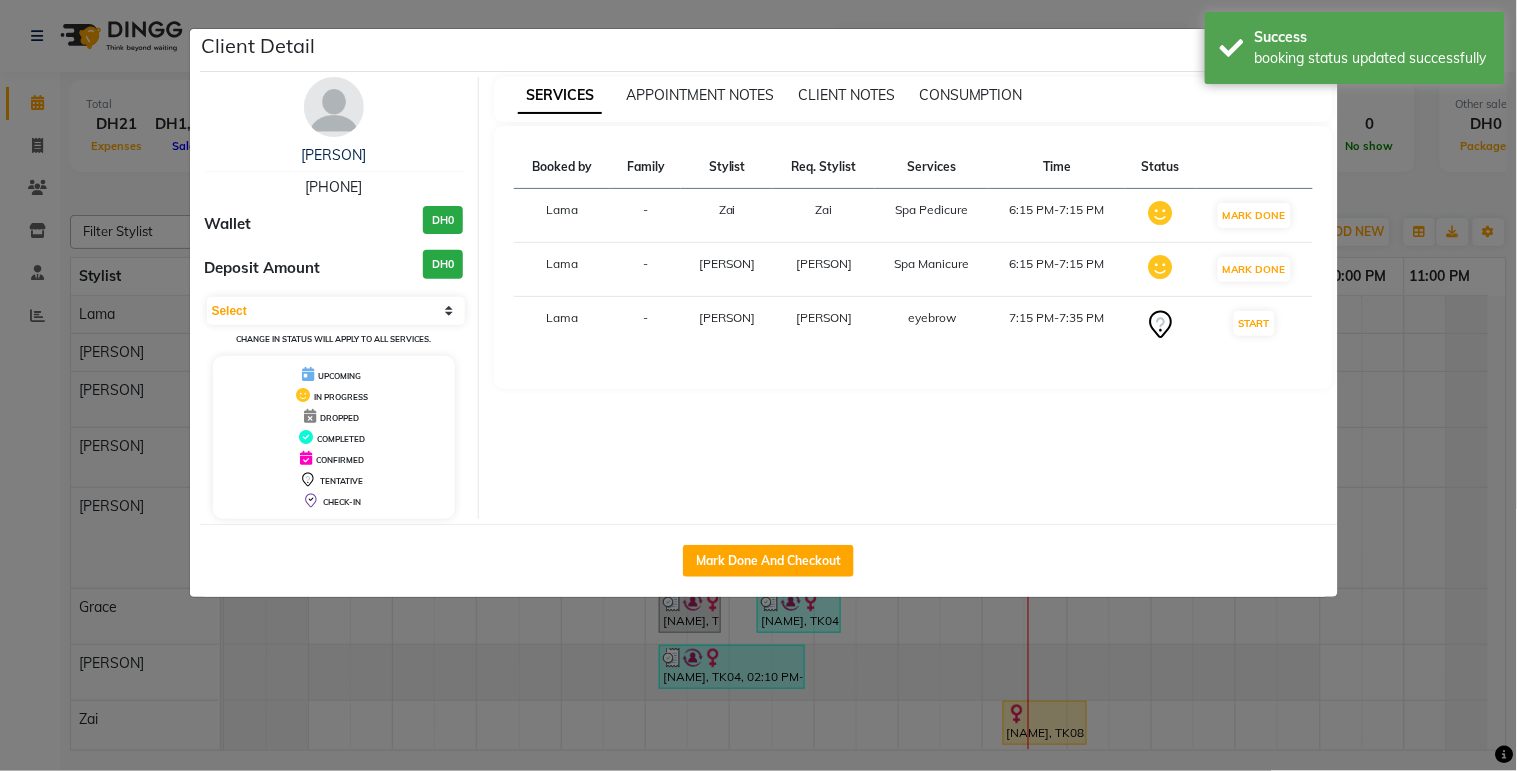 click on "Client Detail  [PERSON]    [PHONE] Wallet DH0 Deposit Amount  DH0  Select IN SERVICE CONFIRMED TENTATIVE CHECK IN MARK DONE DROPPED UPCOMING Change in status will apply to all services. UPCOMING IN PROGRESS DROPPED COMPLETED CONFIRMED TENTATIVE CHECK-IN SERVICES APPOINTMENT NOTES CLIENT NOTES CONSUMPTION Booked by Family Stylist Req. Stylist Services Time Status  [PERSON]  - [PERSON] [PERSON]  Spa Pedicure   6:15 PM-7:15 PM   MARK DONE   [PERSON]  - [PERSON] [PERSON]  Spa Manicure   6:15 PM-7:15 PM   MARK DONE   [PERSON]  - [PERSON] [PERSON]  eyebrow   7:15 PM-7:35 PM   START   Mark Done And Checkout" 